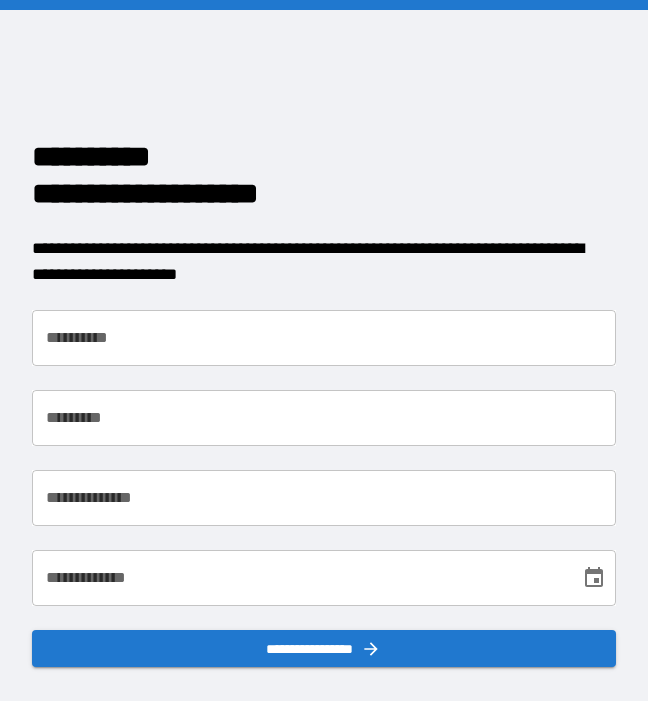 scroll, scrollTop: 0, scrollLeft: 0, axis: both 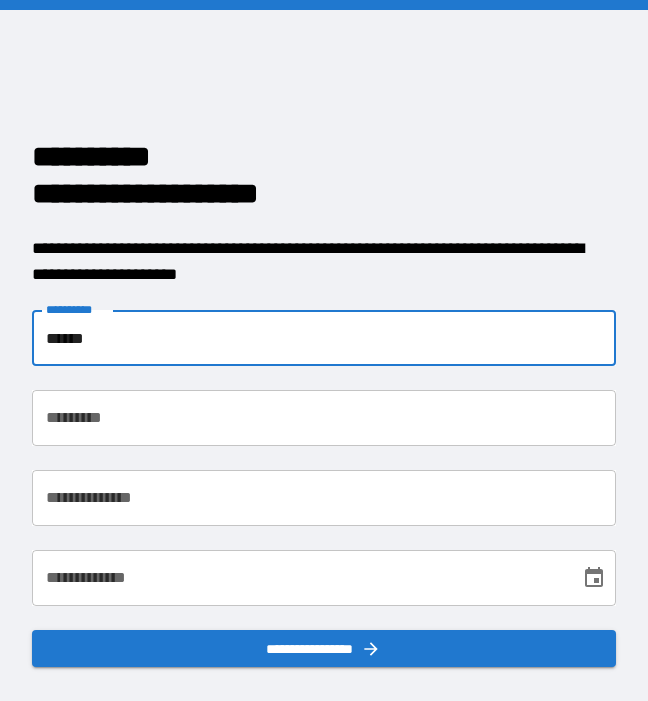 type on "******" 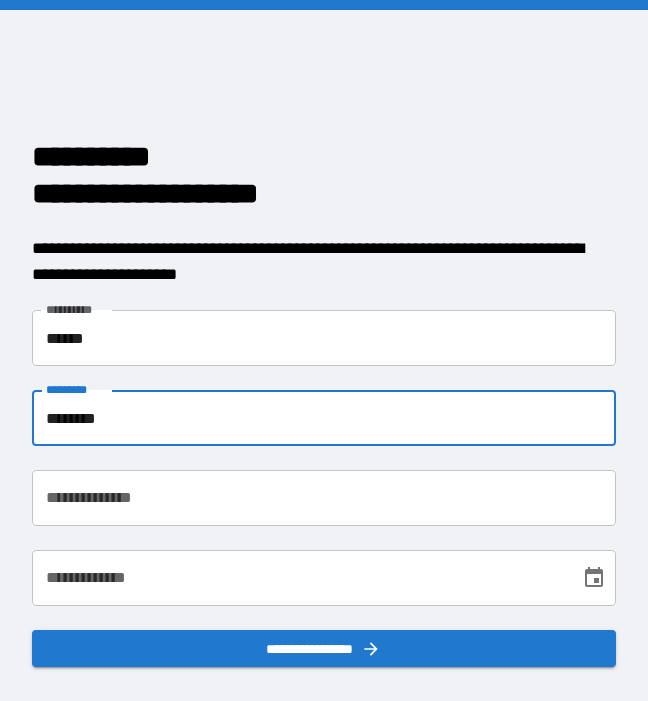 type on "********" 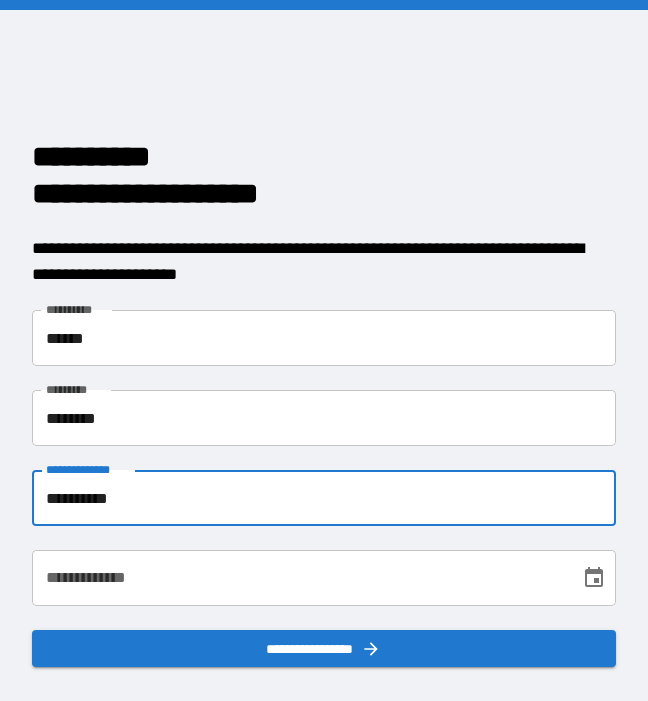 type on "**********" 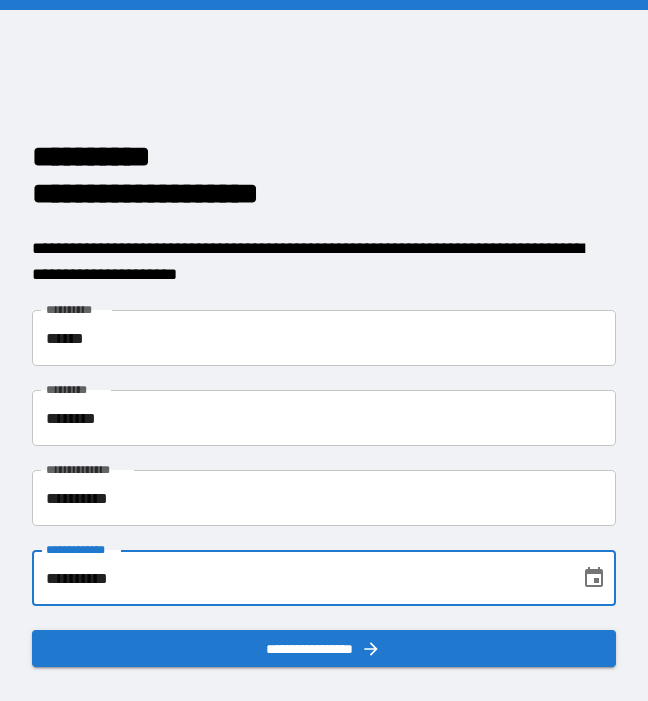type on "**********" 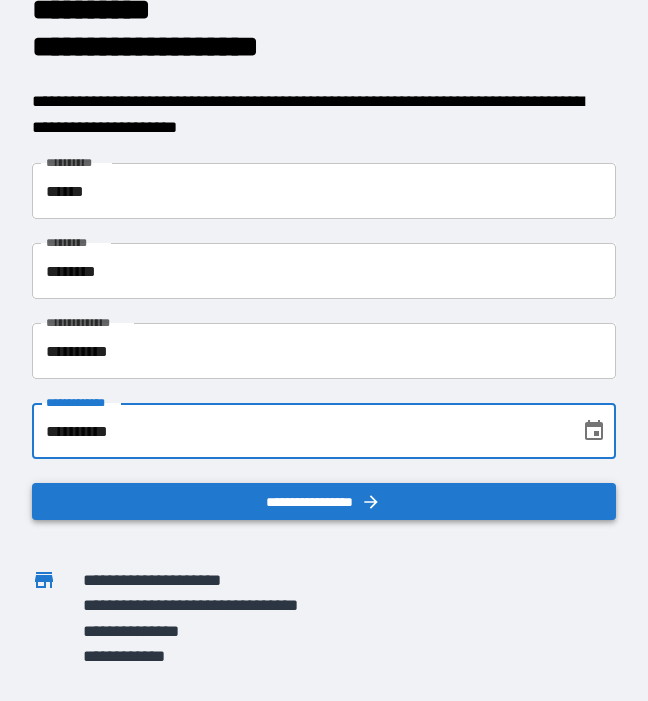 scroll, scrollTop: 147, scrollLeft: 0, axis: vertical 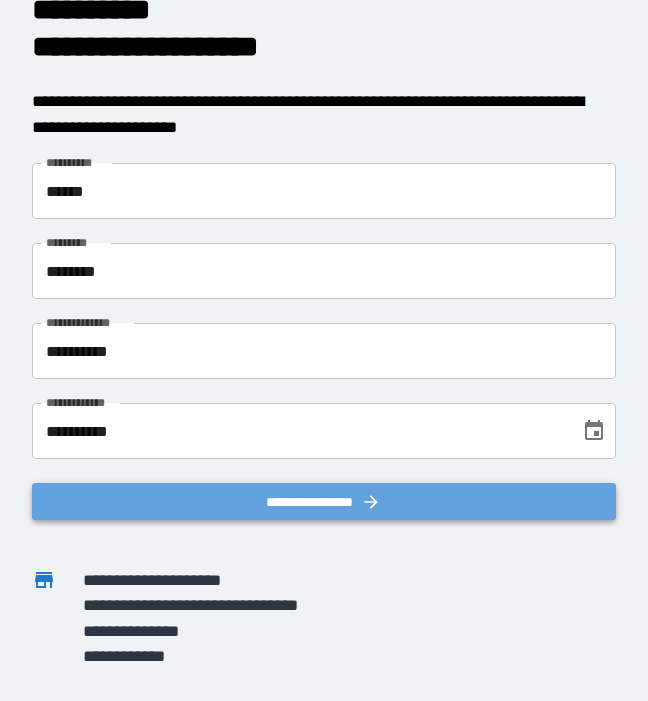 click 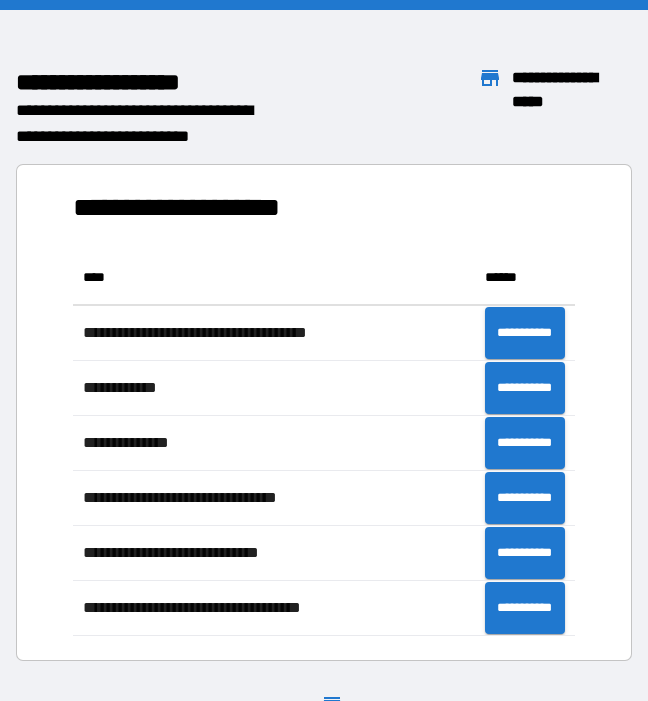 scroll, scrollTop: 1, scrollLeft: 1, axis: both 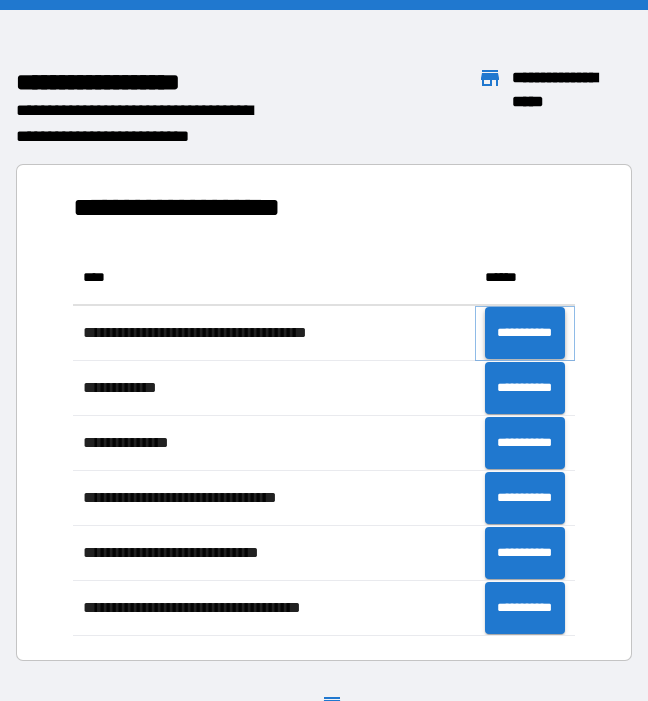 click on "**********" at bounding box center (525, 333) 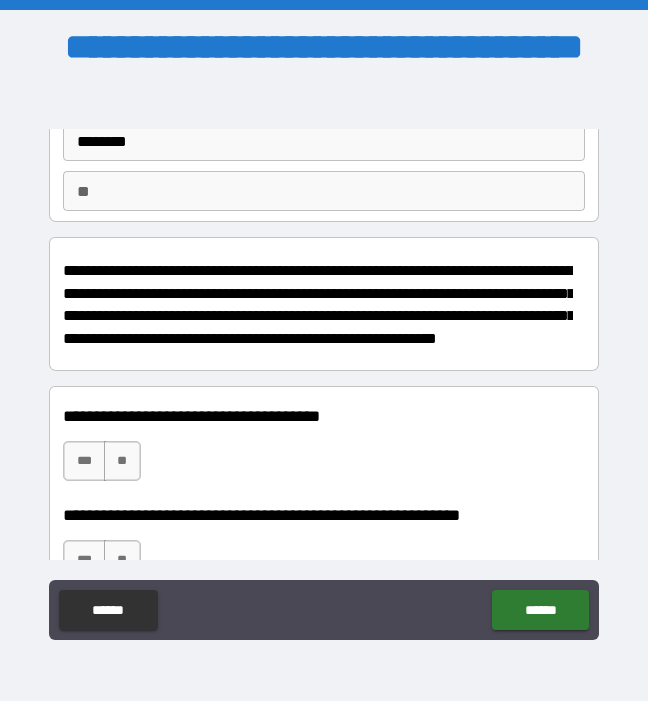 scroll, scrollTop: 154, scrollLeft: 0, axis: vertical 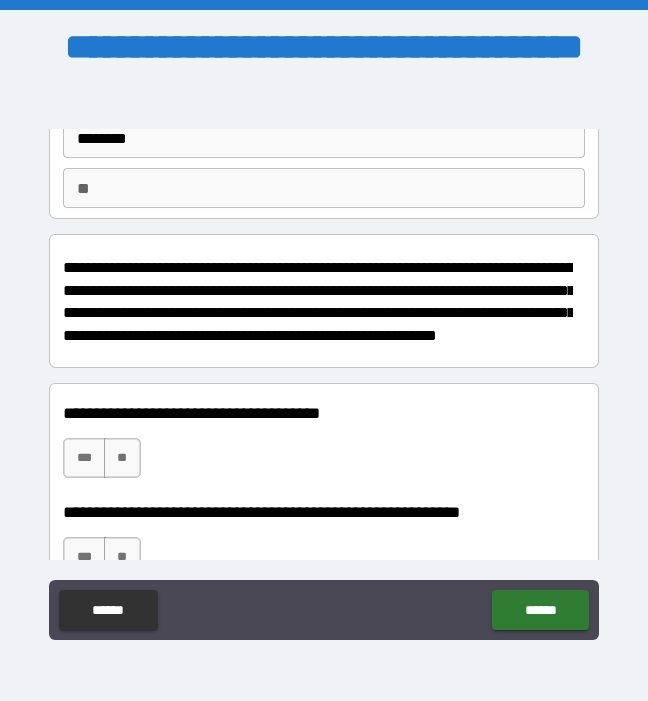 click on "**" at bounding box center [323, 188] 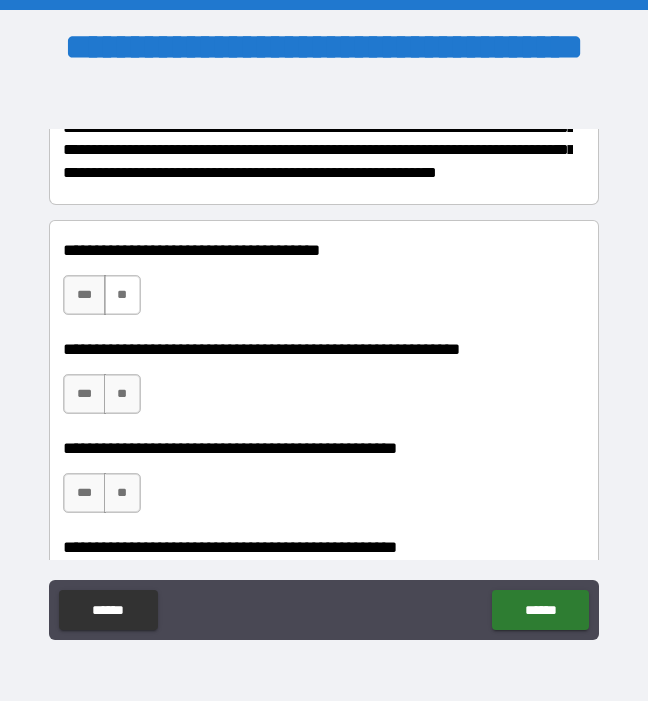 scroll, scrollTop: 318, scrollLeft: 0, axis: vertical 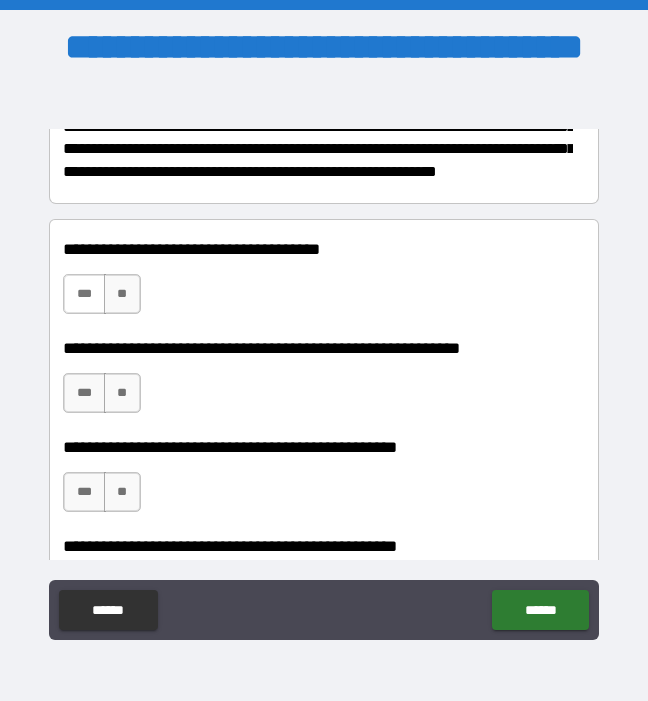 type on "*" 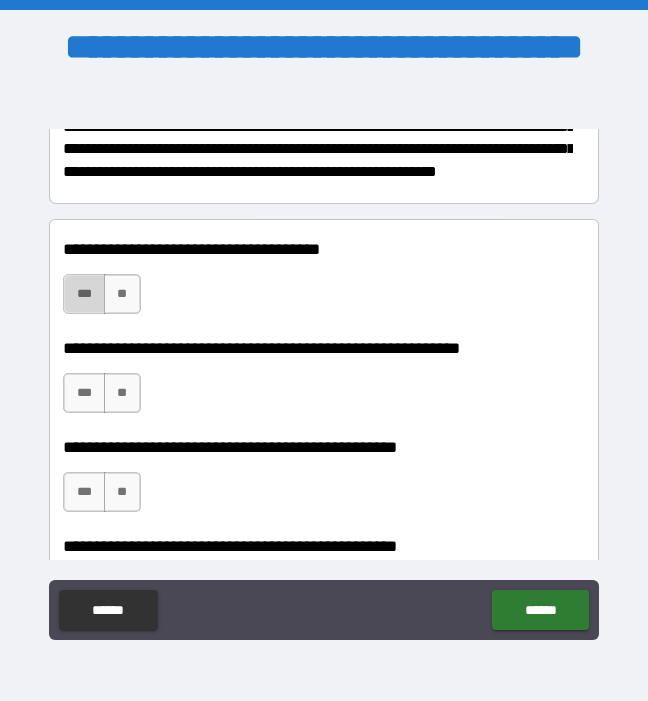 click on "***" at bounding box center [84, 294] 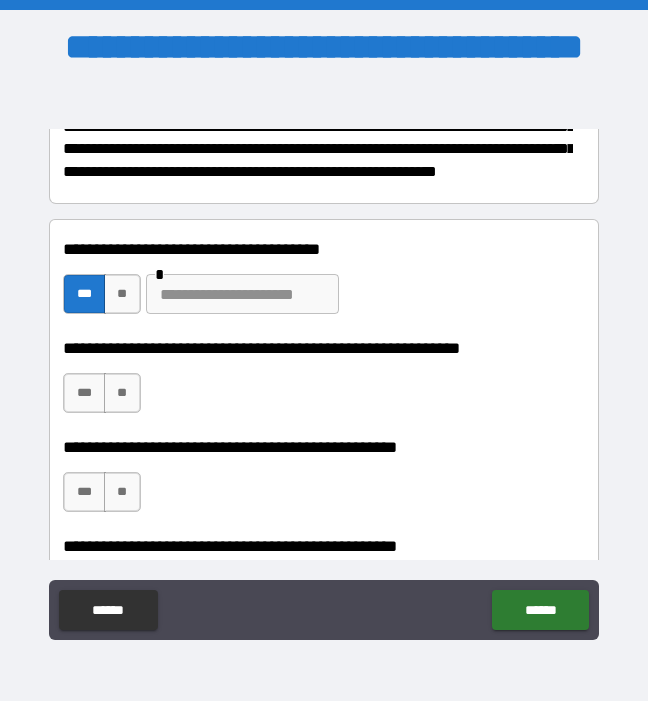 scroll, scrollTop: 334, scrollLeft: 0, axis: vertical 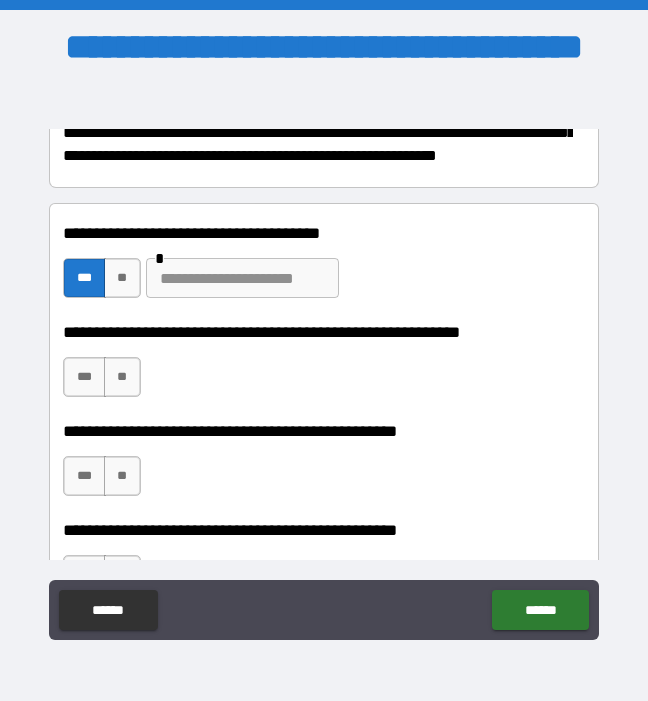 click at bounding box center [242, 278] 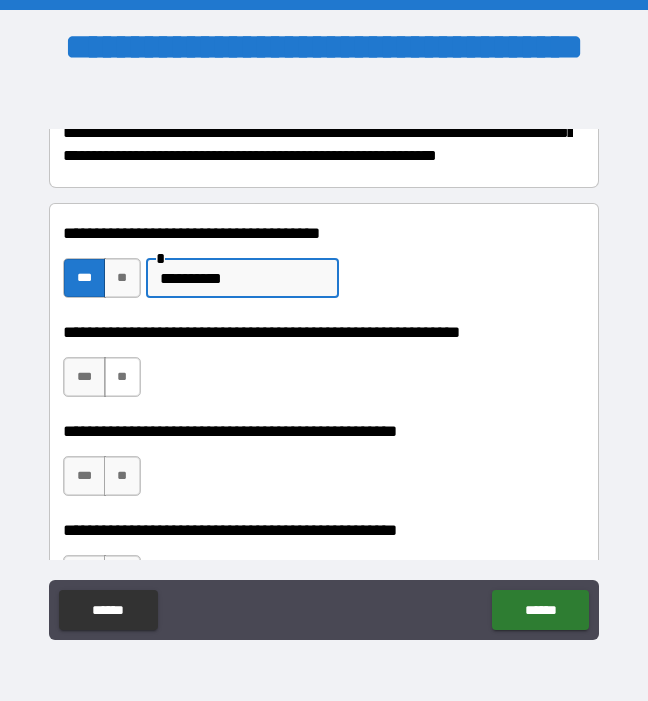 type on "**********" 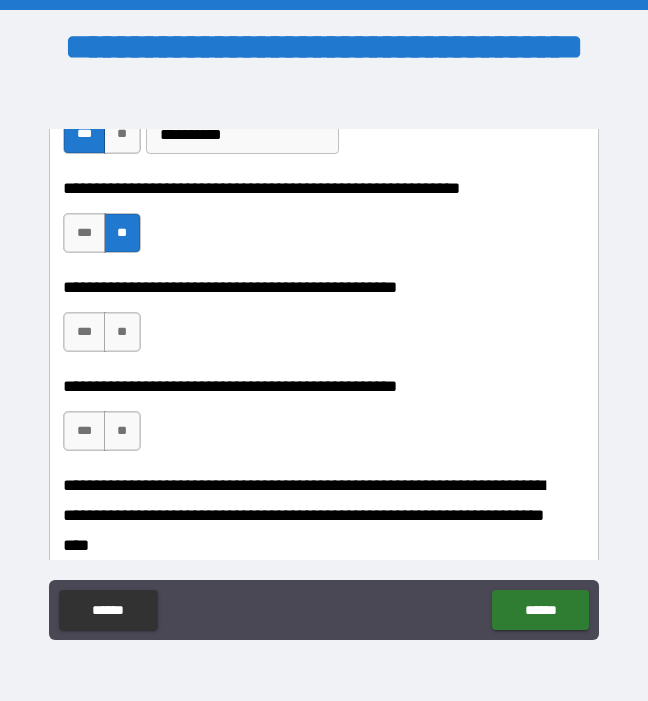 scroll, scrollTop: 481, scrollLeft: 0, axis: vertical 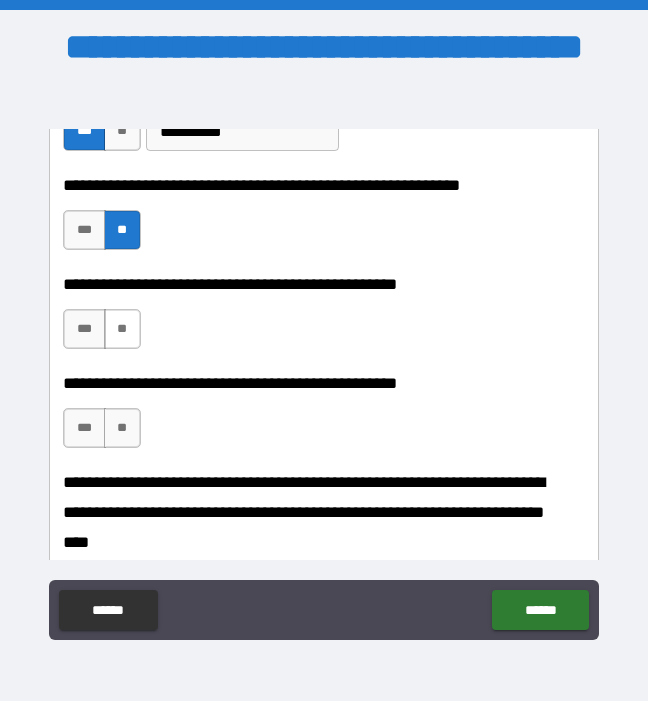click on "**" at bounding box center [122, 329] 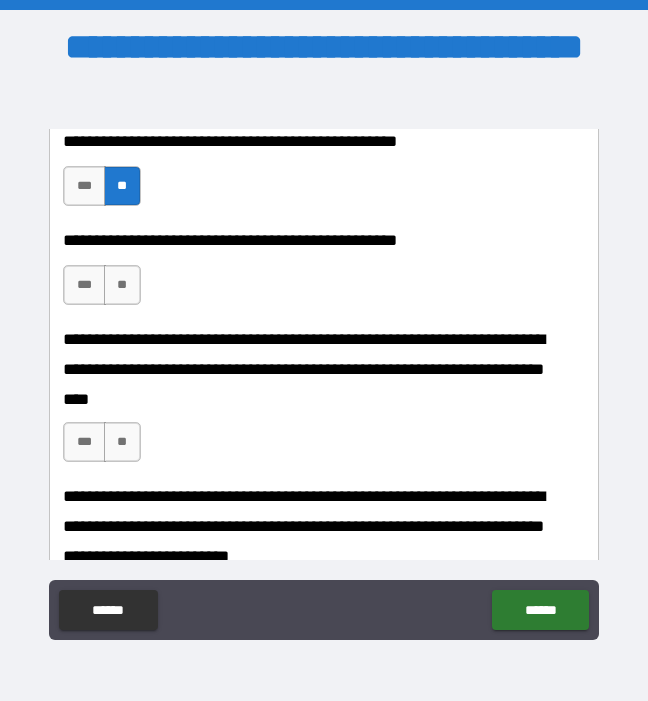 scroll, scrollTop: 633, scrollLeft: 0, axis: vertical 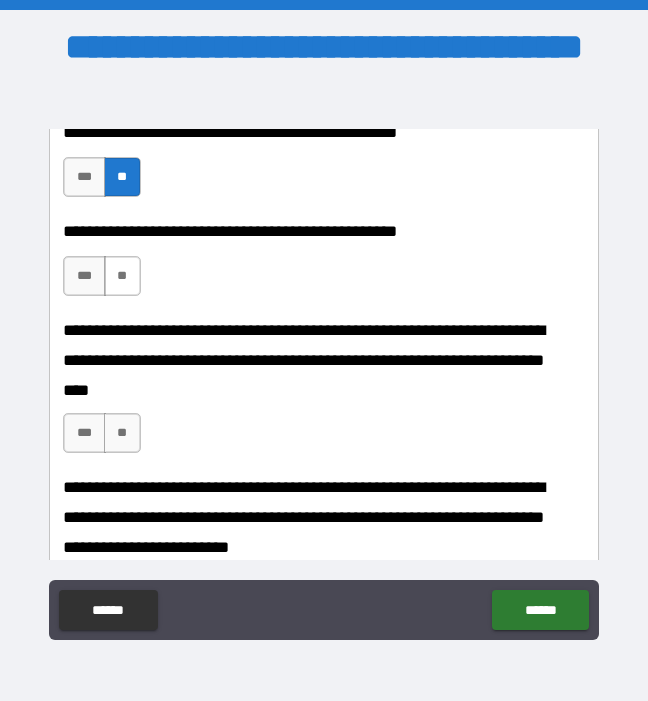 click on "**" at bounding box center [122, 276] 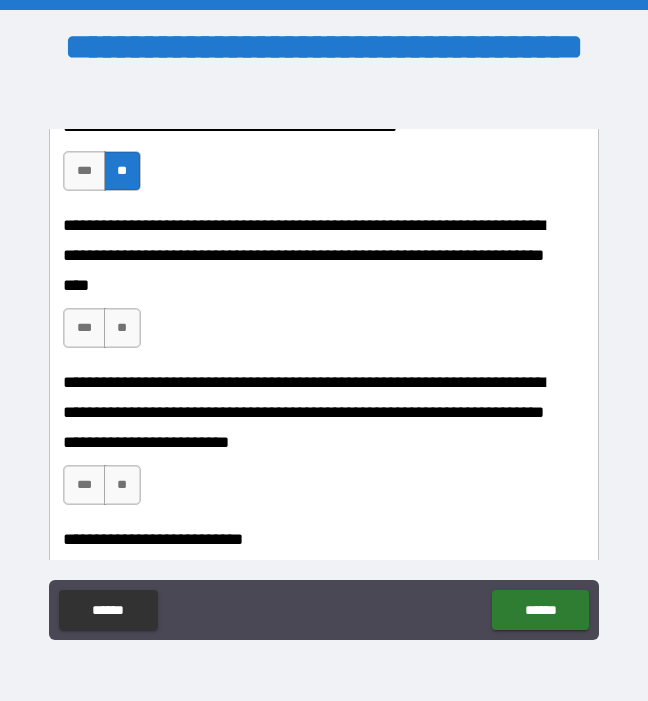 scroll, scrollTop: 744, scrollLeft: 0, axis: vertical 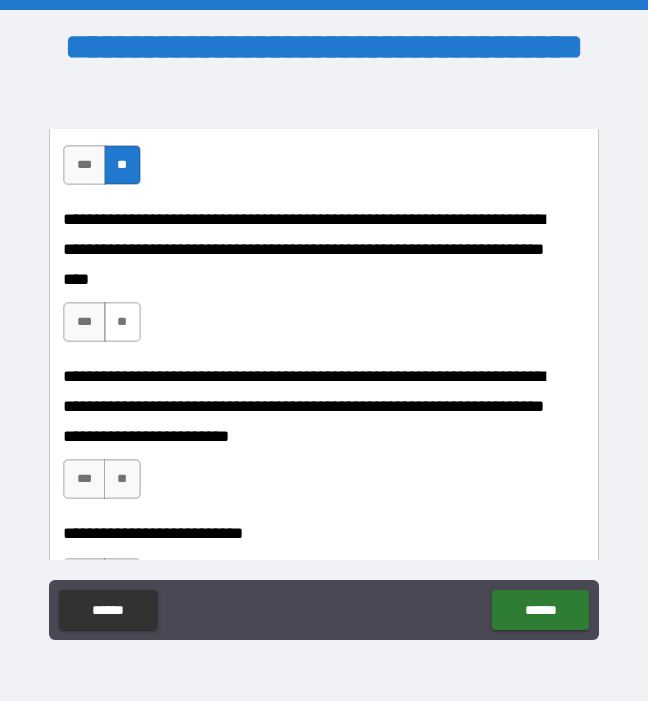 click on "**" at bounding box center [122, 322] 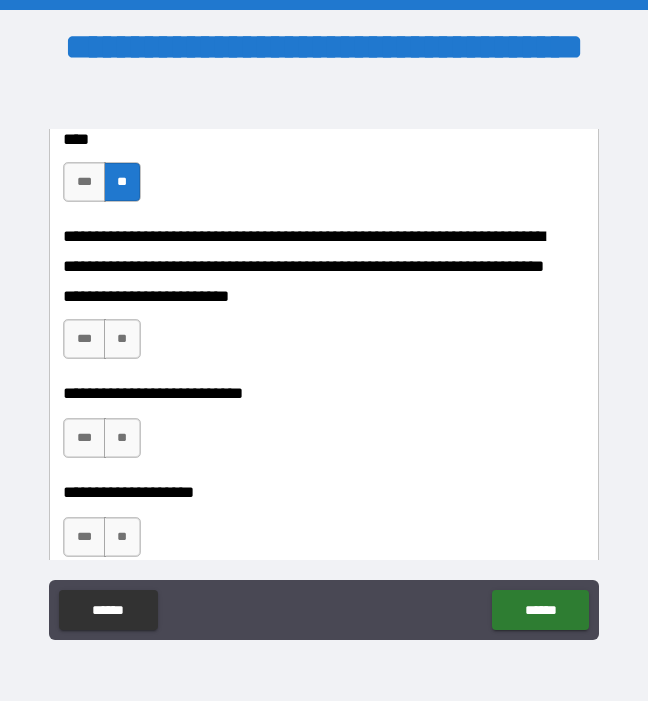 scroll, scrollTop: 887, scrollLeft: 0, axis: vertical 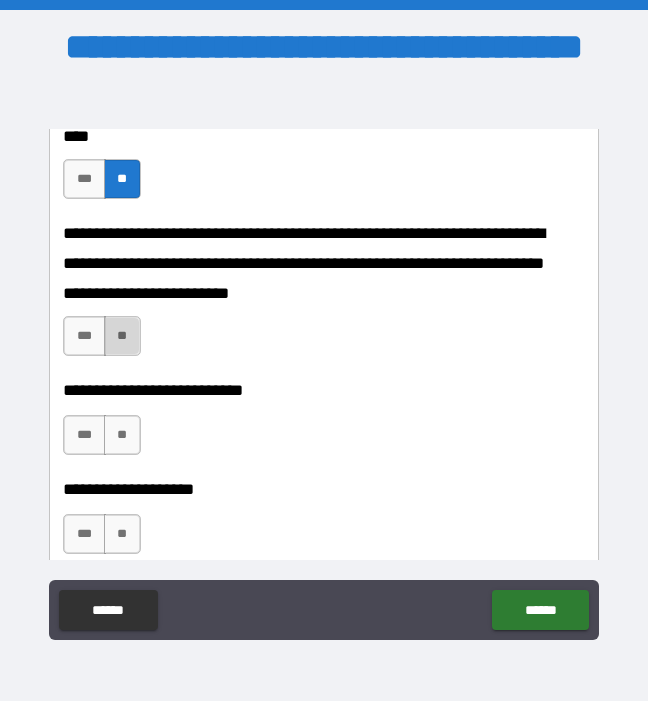 click on "**" at bounding box center [122, 336] 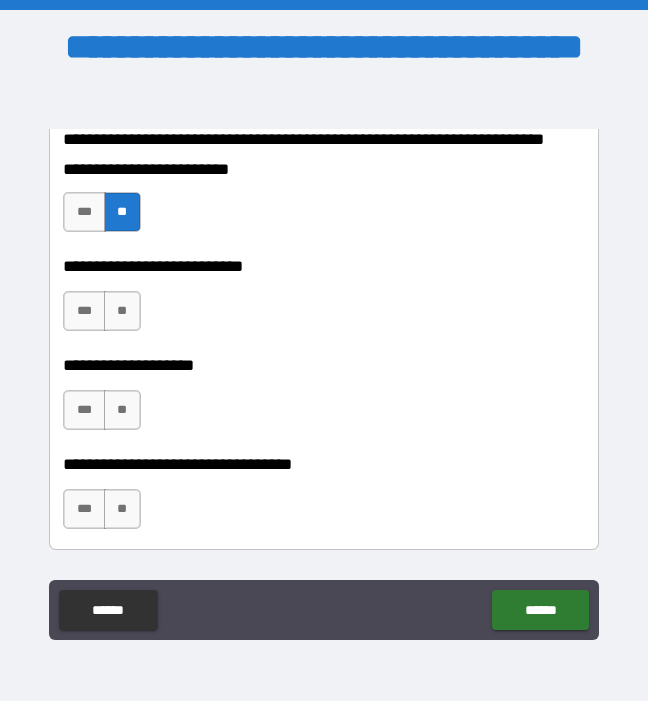 scroll, scrollTop: 1019, scrollLeft: 0, axis: vertical 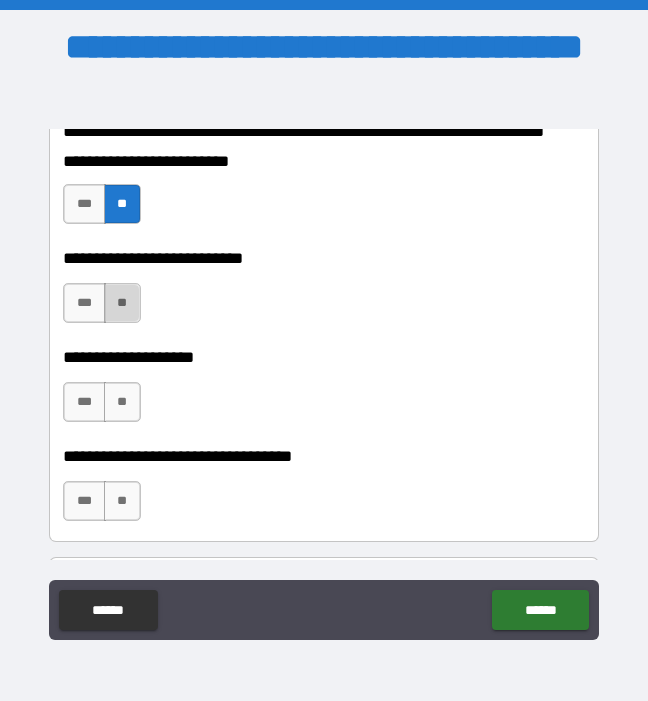 click on "**" at bounding box center [122, 303] 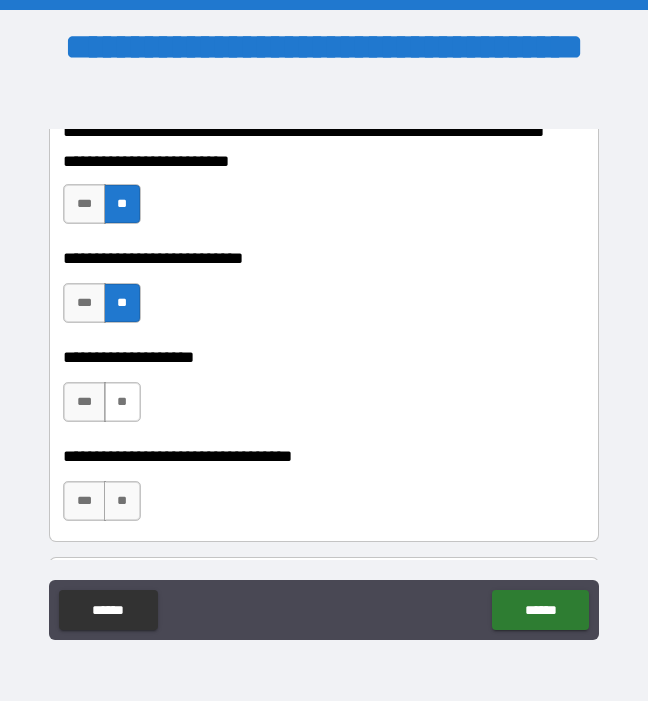 click on "**" at bounding box center (122, 402) 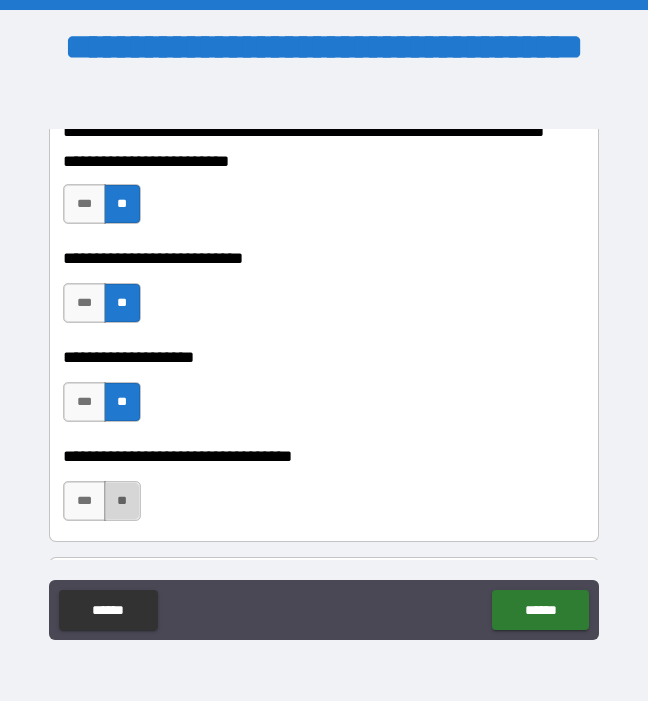 click on "**" at bounding box center (122, 501) 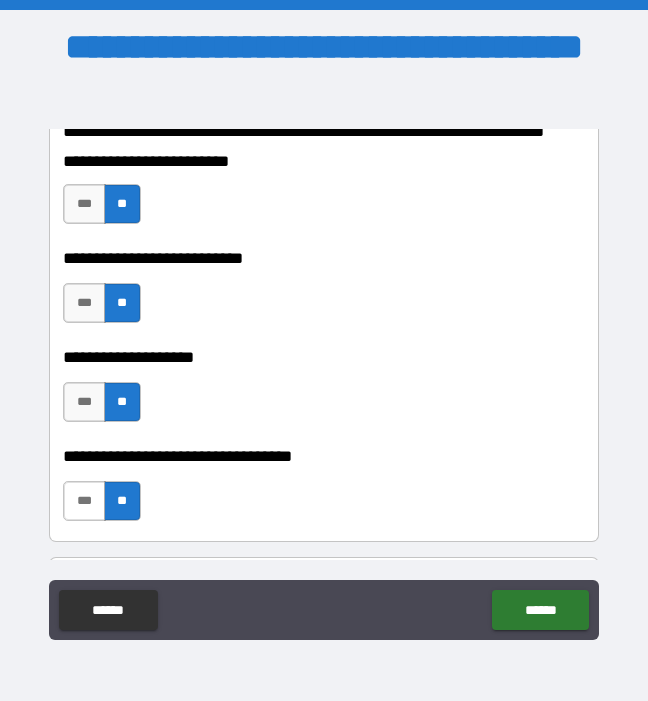 click on "***" at bounding box center [84, 501] 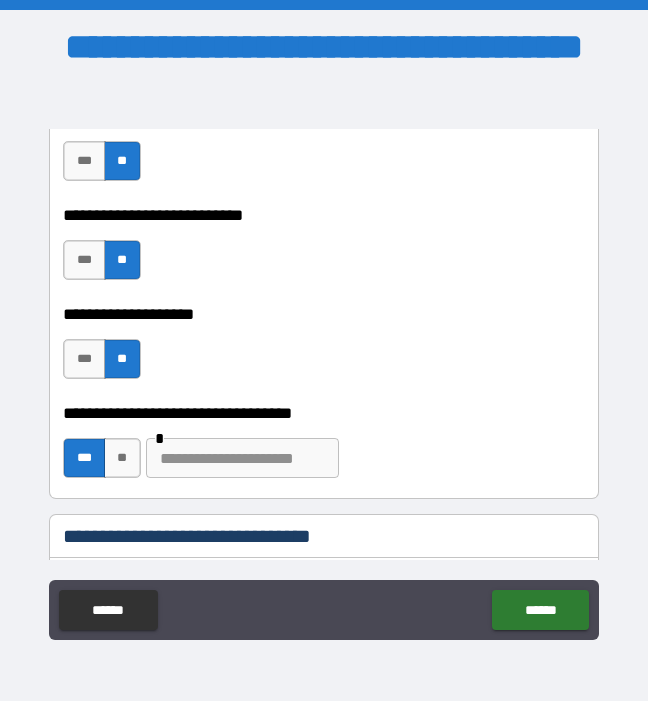 scroll, scrollTop: 1092, scrollLeft: 0, axis: vertical 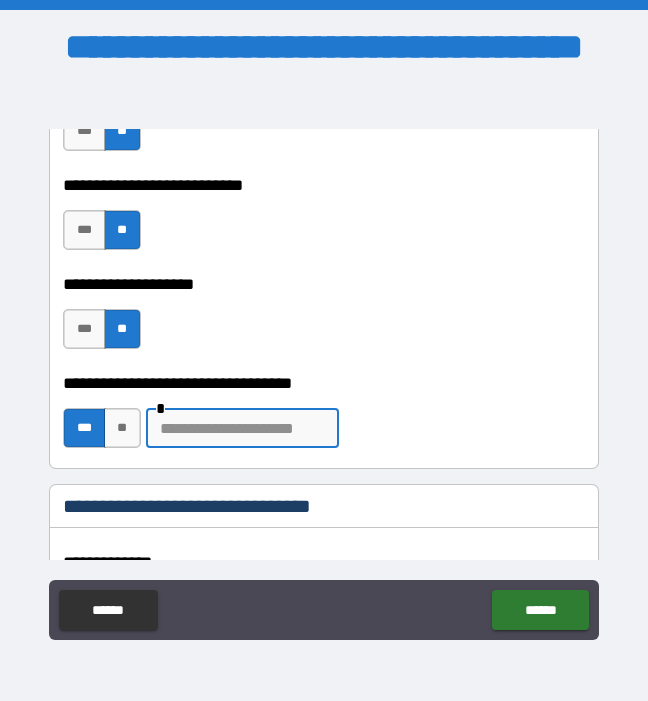 click at bounding box center (242, 428) 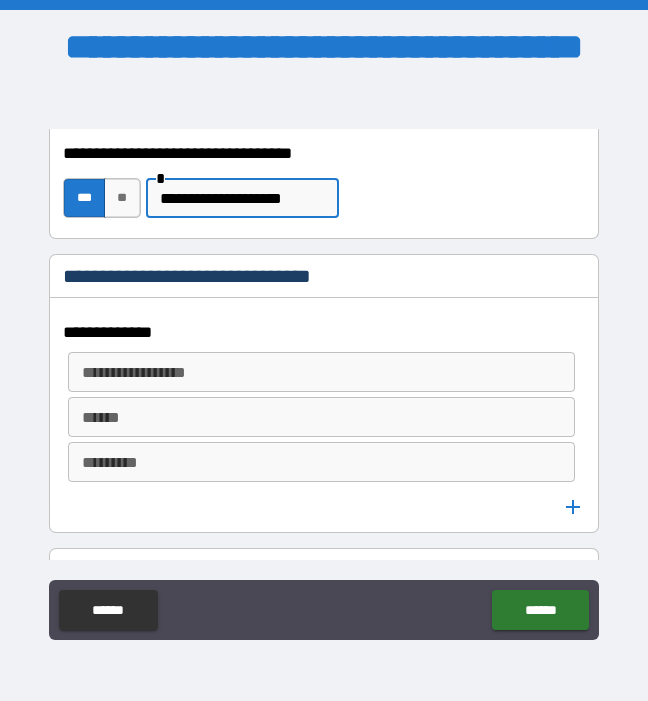 scroll, scrollTop: 1327, scrollLeft: 0, axis: vertical 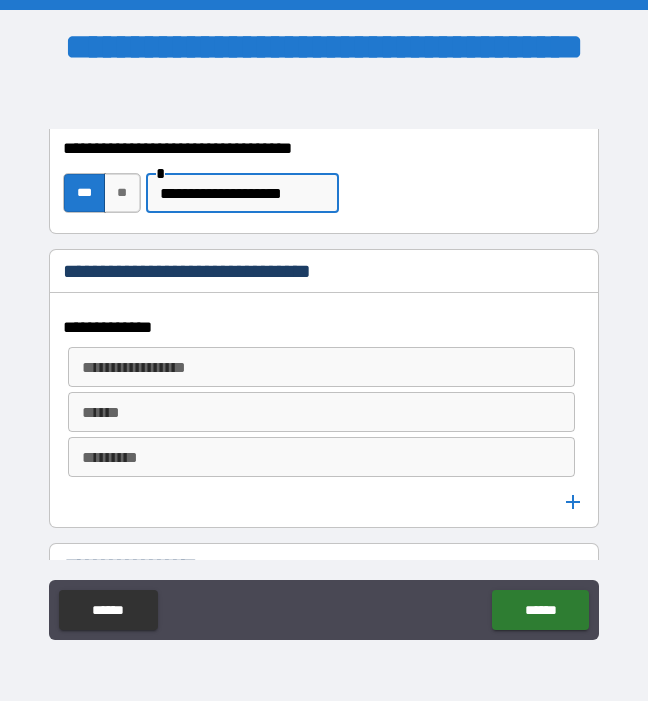 type on "**********" 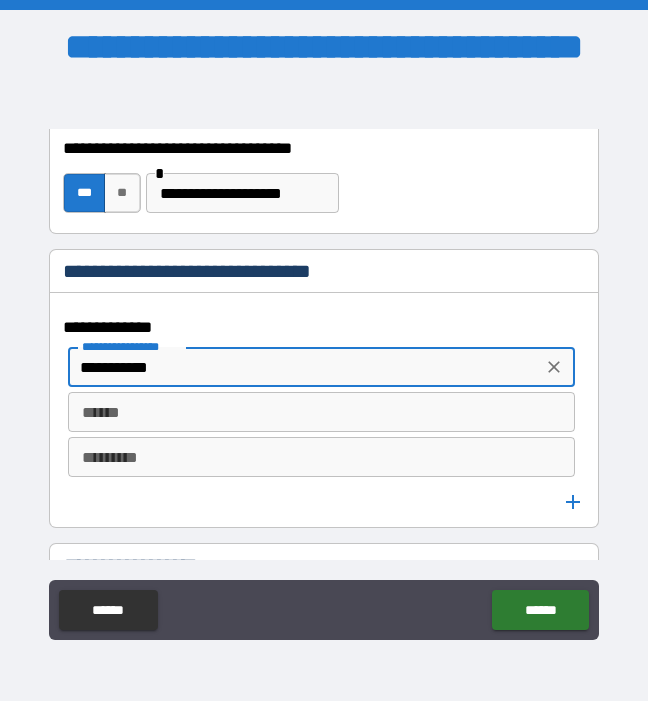 type on "**********" 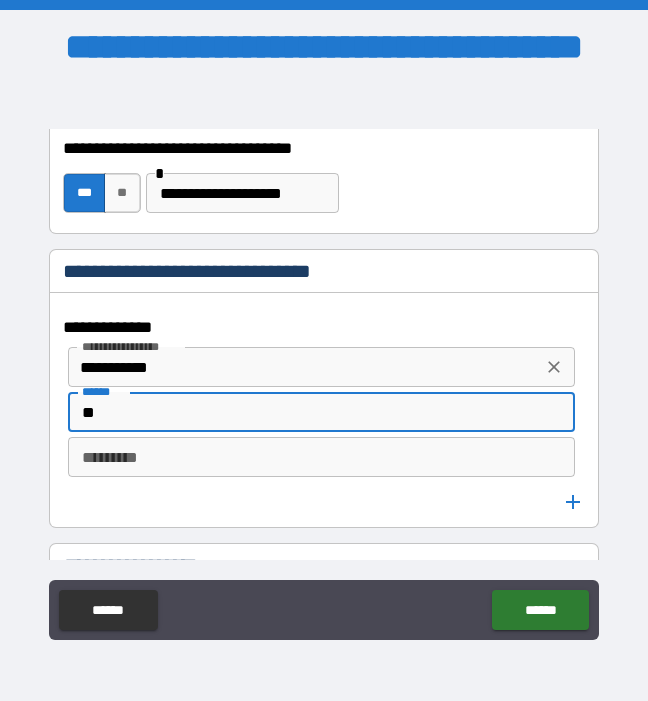 type on "*" 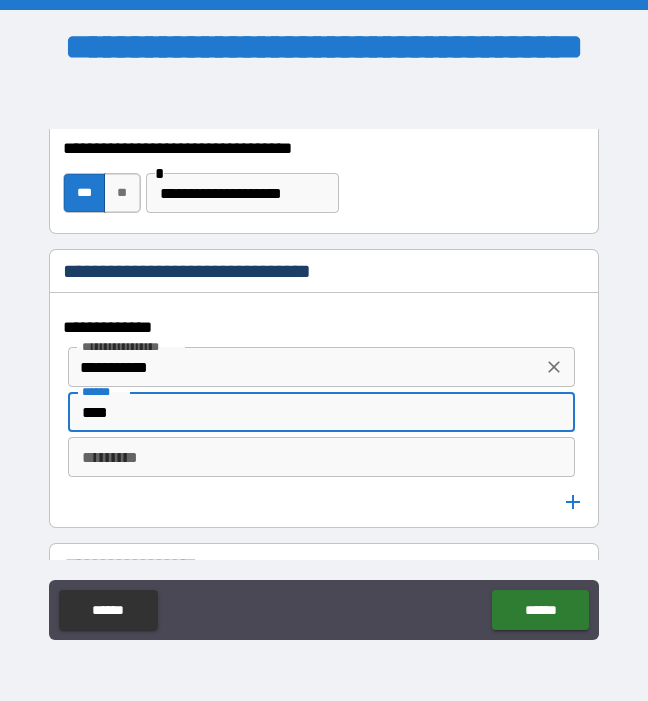 type on "****" 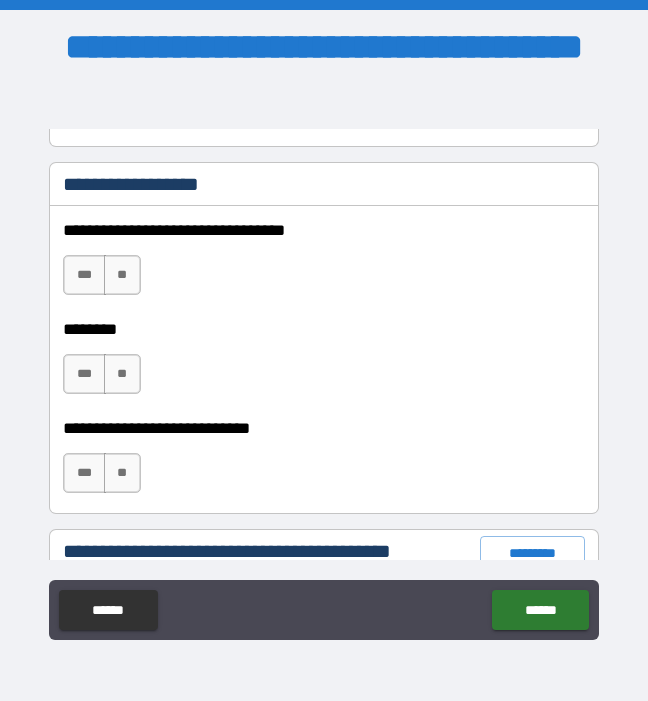 scroll, scrollTop: 1709, scrollLeft: 0, axis: vertical 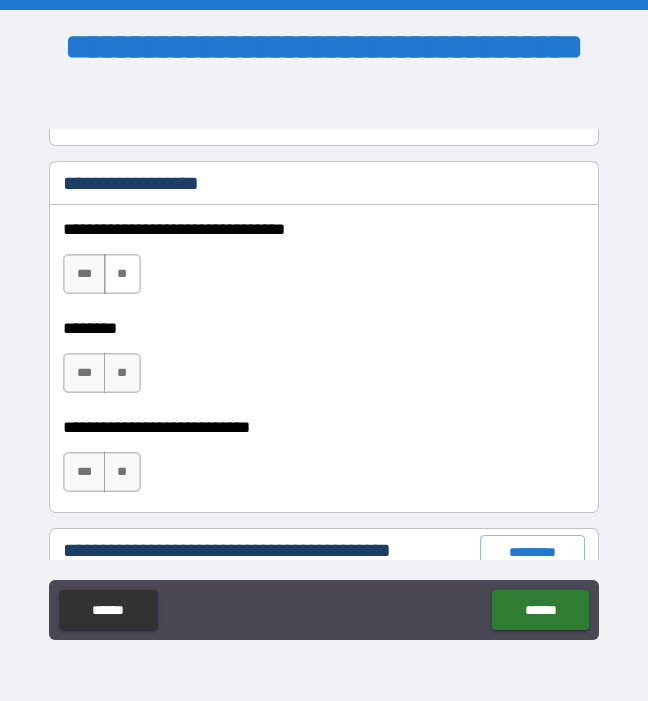 type on "**********" 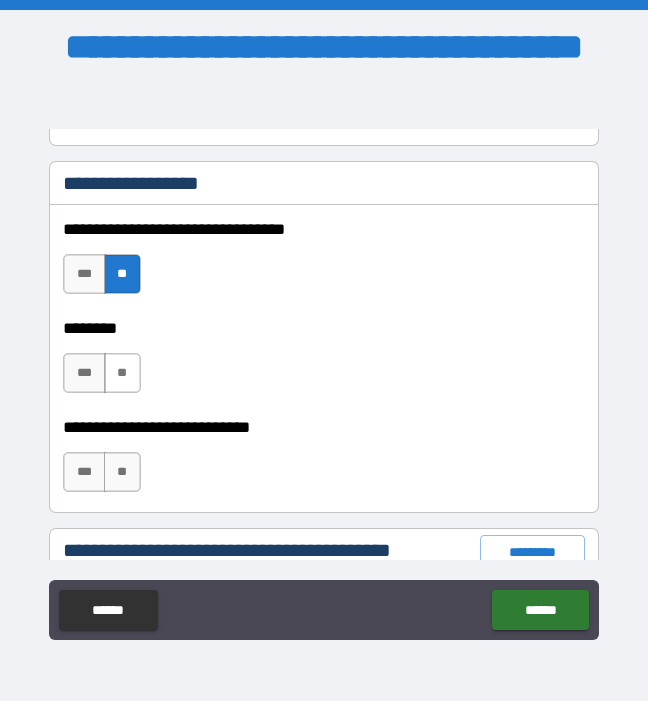 click on "**" at bounding box center [122, 373] 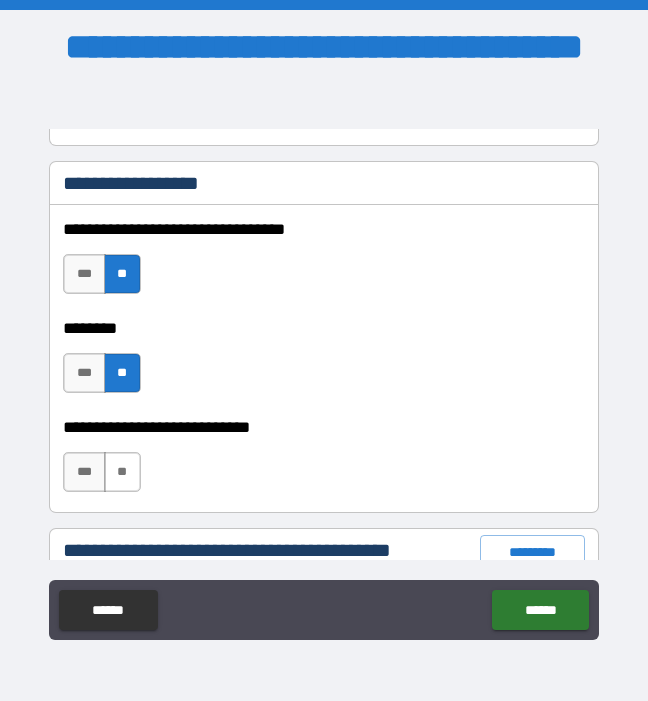 click on "**" at bounding box center (122, 472) 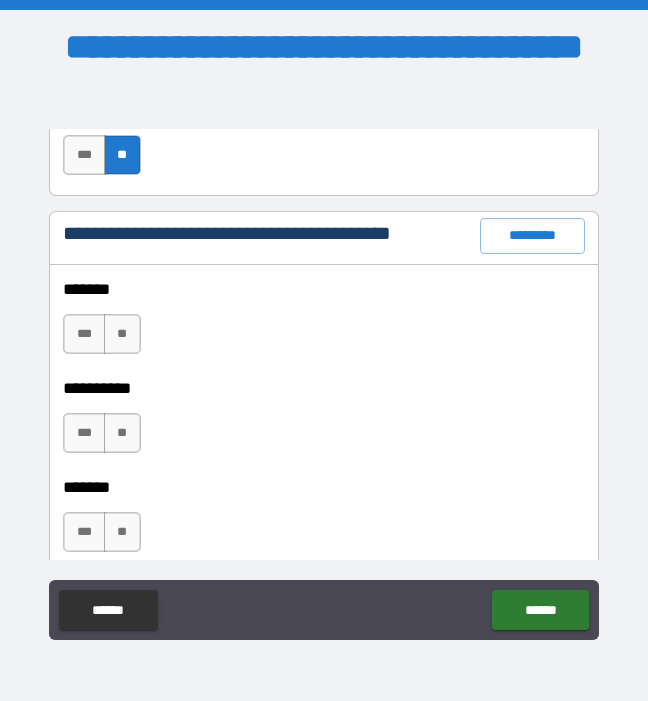 scroll, scrollTop: 2047, scrollLeft: 0, axis: vertical 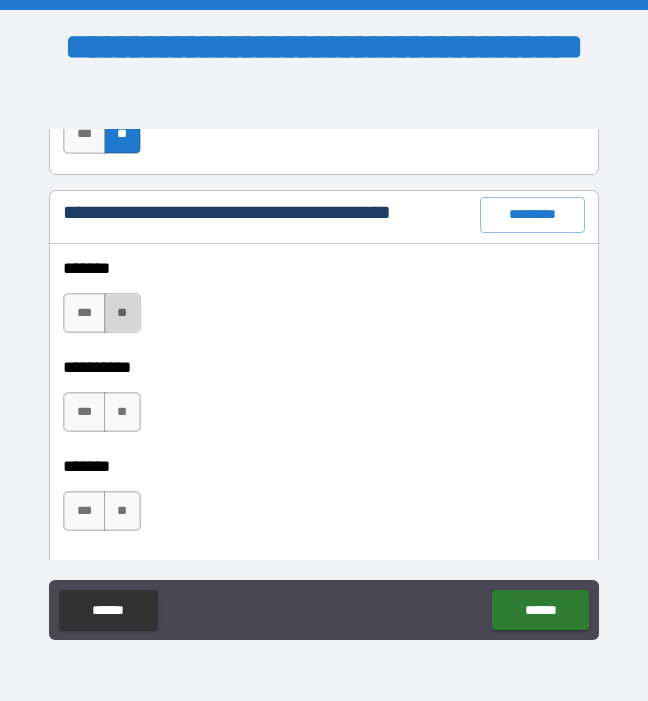 click on "**" at bounding box center (122, 313) 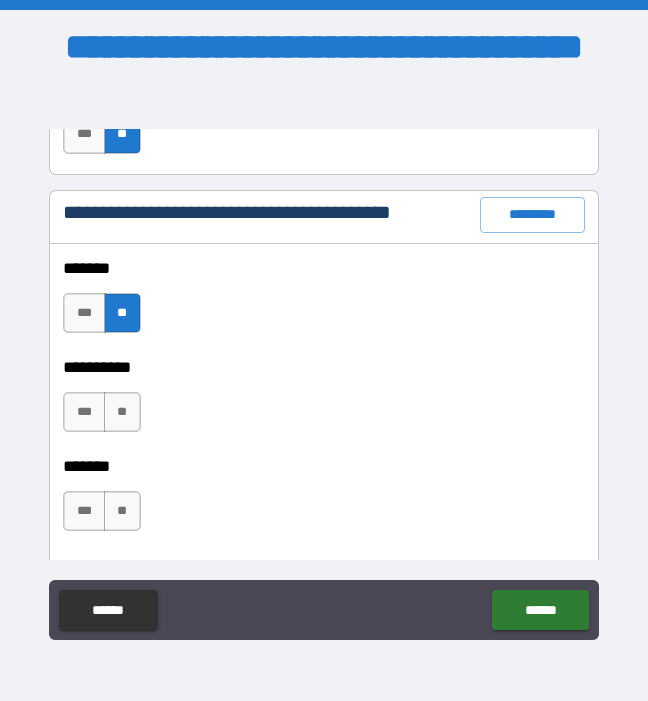 click on "*** **" at bounding box center (104, 417) 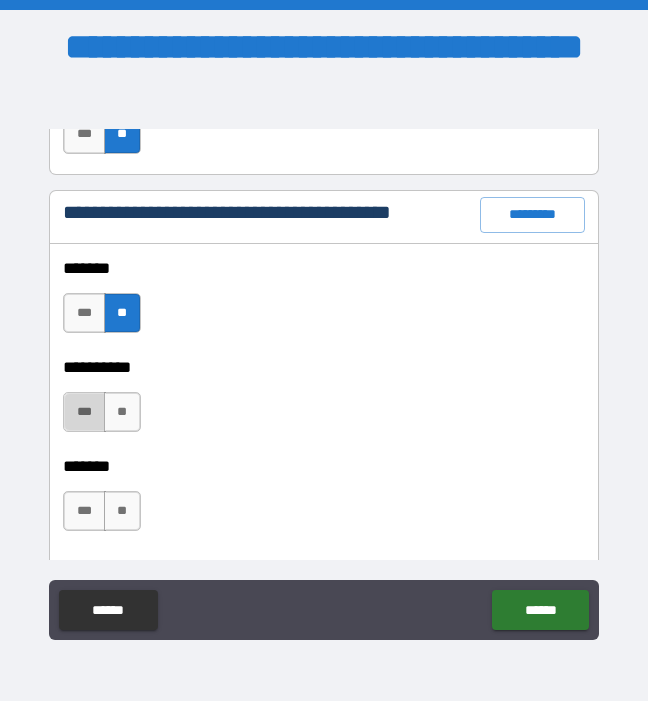 click on "***" at bounding box center [84, 412] 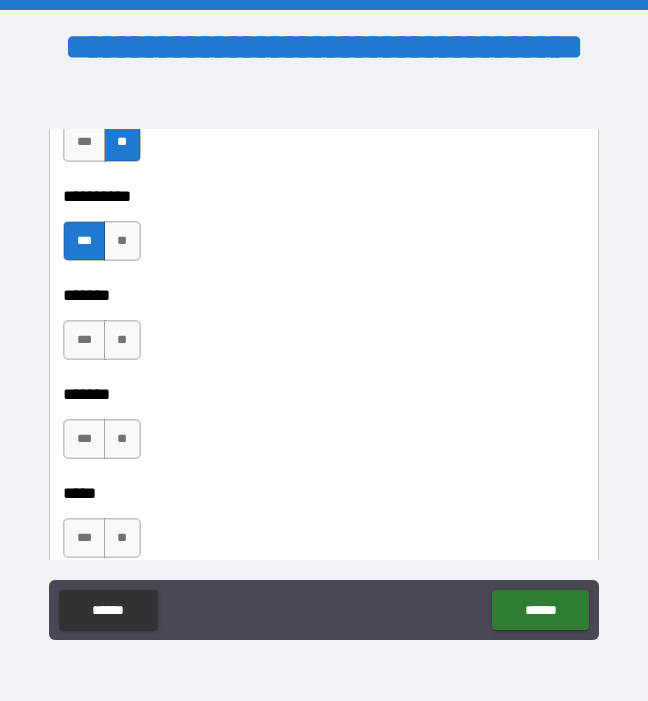 scroll, scrollTop: 2220, scrollLeft: 0, axis: vertical 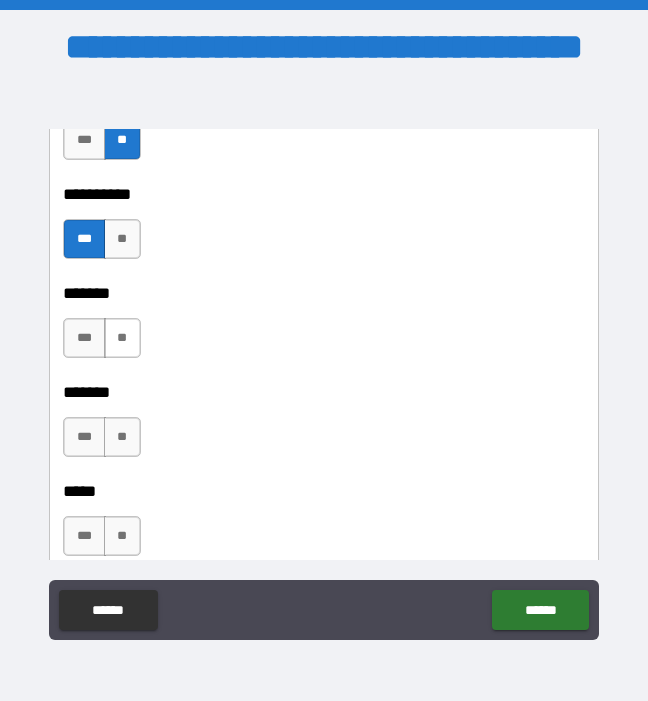 click on "**" at bounding box center [122, 338] 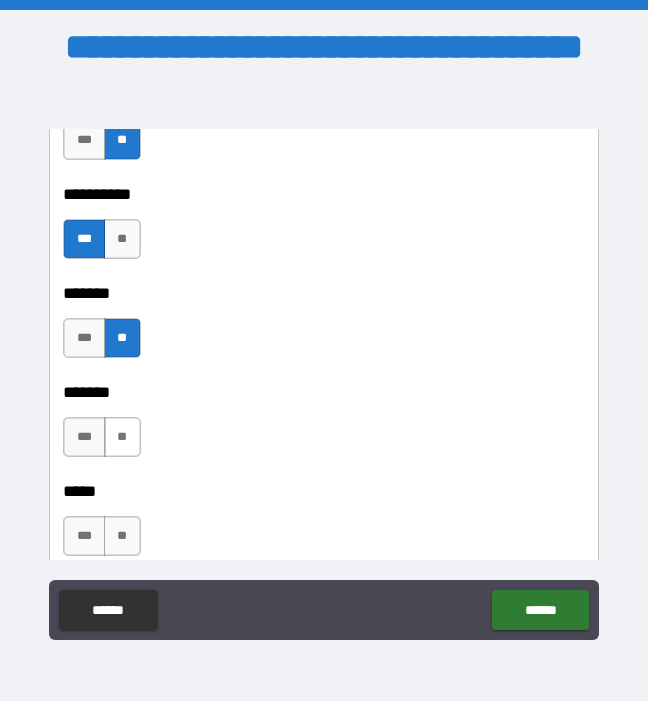 click on "**" at bounding box center (122, 437) 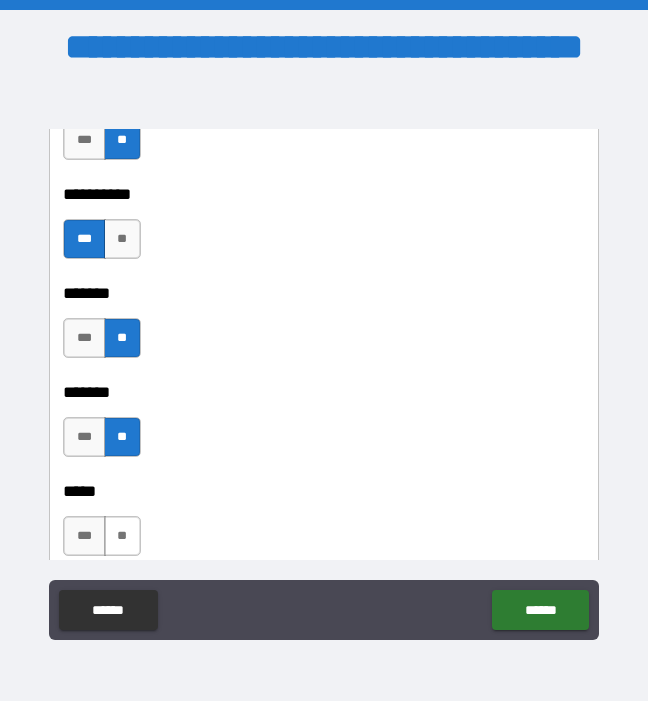click on "**" at bounding box center [122, 536] 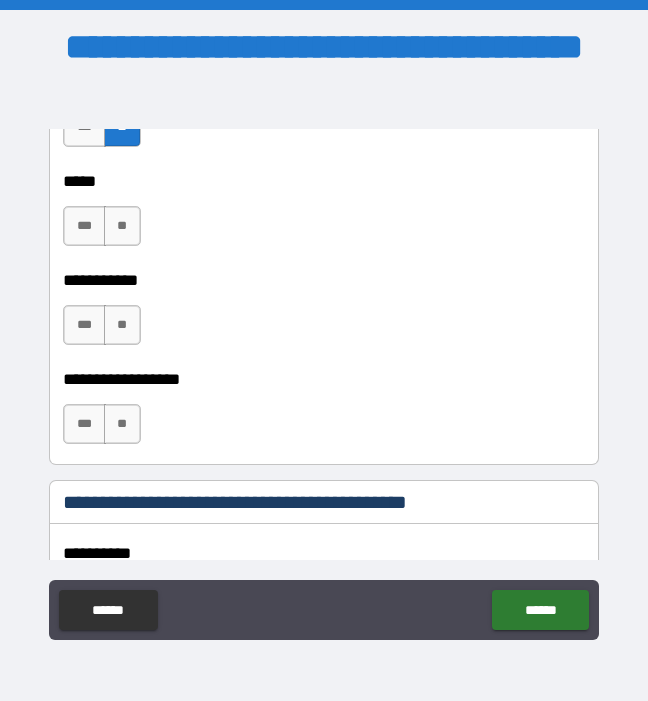 scroll, scrollTop: 2642, scrollLeft: 0, axis: vertical 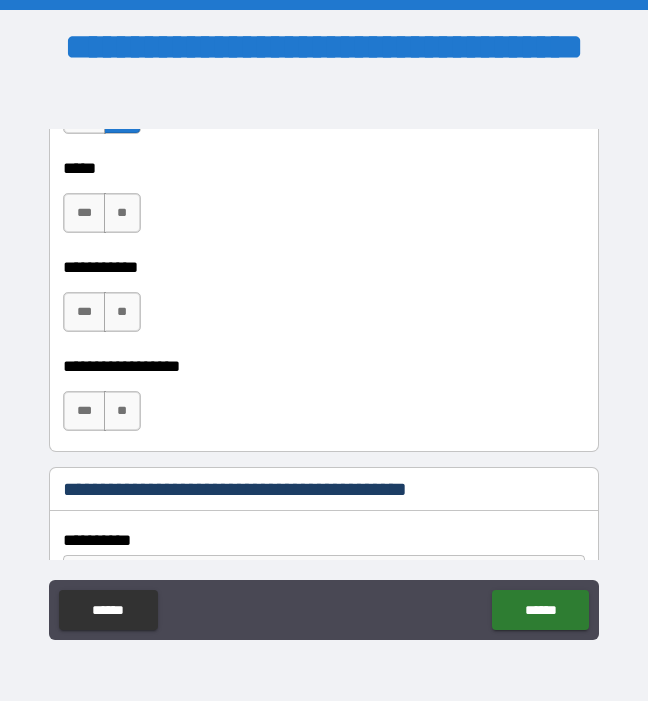 click on "*****" at bounding box center [318, 168] 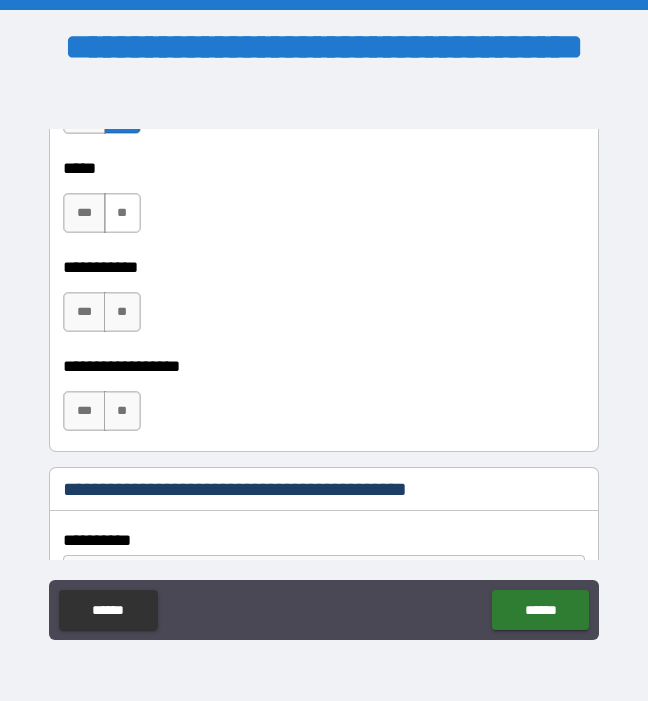 click on "**" at bounding box center [122, 213] 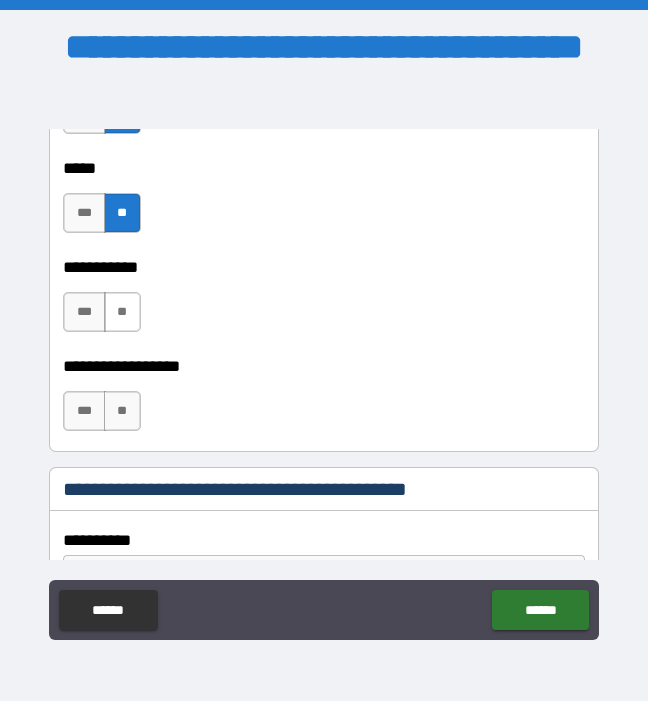 click on "**" at bounding box center (122, 312) 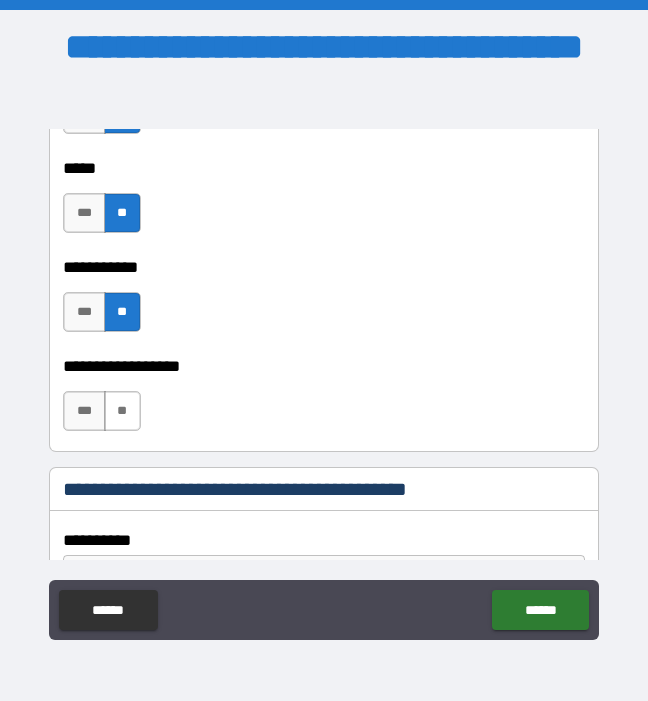 click on "**" at bounding box center (122, 411) 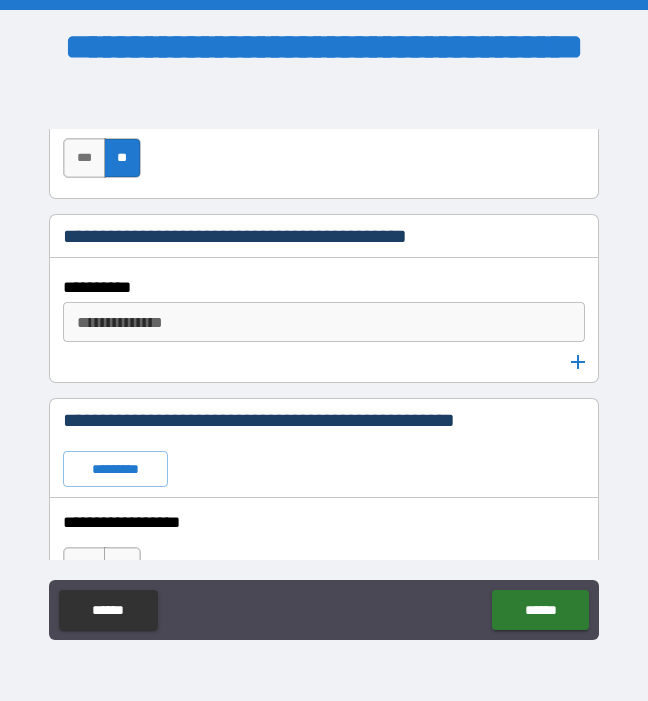 scroll, scrollTop: 2896, scrollLeft: 0, axis: vertical 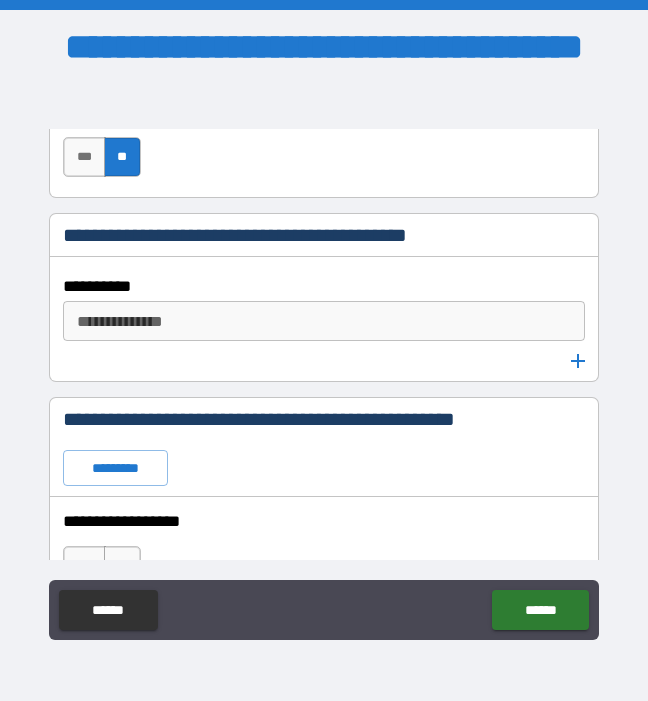 click on "**********" at bounding box center (322, 321) 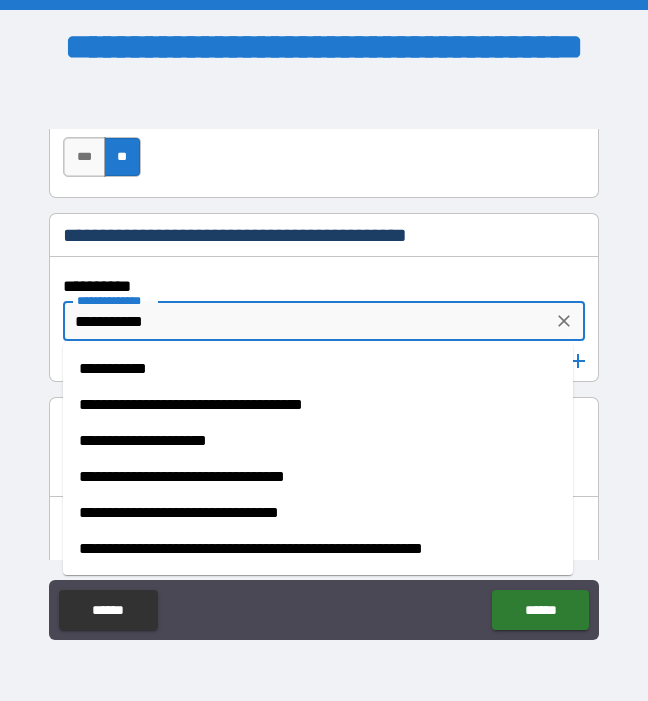 click on "**********" at bounding box center (318, 369) 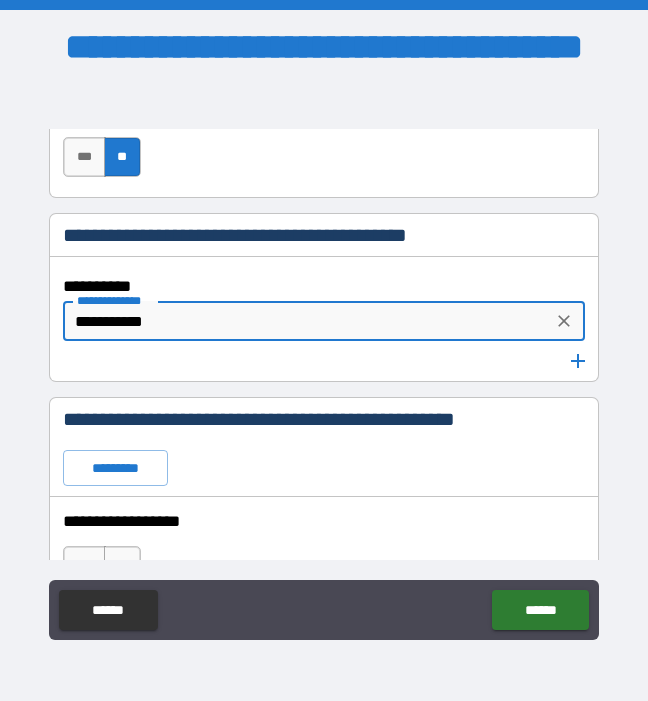 click 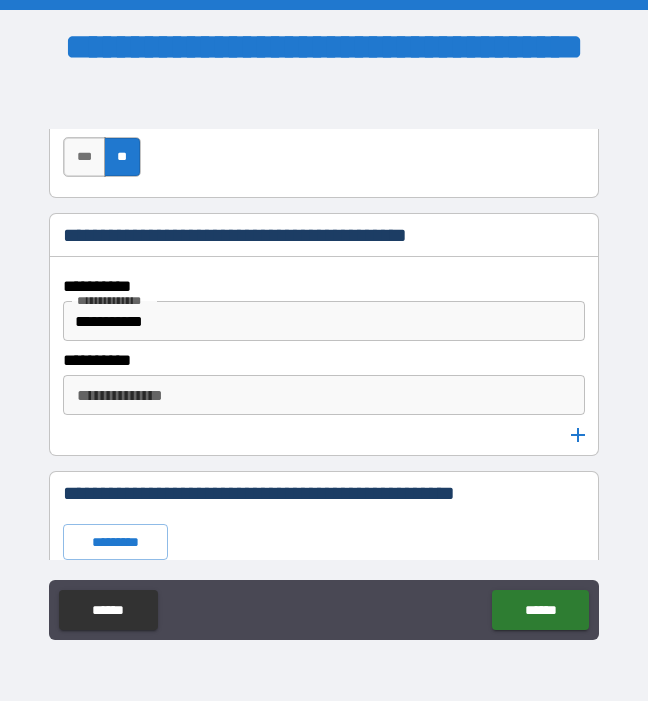 click on "**********" at bounding box center (322, 395) 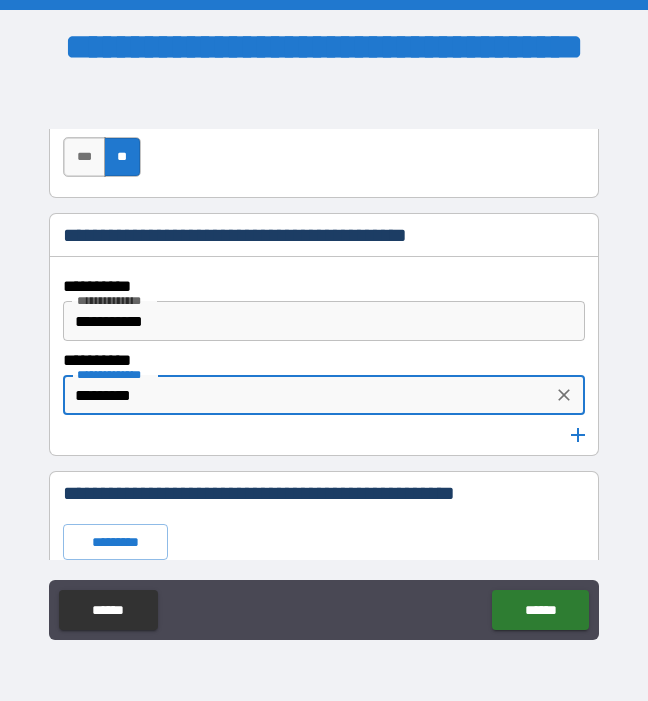 click on "*********" at bounding box center (307, 395) 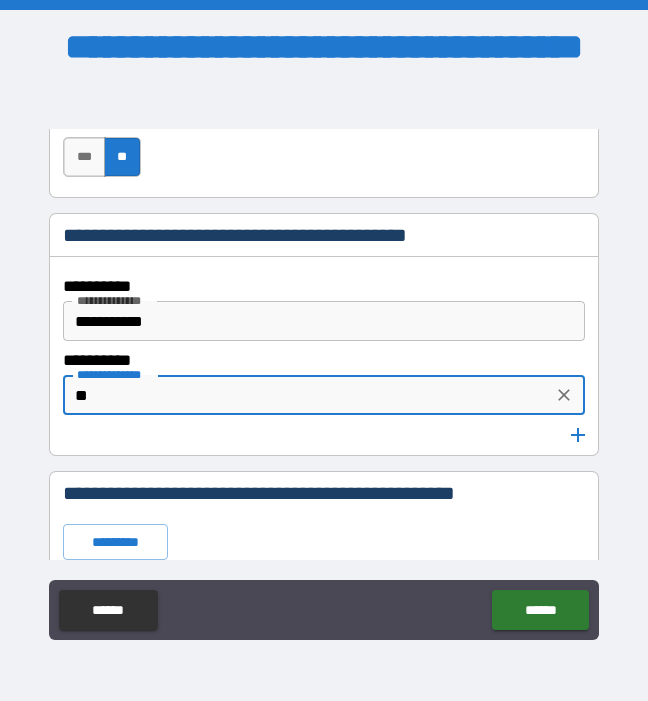 type on "*" 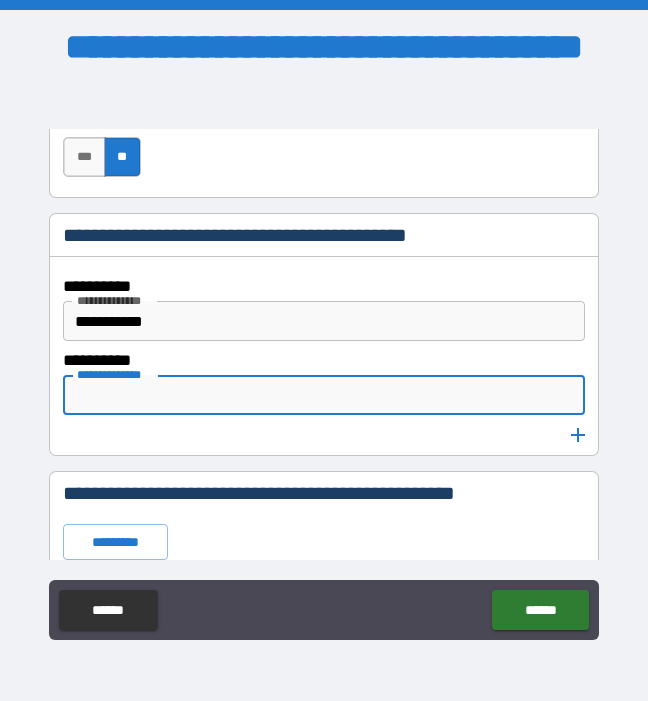 type on "*" 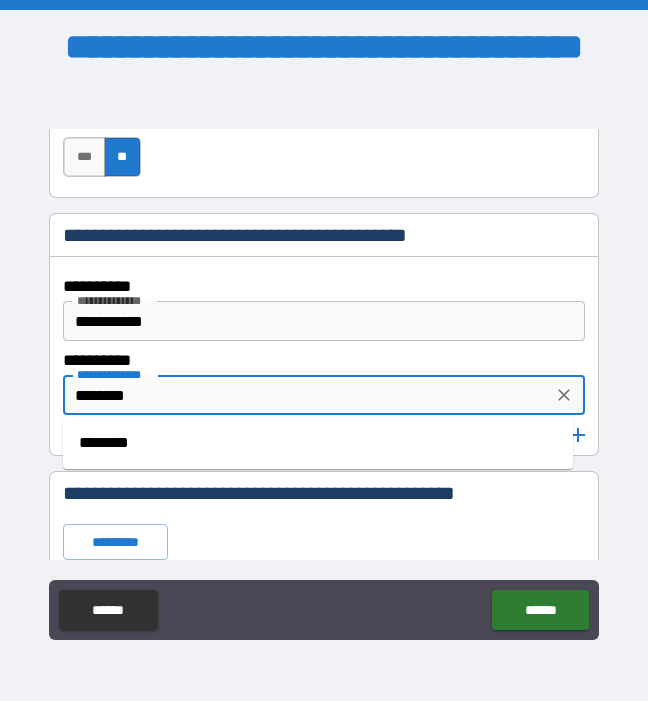 click on "********" at bounding box center (318, 443) 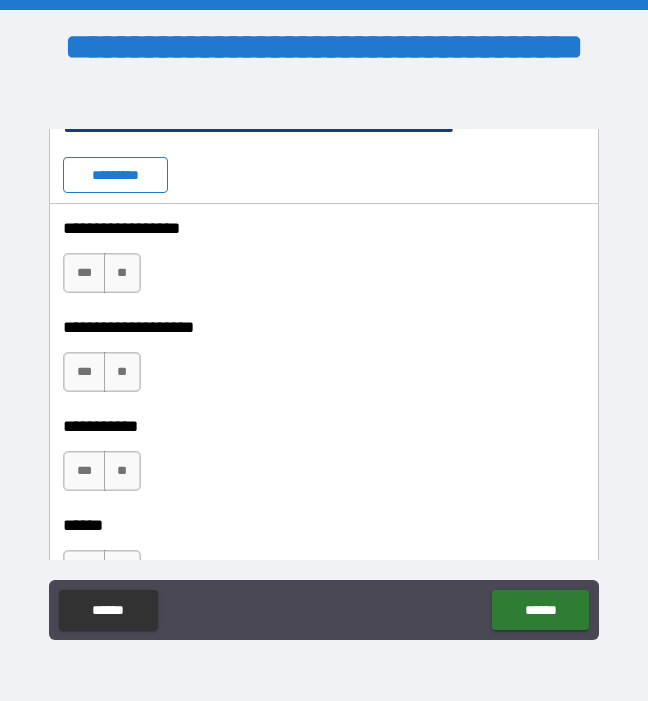 scroll, scrollTop: 3266, scrollLeft: 0, axis: vertical 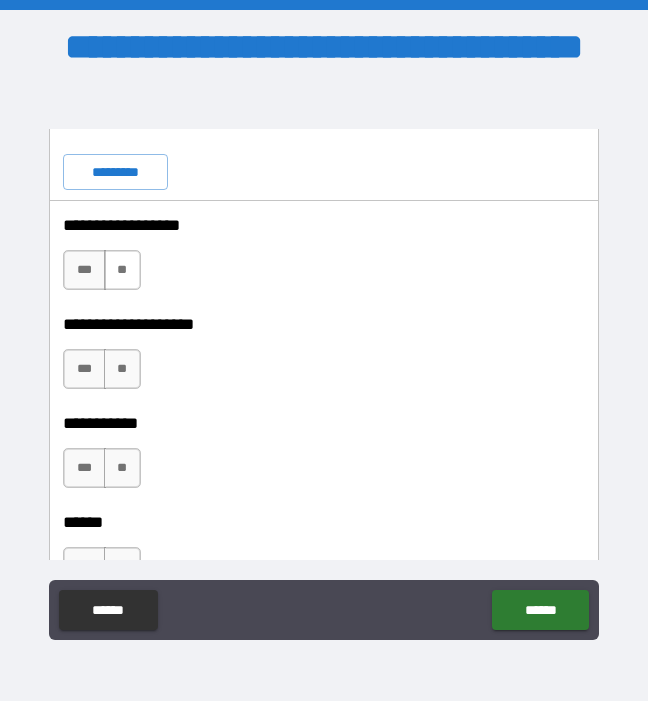 type on "********" 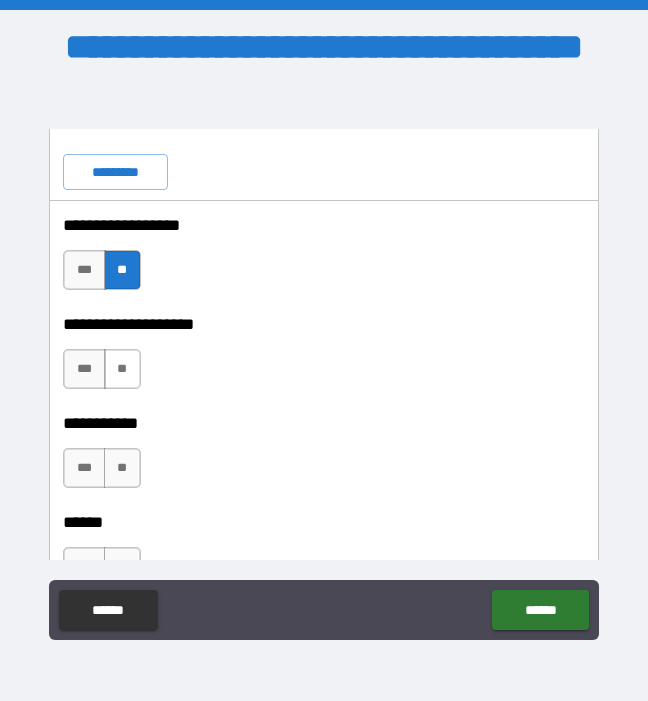 click on "**" at bounding box center [122, 369] 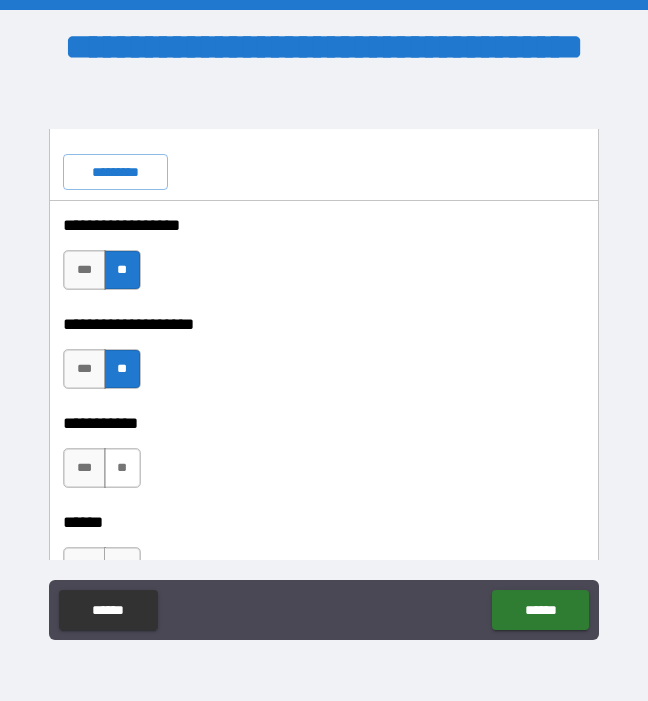 scroll, scrollTop: 3426, scrollLeft: 0, axis: vertical 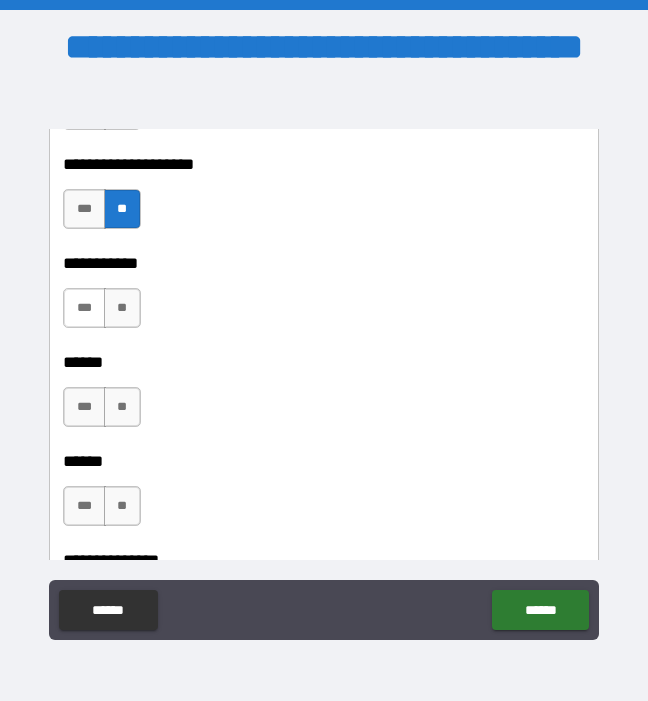 click on "***" at bounding box center [84, 308] 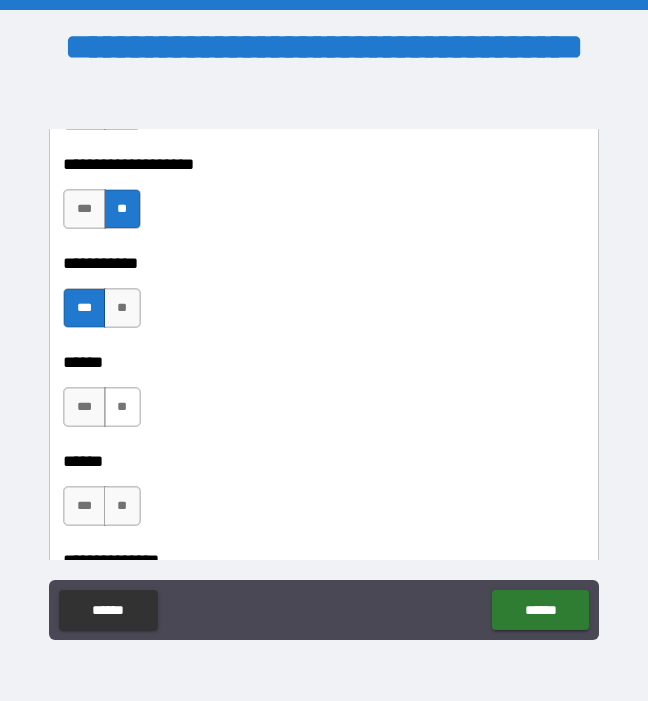 click on "**" at bounding box center [122, 407] 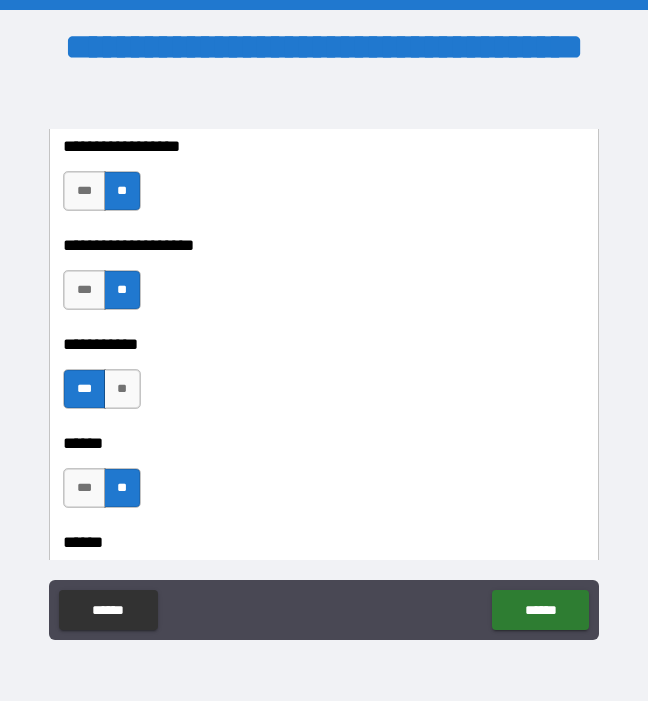 scroll, scrollTop: 3452, scrollLeft: 0, axis: vertical 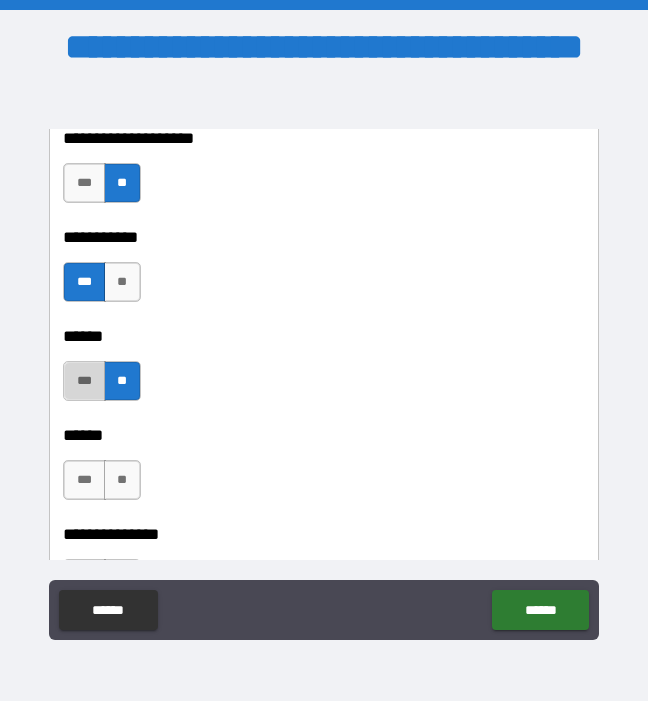 click on "***" at bounding box center (84, 381) 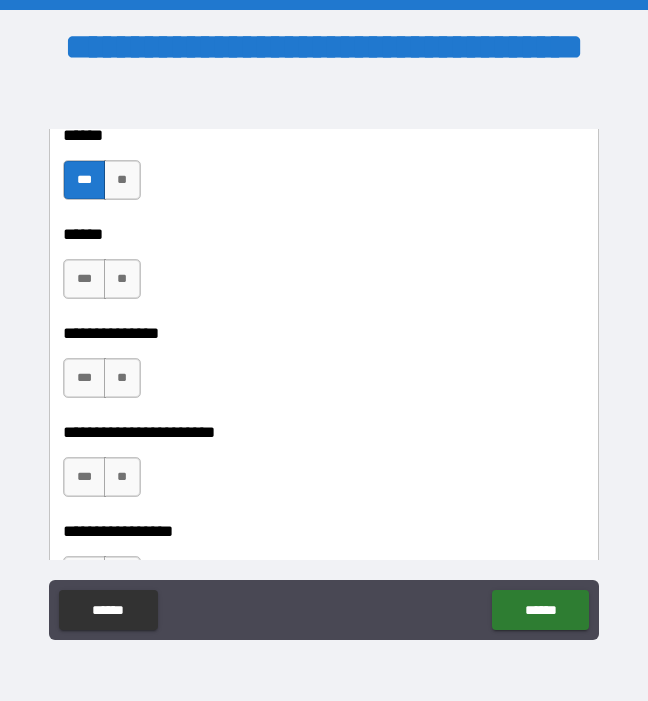scroll, scrollTop: 3664, scrollLeft: 0, axis: vertical 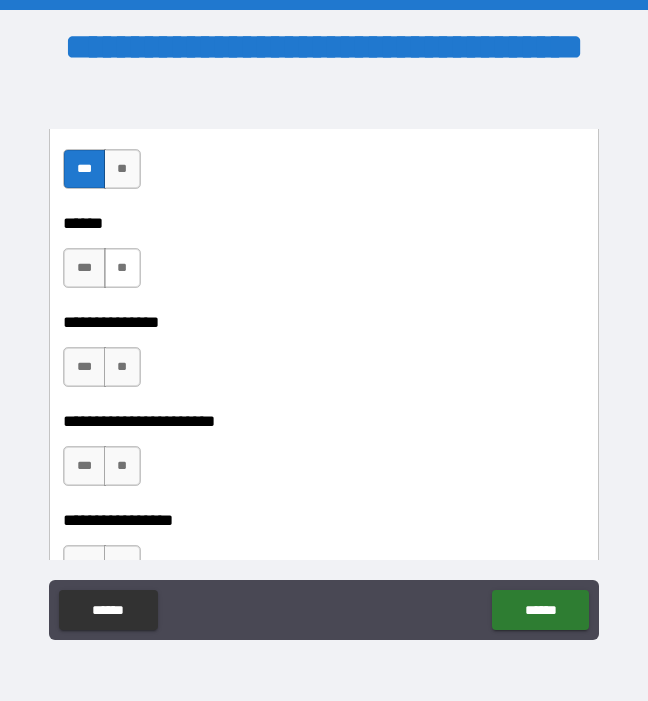 click on "**" at bounding box center (122, 268) 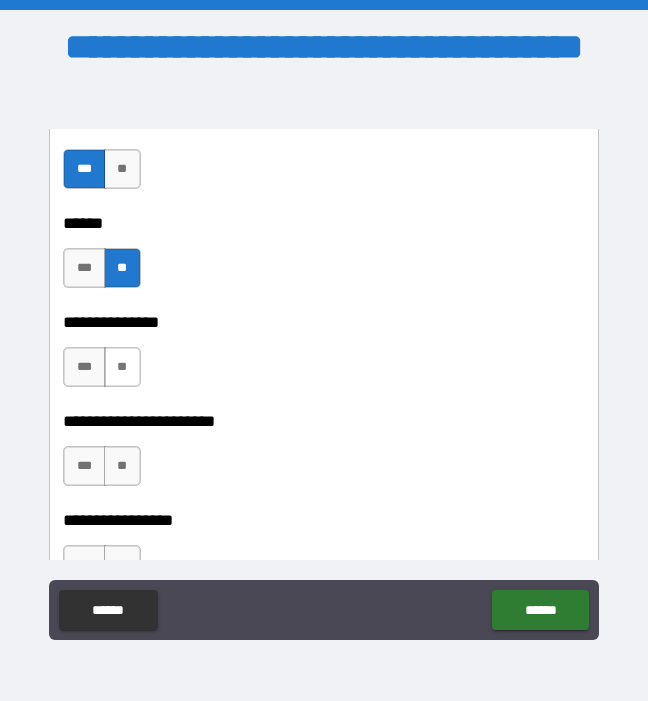 click on "**" at bounding box center [122, 367] 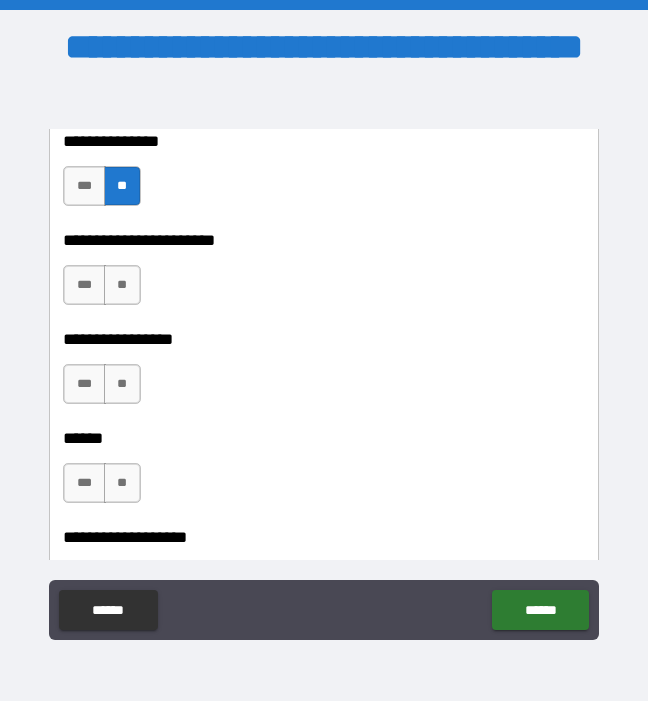 scroll, scrollTop: 3852, scrollLeft: 0, axis: vertical 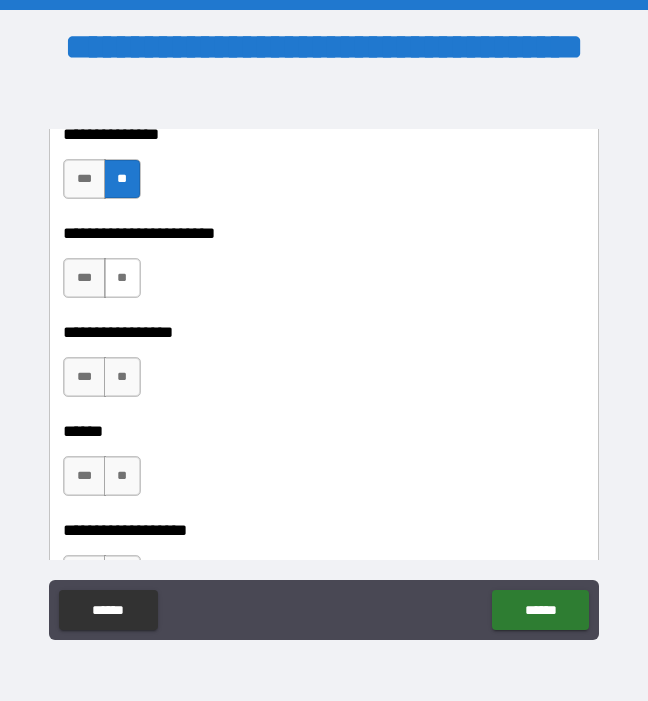 click on "**" at bounding box center [122, 278] 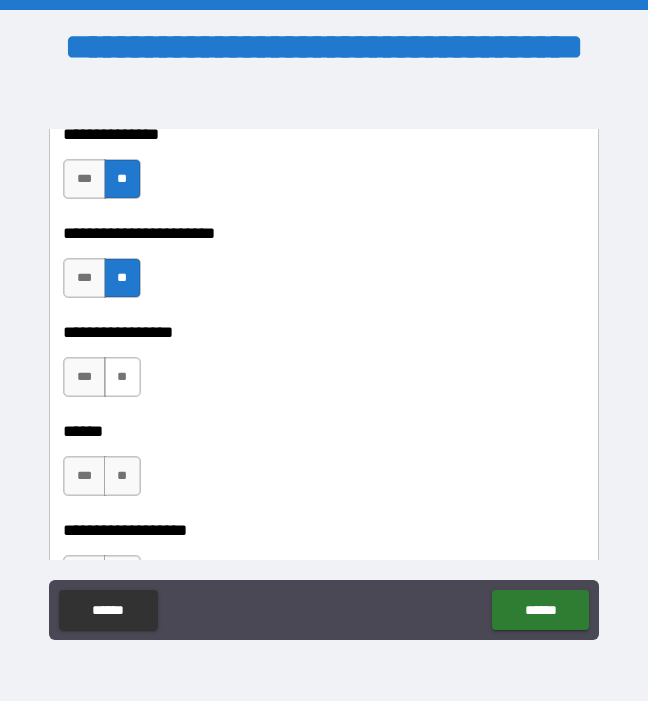 click on "**" at bounding box center (122, 377) 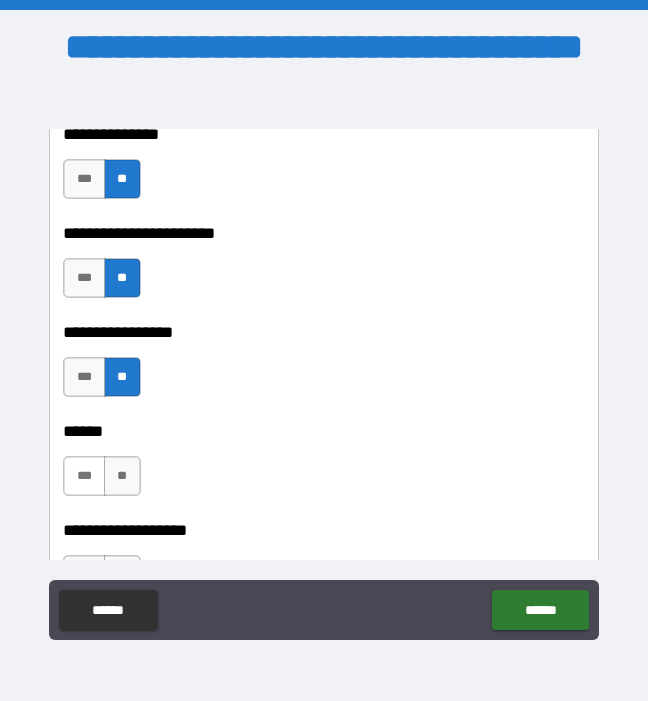 click on "***" at bounding box center [84, 476] 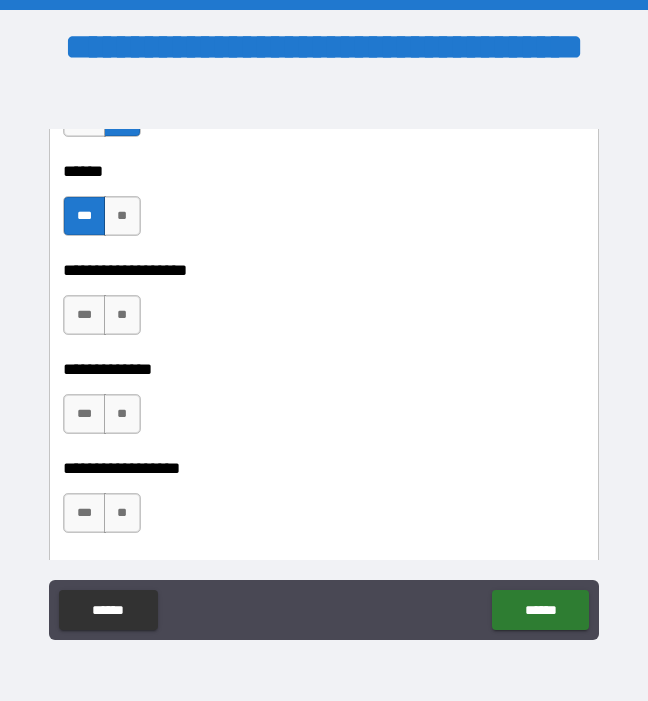 scroll, scrollTop: 4128, scrollLeft: 0, axis: vertical 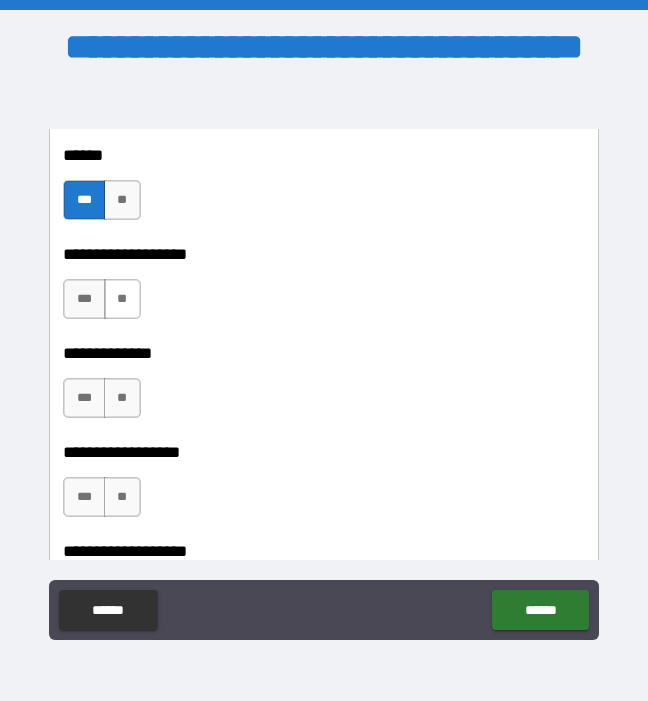 click on "**" at bounding box center (122, 299) 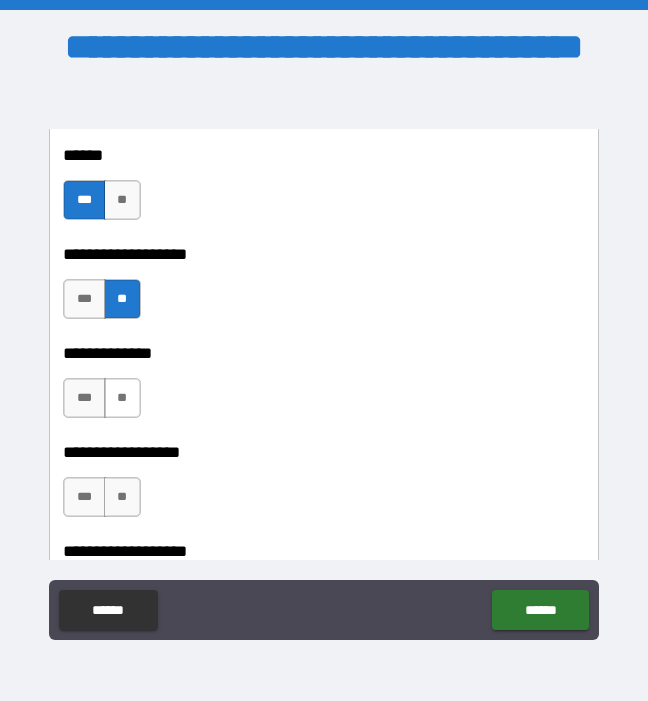 click on "**" at bounding box center [122, 398] 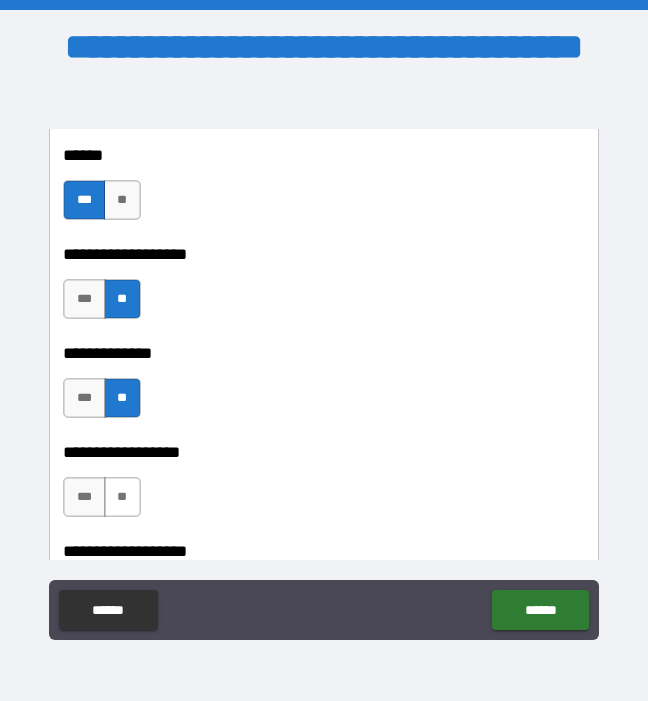 click on "**" at bounding box center (122, 497) 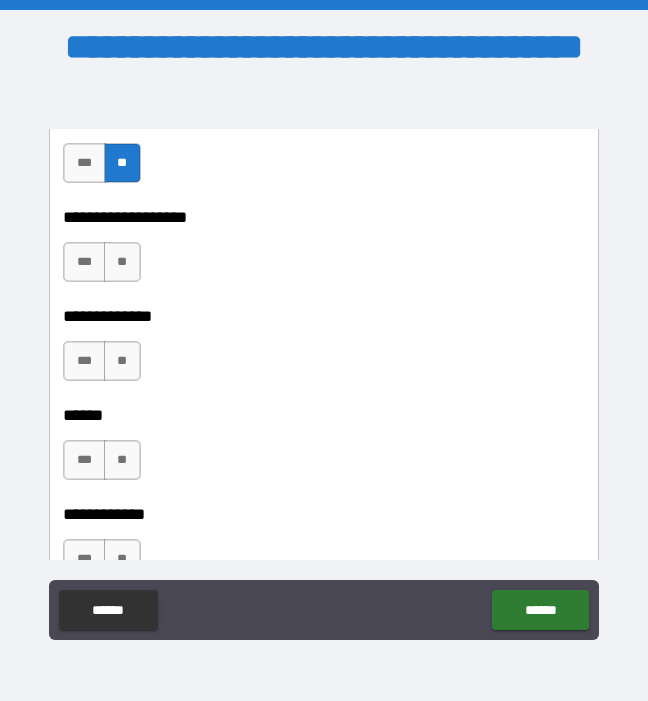 scroll, scrollTop: 4514, scrollLeft: 0, axis: vertical 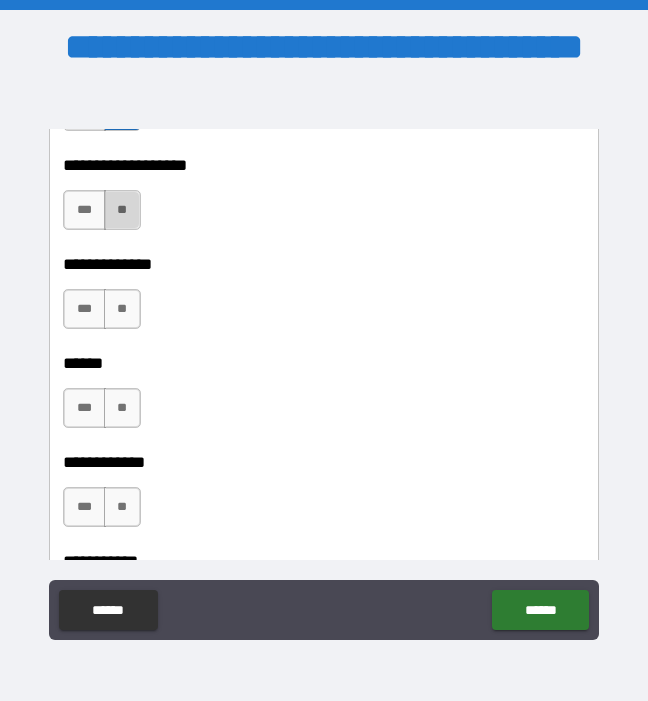 click on "**" at bounding box center [122, 210] 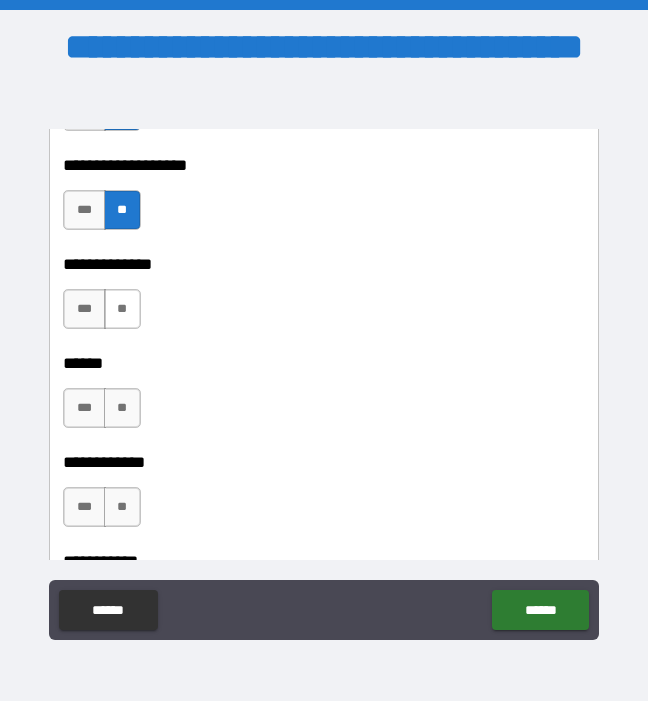 click on "**" at bounding box center (122, 309) 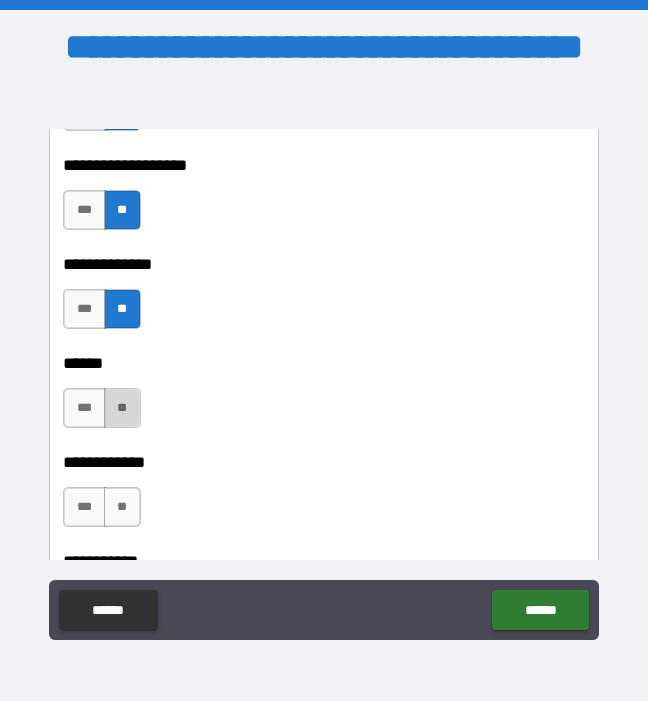 click on "**" at bounding box center [122, 408] 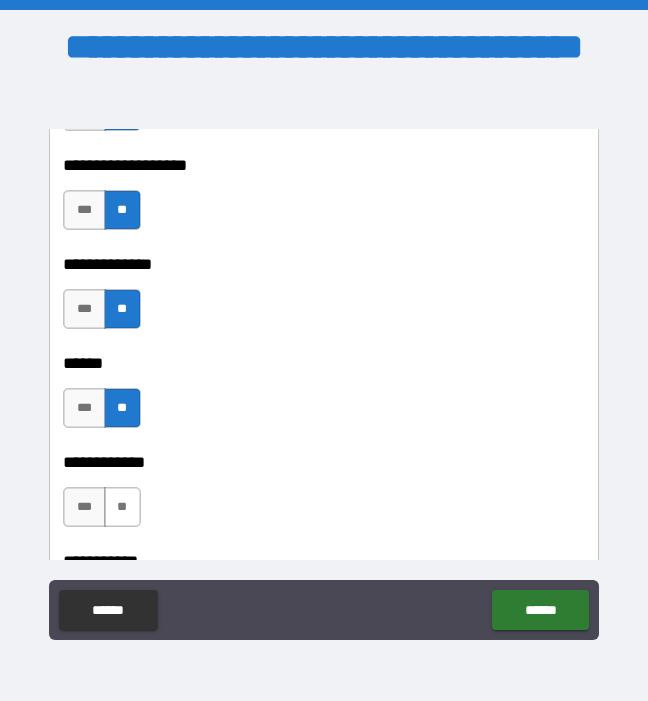 click on "**" at bounding box center [122, 507] 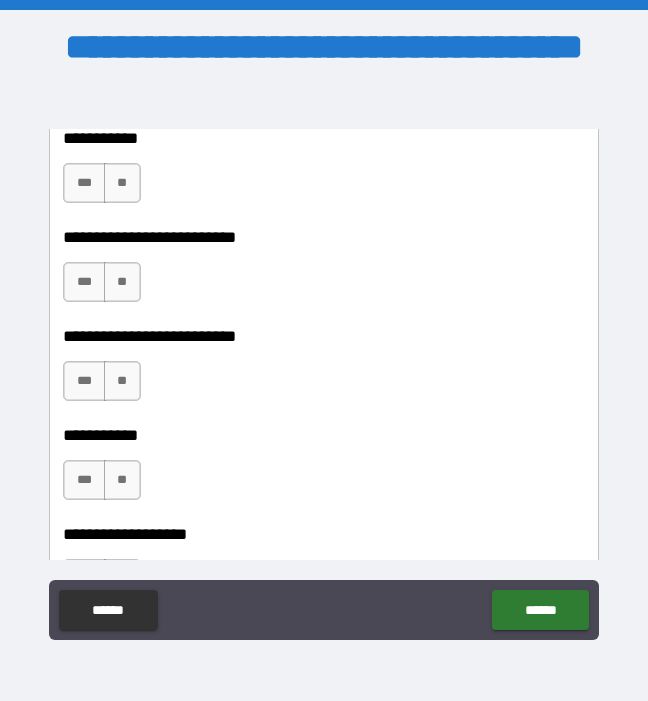 scroll, scrollTop: 4939, scrollLeft: 0, axis: vertical 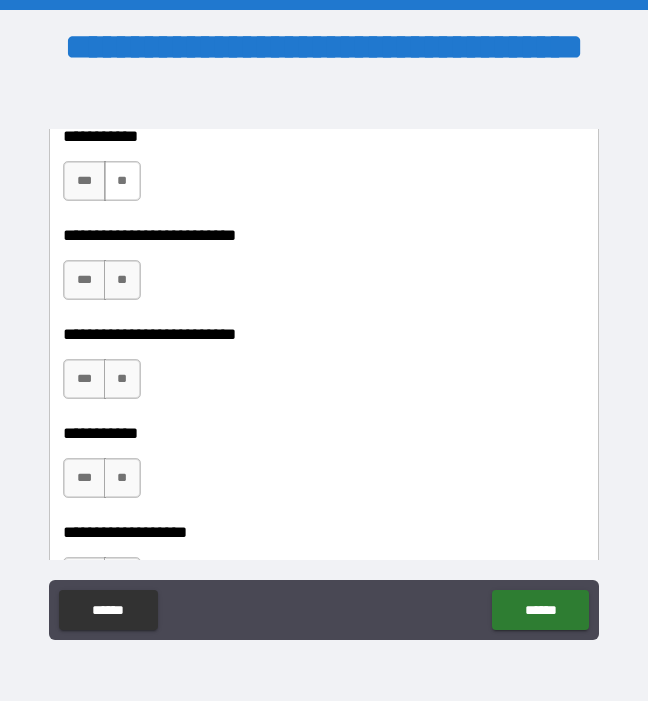 click on "**" at bounding box center [122, 181] 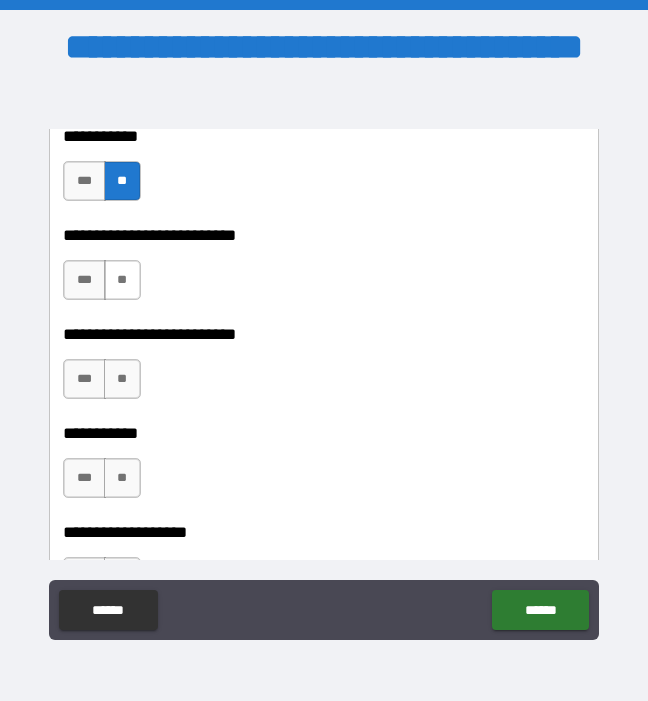 click on "**" at bounding box center (122, 280) 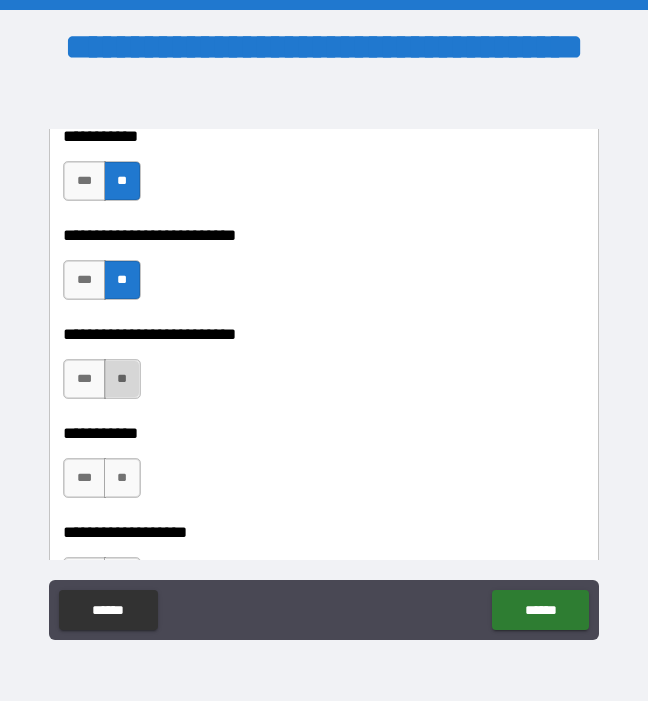 click on "**" at bounding box center [122, 379] 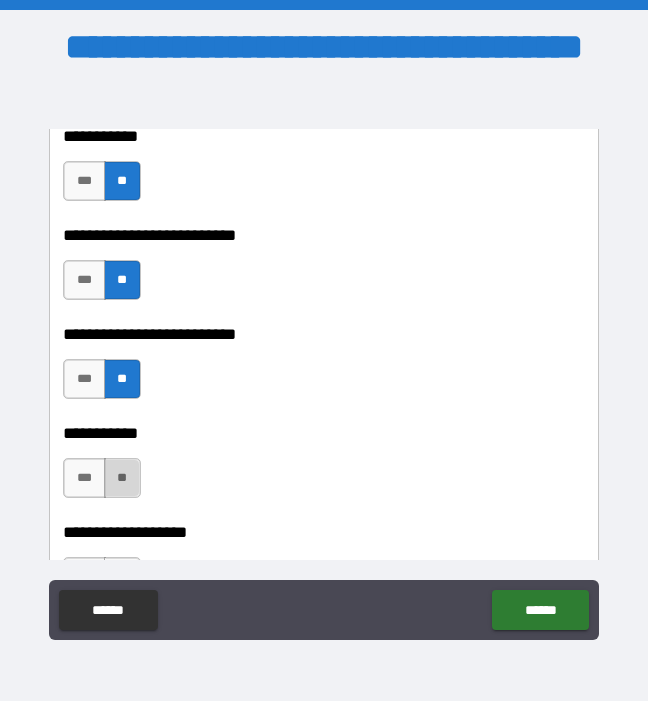 click on "**" at bounding box center (122, 478) 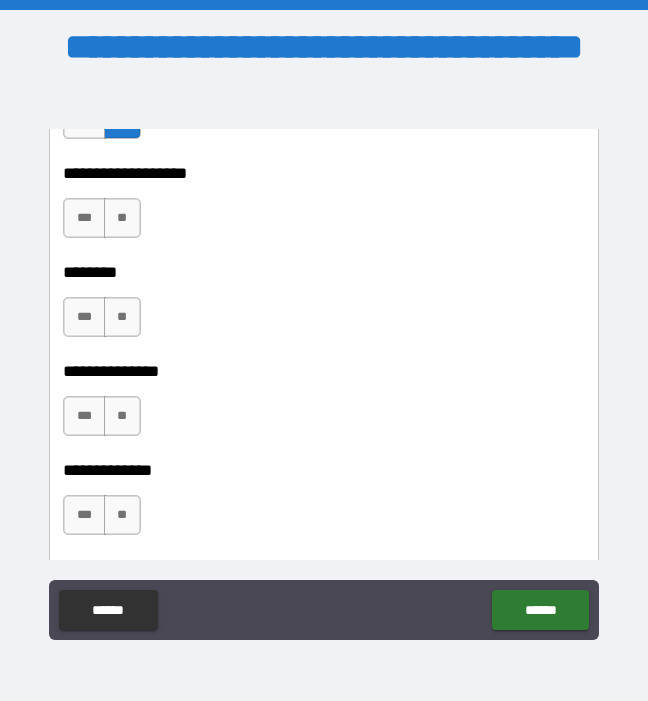 scroll, scrollTop: 5307, scrollLeft: 0, axis: vertical 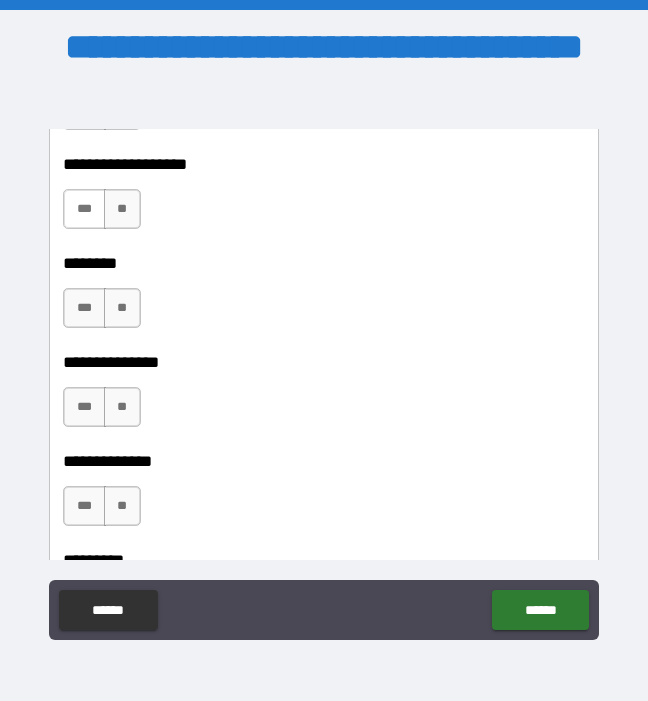 click on "***" at bounding box center [84, 209] 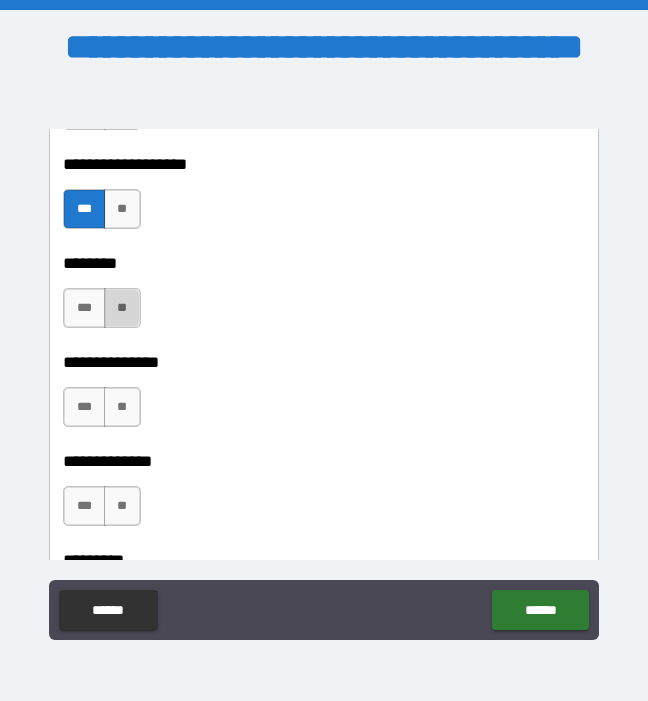click on "**" at bounding box center (122, 308) 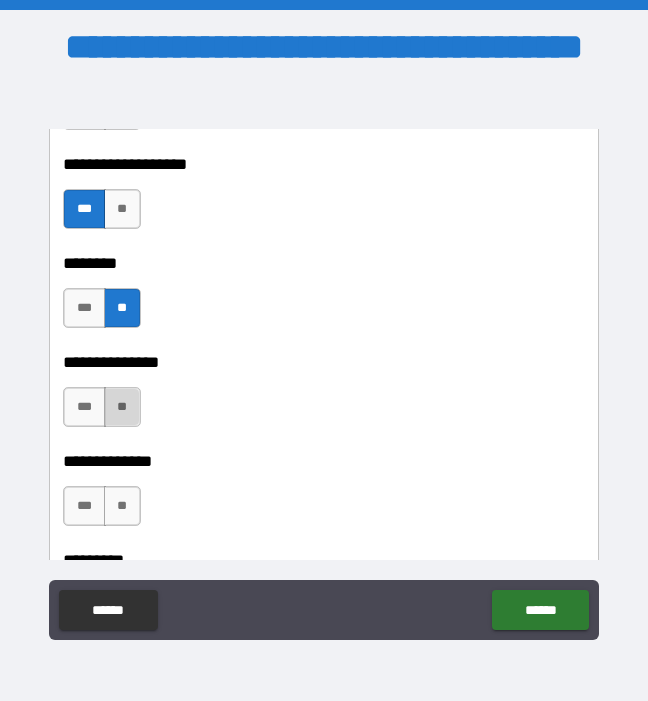 click on "**" at bounding box center (122, 407) 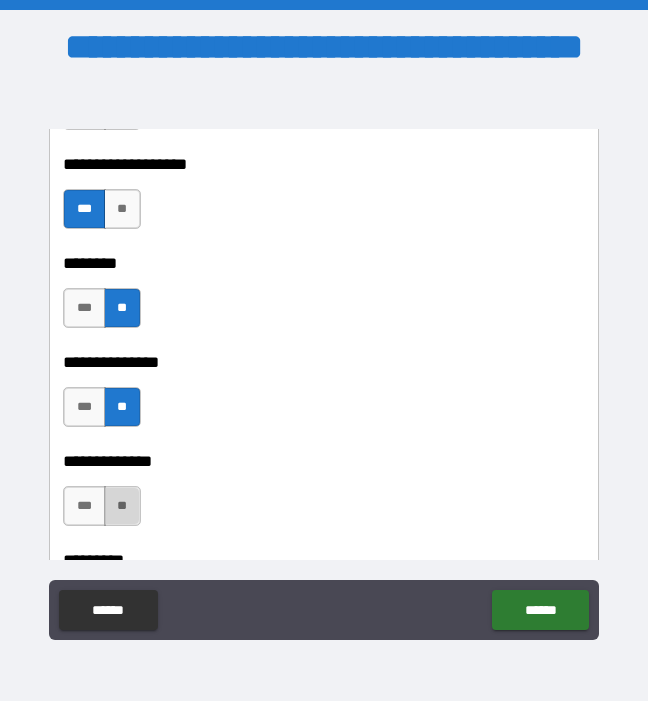 click on "**" at bounding box center [122, 506] 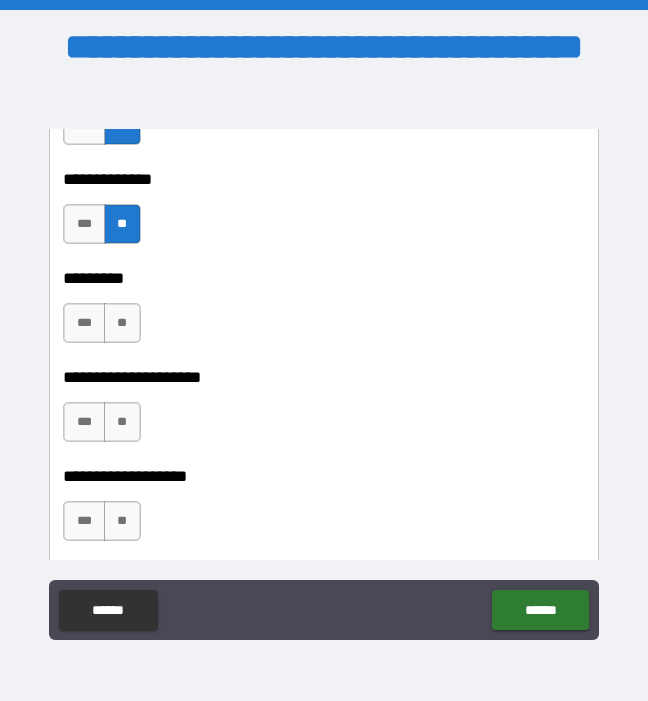 scroll, scrollTop: 5670, scrollLeft: 0, axis: vertical 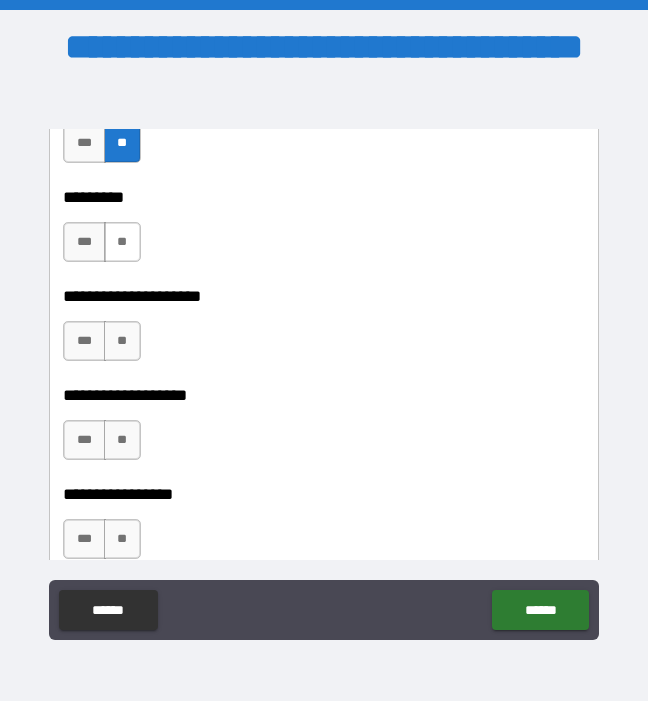 click on "**" at bounding box center [122, 242] 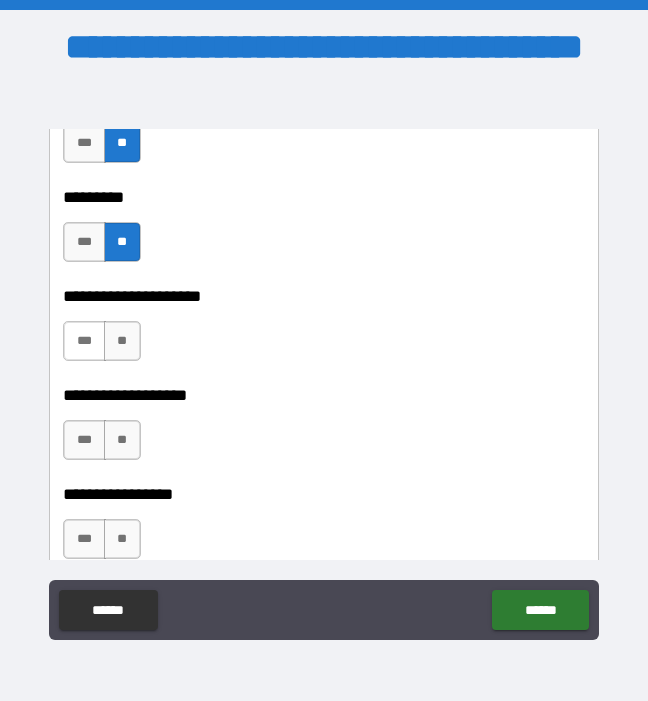 click on "***" at bounding box center (84, 341) 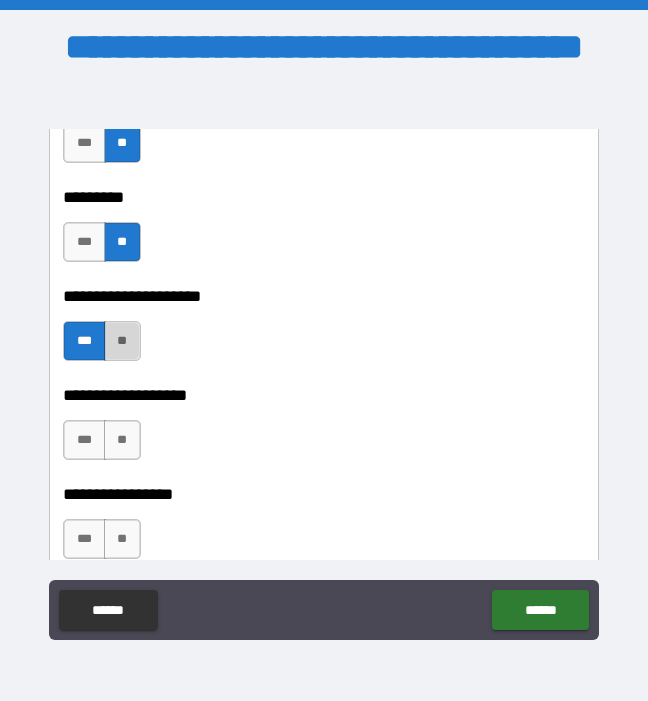 click on "**" at bounding box center [122, 341] 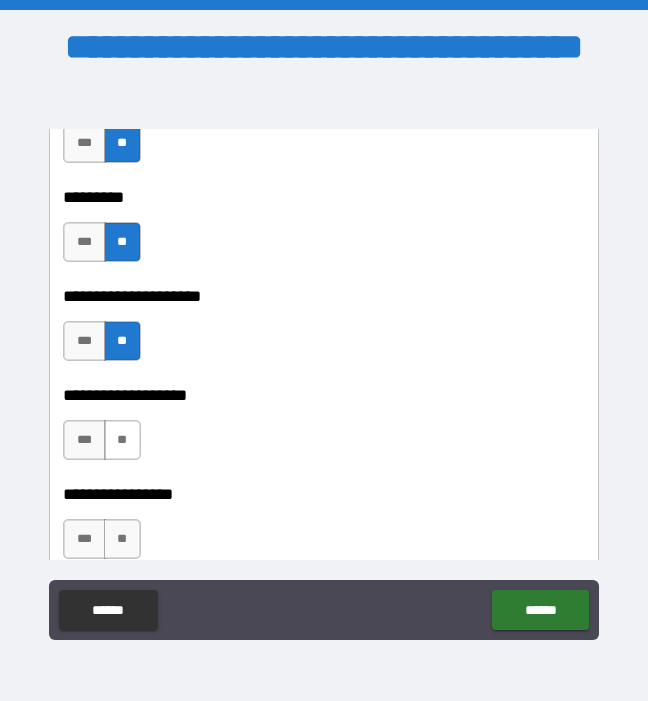 click on "**" at bounding box center (122, 440) 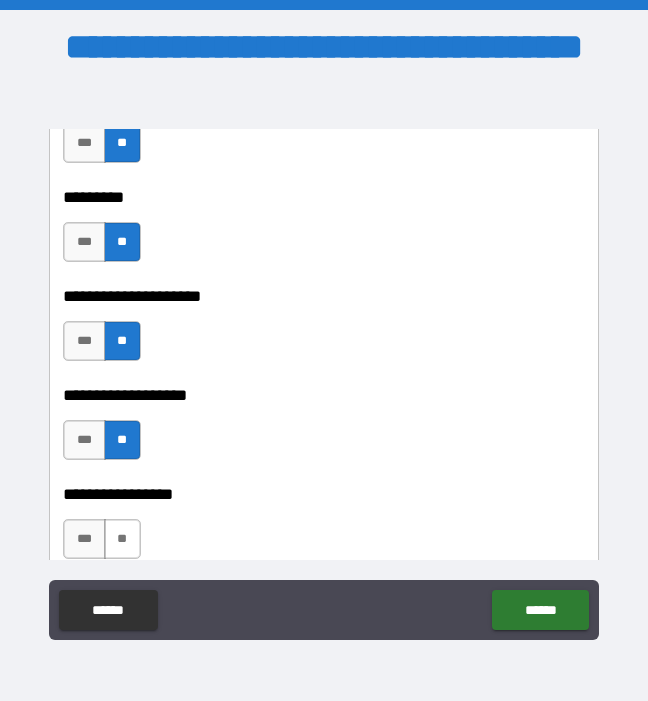 click on "**" at bounding box center (122, 539) 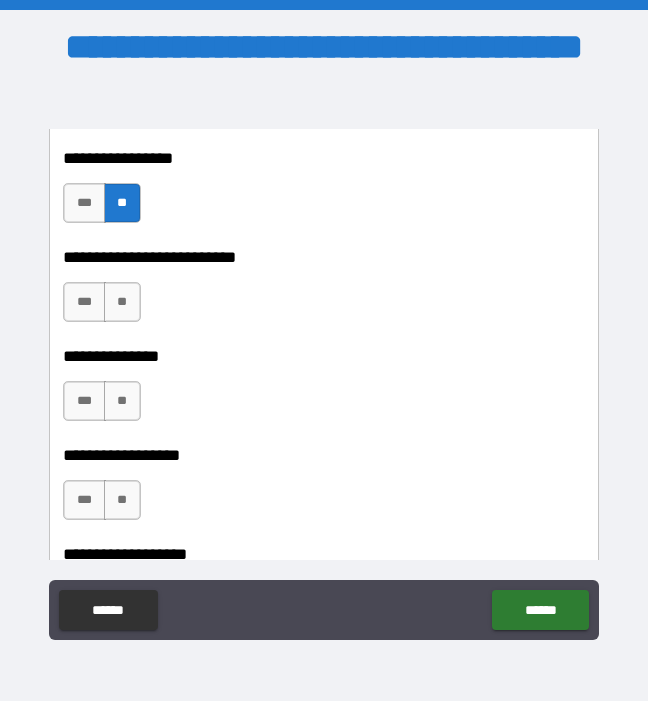 scroll, scrollTop: 6092, scrollLeft: 0, axis: vertical 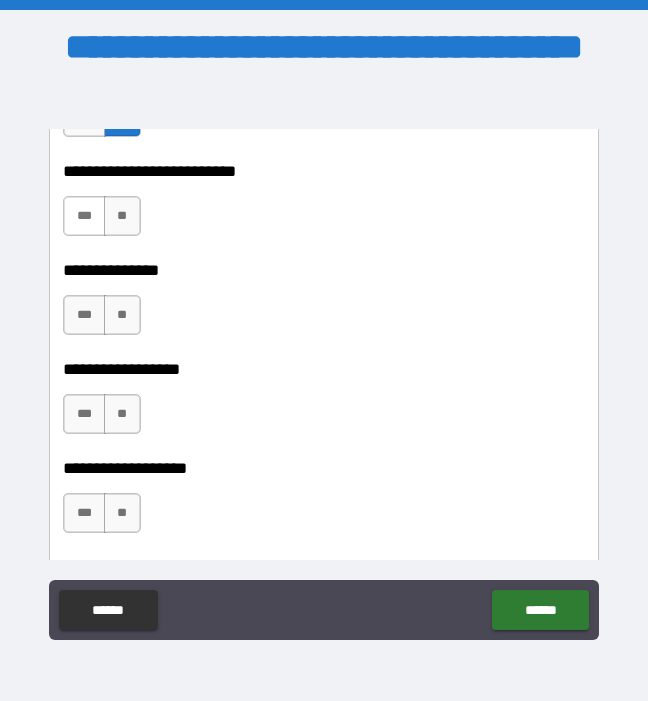 click on "***" at bounding box center [84, 216] 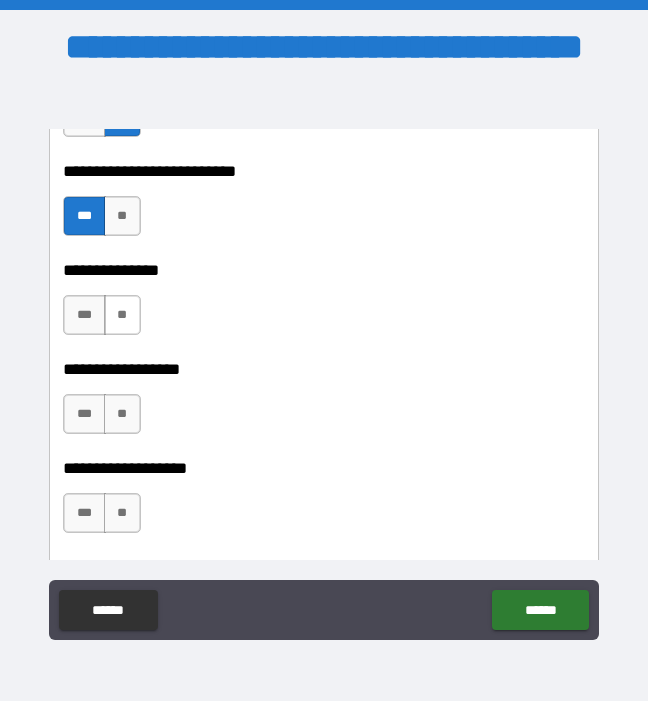 click on "**" at bounding box center [122, 315] 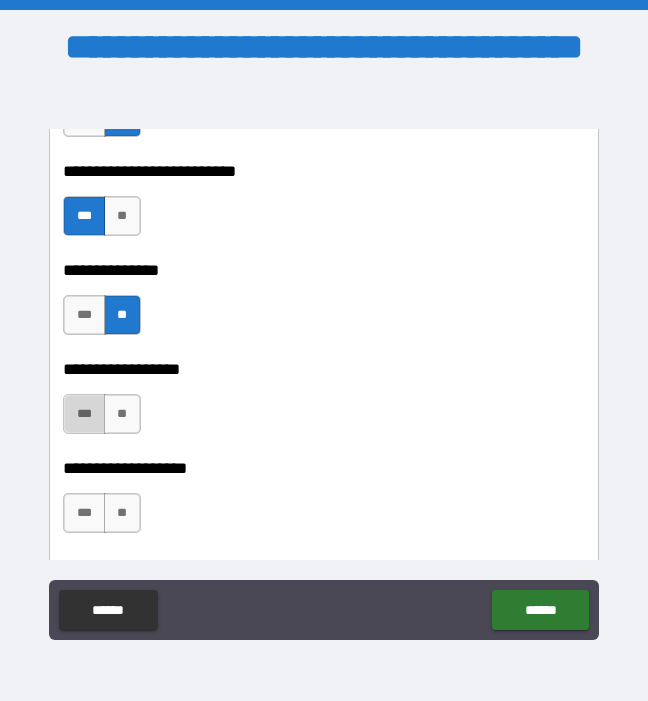 click on "***" at bounding box center [84, 414] 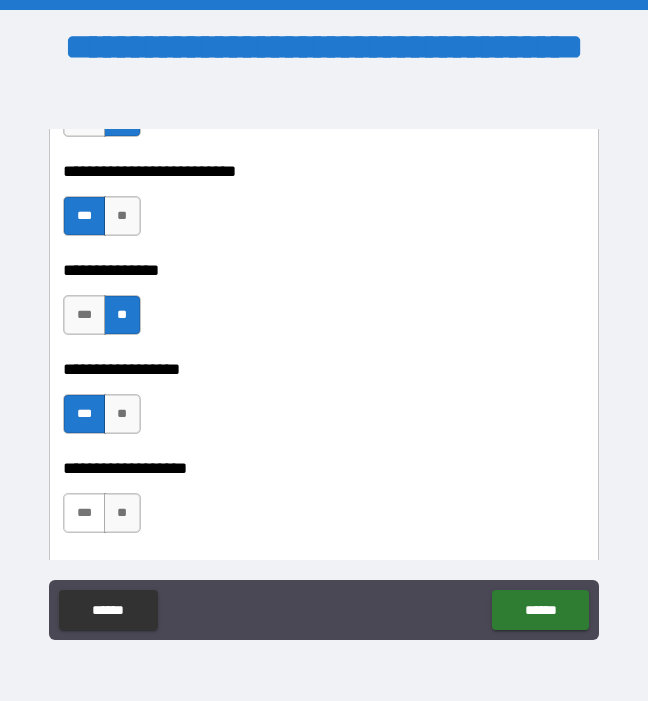 click on "***" at bounding box center (84, 513) 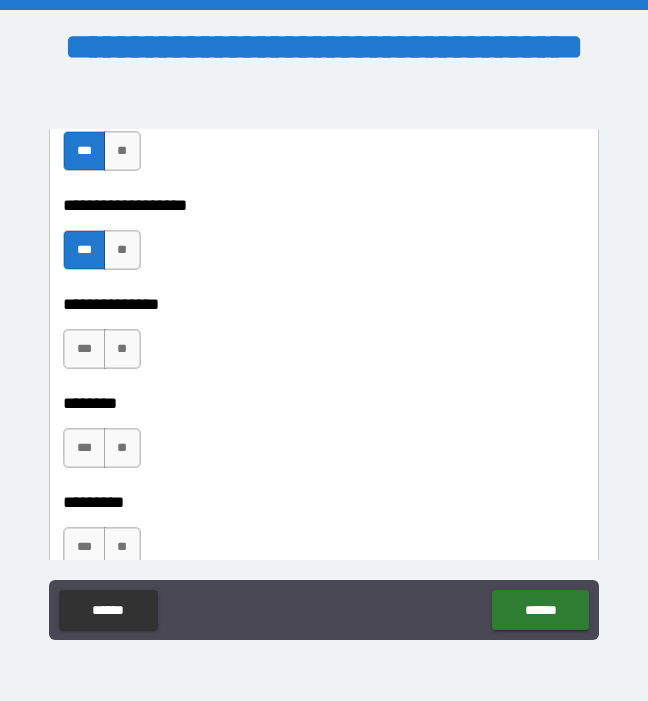 scroll, scrollTop: 6401, scrollLeft: 0, axis: vertical 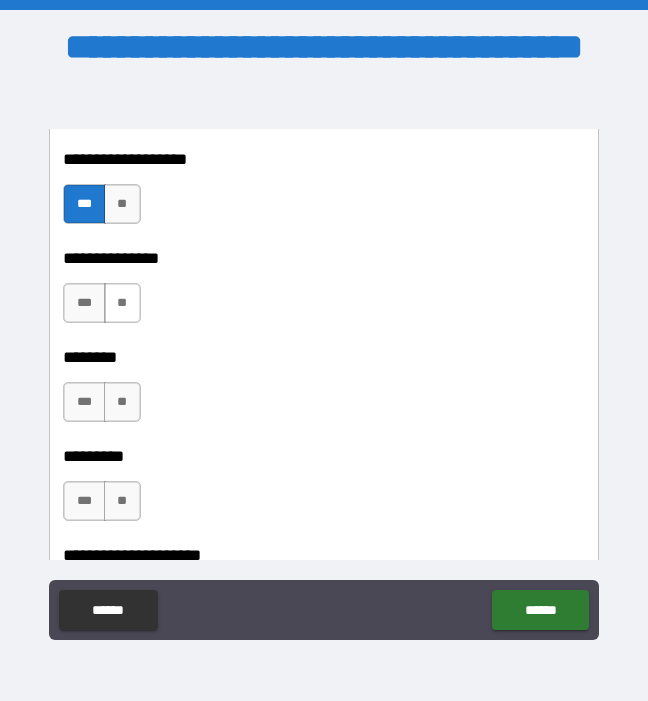 click on "**" at bounding box center [122, 303] 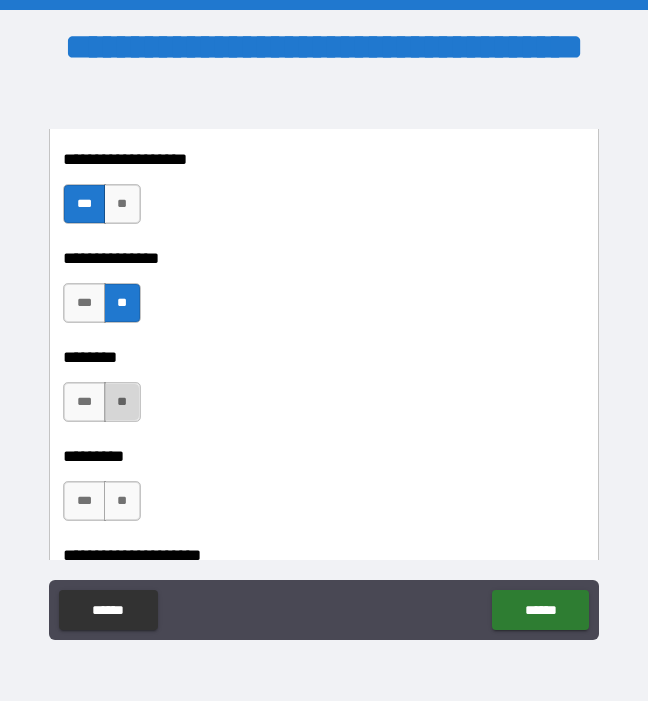 click on "**" at bounding box center (122, 402) 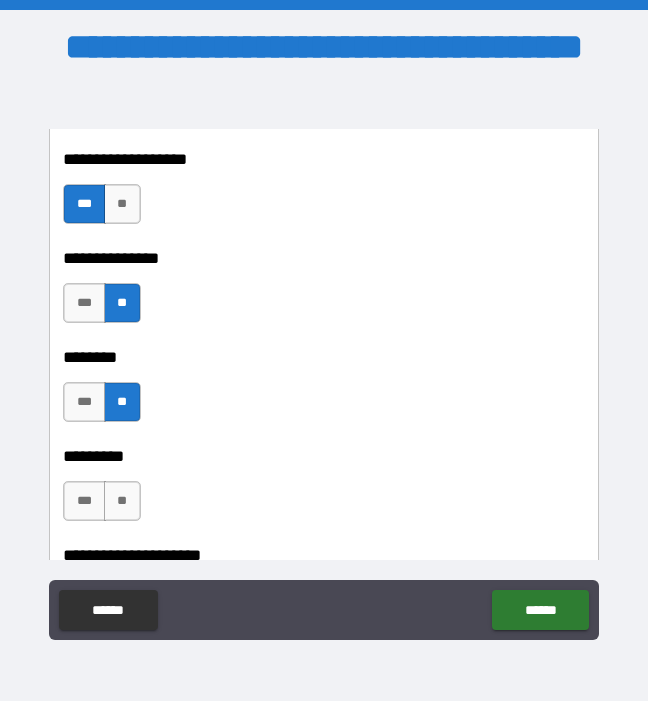 click on "[FIRST NAME] *** ** ********* *** **" at bounding box center (323, 442) 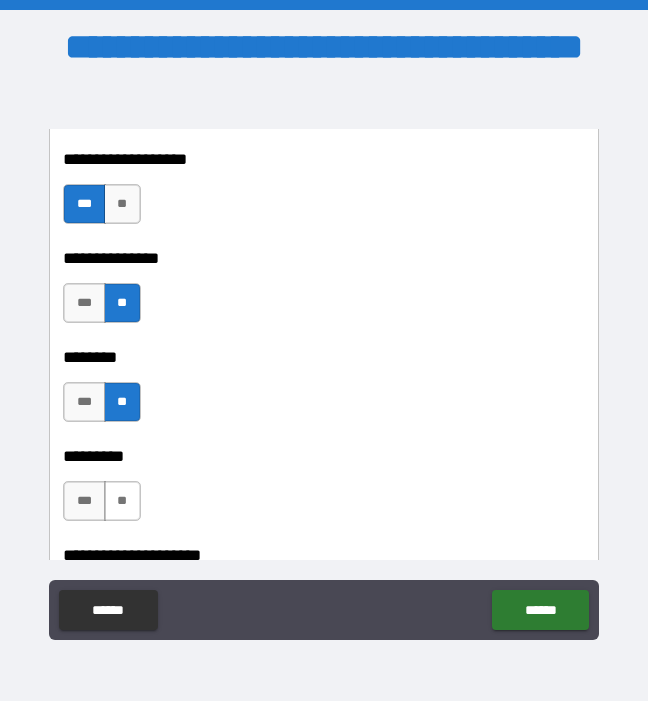 click on "**" at bounding box center (122, 501) 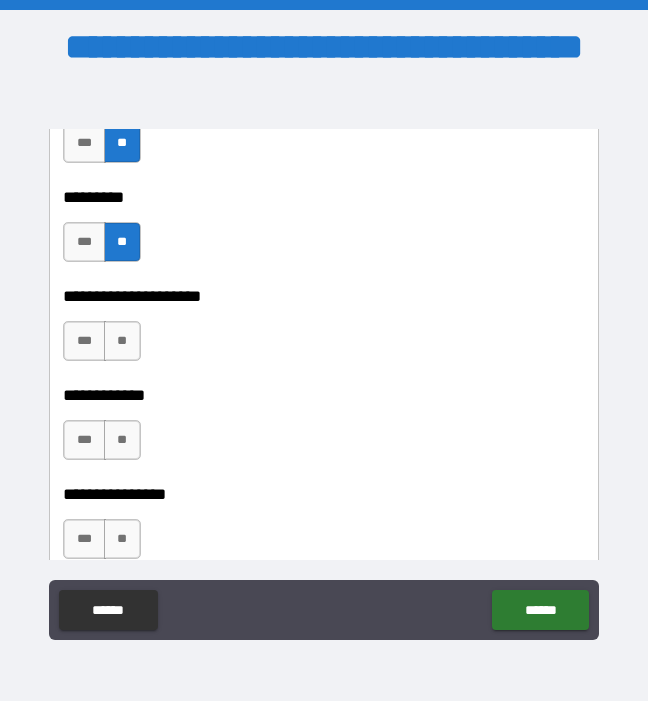 scroll, scrollTop: 6670, scrollLeft: 0, axis: vertical 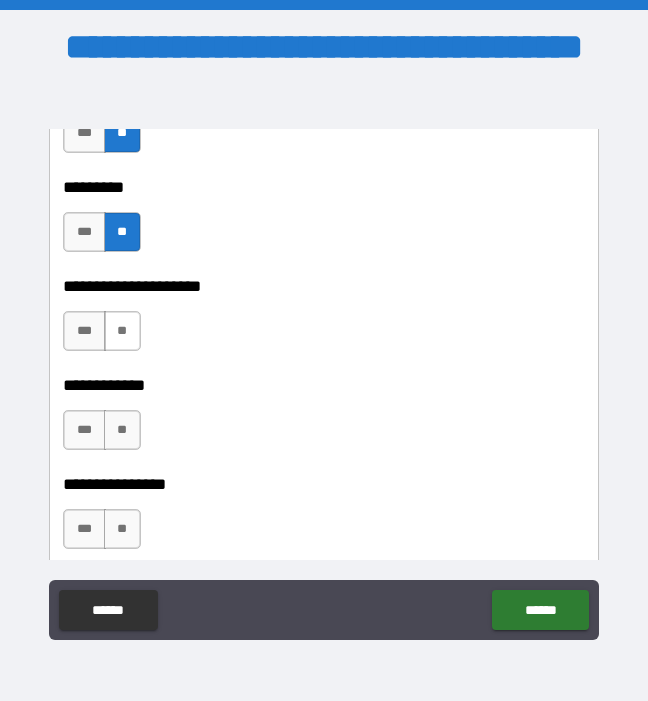 click on "**" at bounding box center (122, 331) 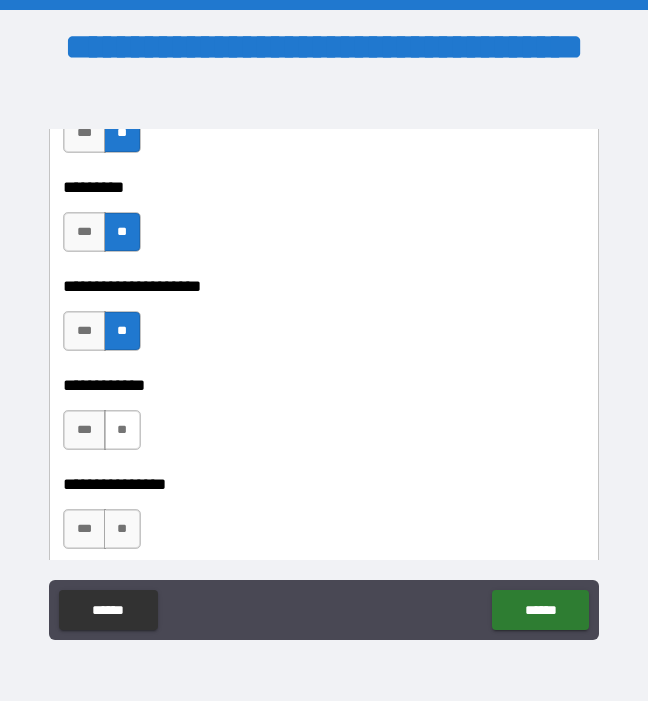 click on "**" at bounding box center [122, 430] 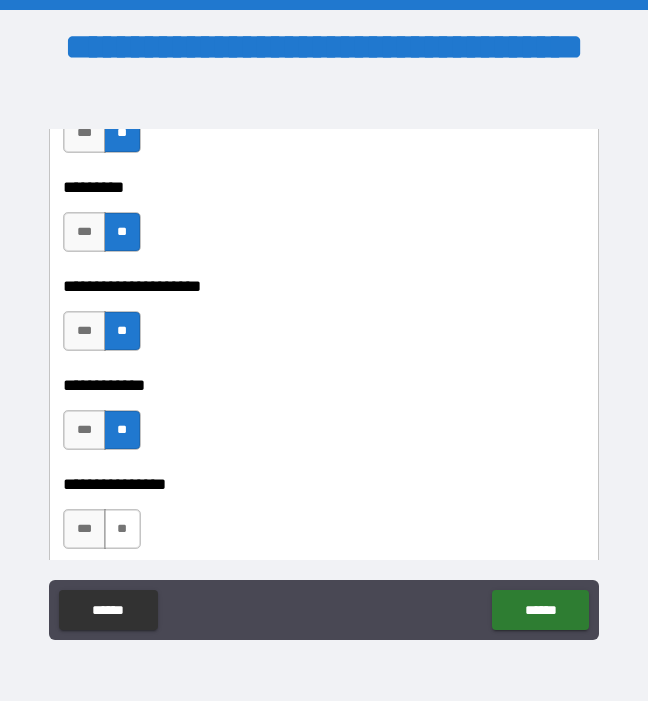 click on "**" at bounding box center (122, 529) 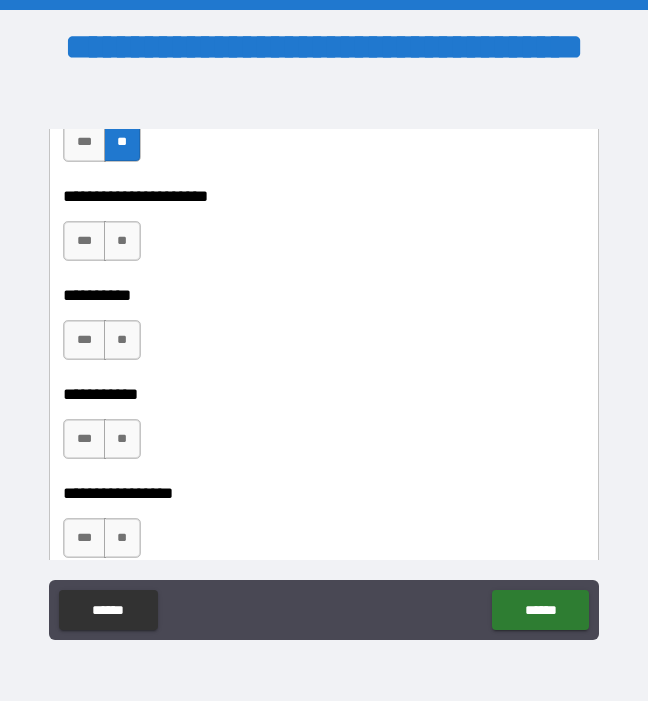 scroll, scrollTop: 7062, scrollLeft: 0, axis: vertical 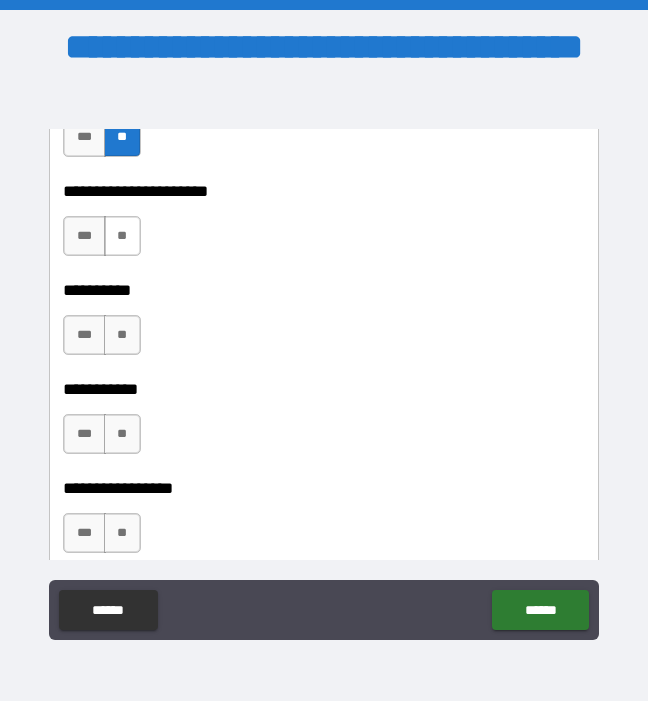 click on "**" at bounding box center (122, 236) 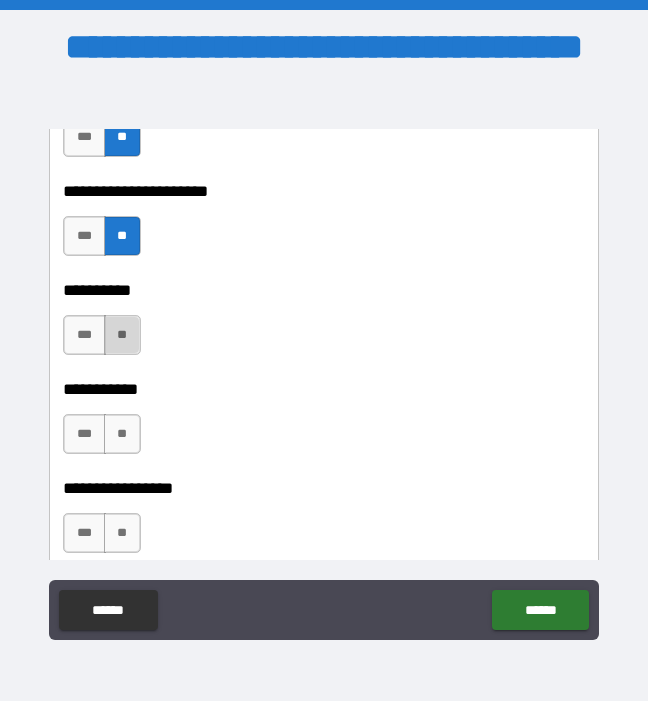 click on "**" at bounding box center (122, 335) 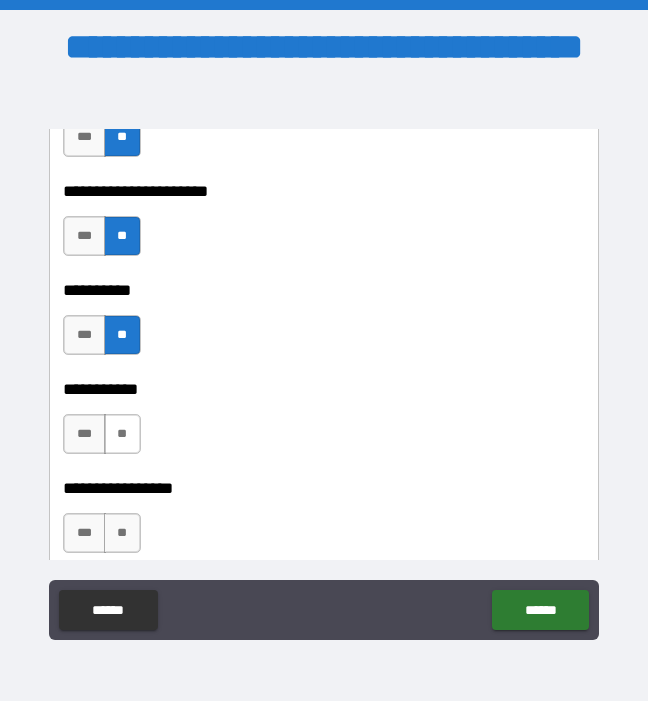 click on "**" at bounding box center [122, 434] 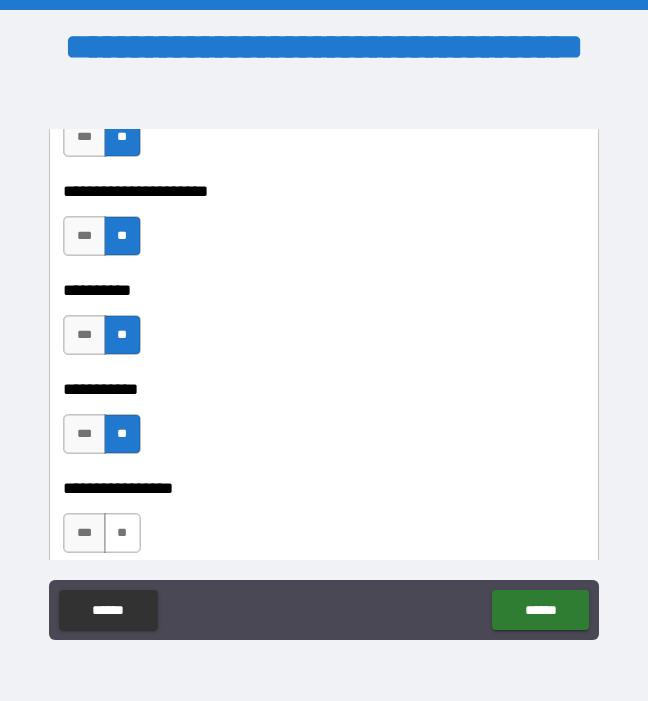 click on "**" at bounding box center (122, 533) 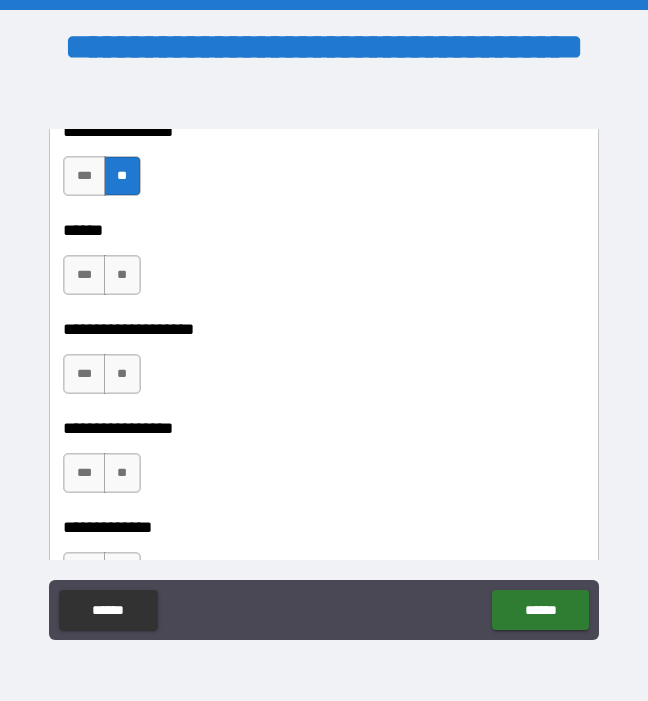 scroll, scrollTop: 7437, scrollLeft: 0, axis: vertical 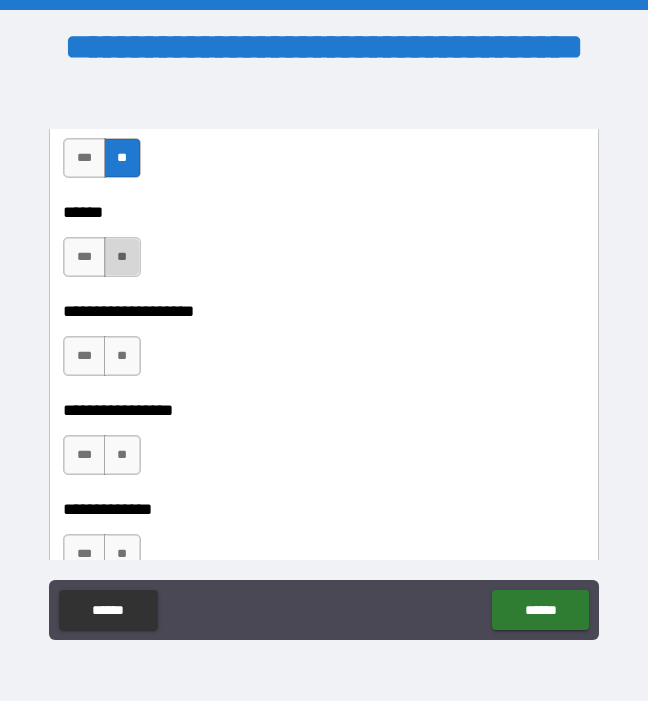 click on "**" at bounding box center [122, 257] 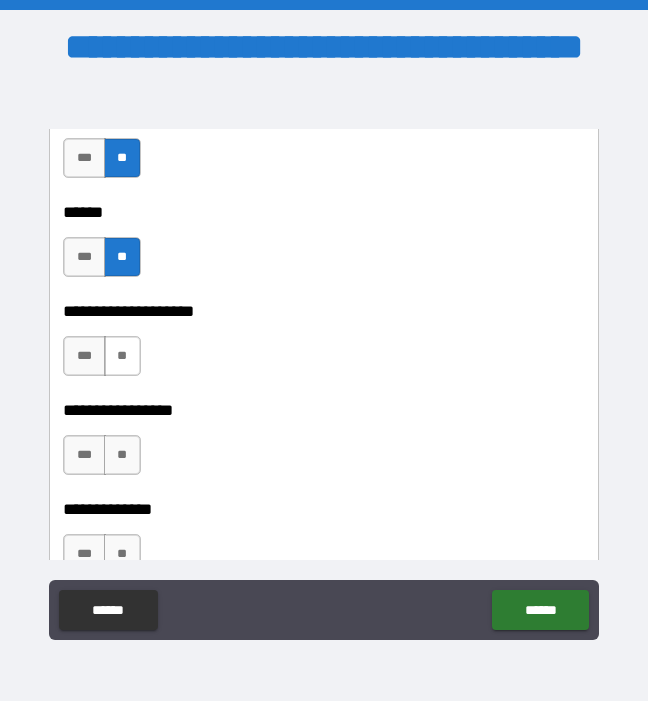 click on "**" at bounding box center [122, 356] 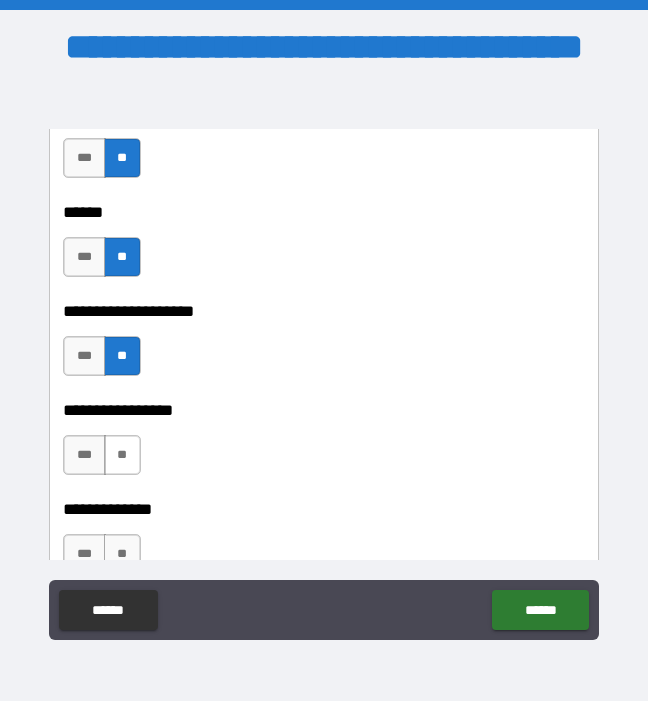 click on "**" at bounding box center [122, 455] 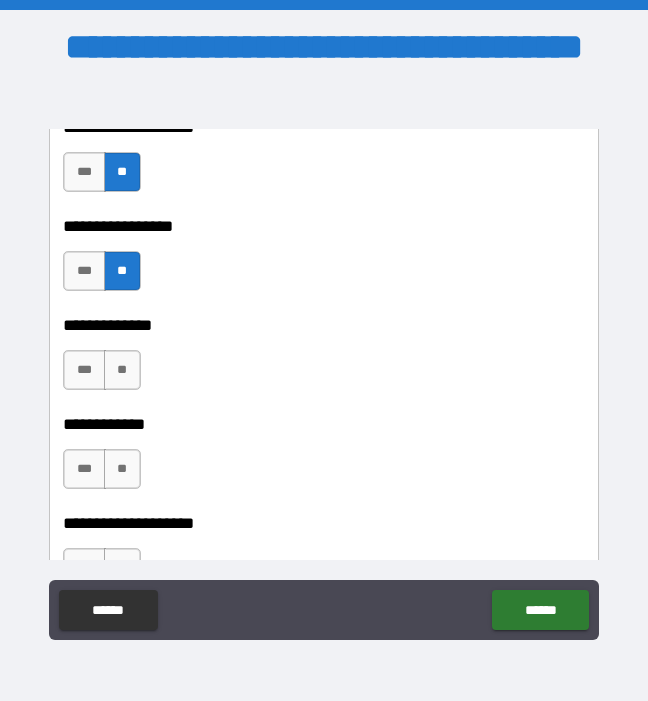 scroll, scrollTop: 7704, scrollLeft: 0, axis: vertical 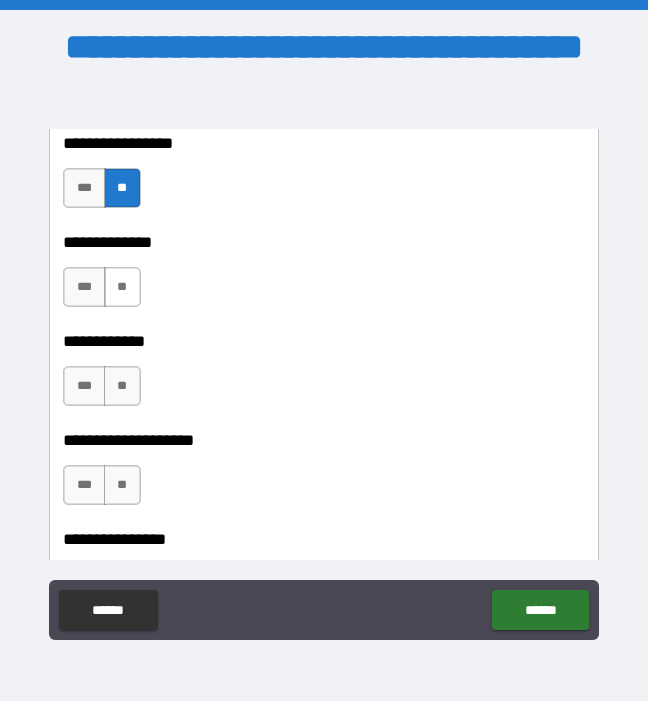 click on "**" at bounding box center (122, 287) 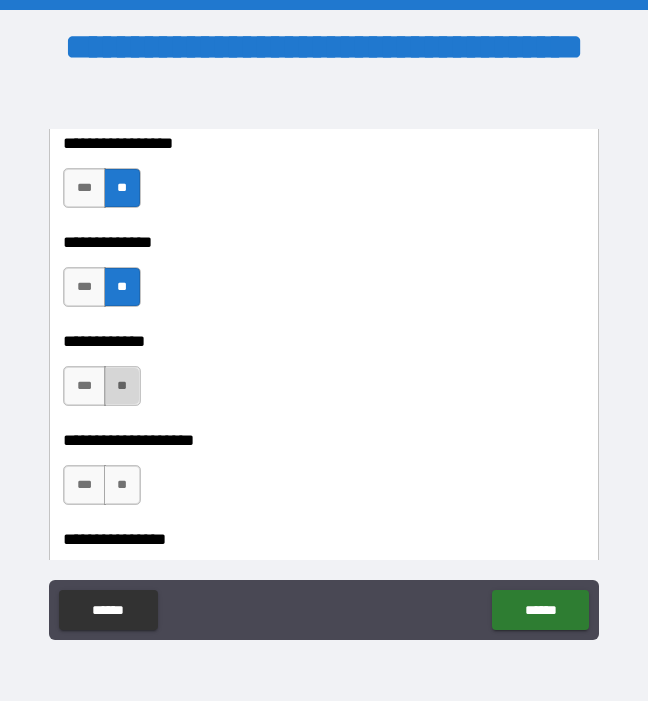 click on "**" at bounding box center (122, 386) 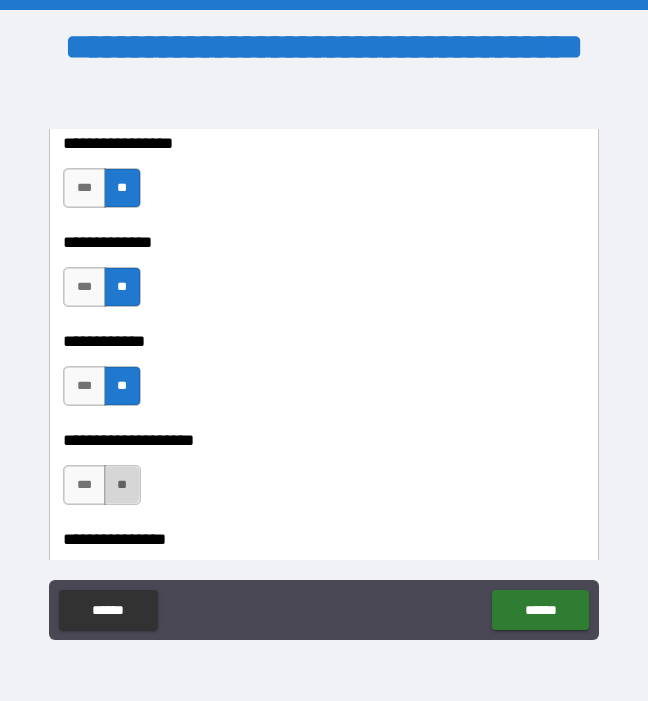click on "**" at bounding box center [122, 485] 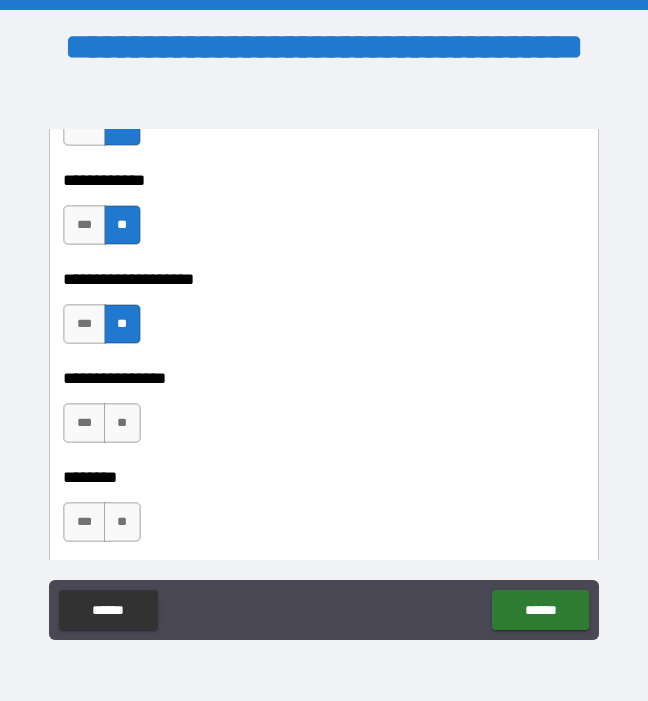 scroll, scrollTop: 7881, scrollLeft: 0, axis: vertical 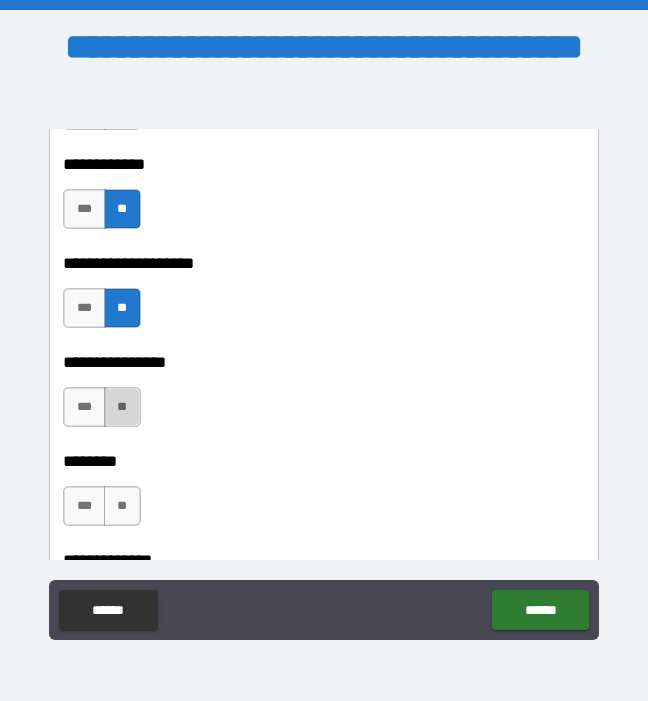 click on "**" at bounding box center (122, 407) 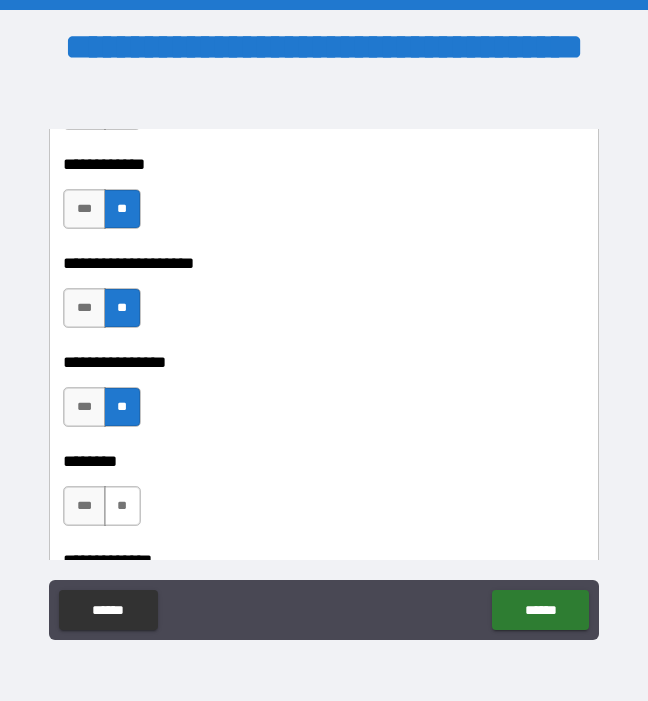 click on "**" at bounding box center [122, 506] 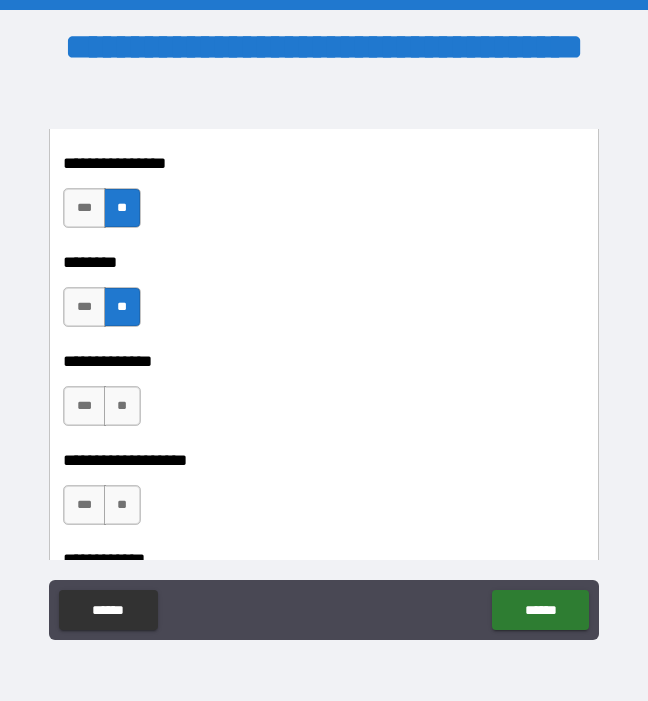 scroll, scrollTop: 8092, scrollLeft: 0, axis: vertical 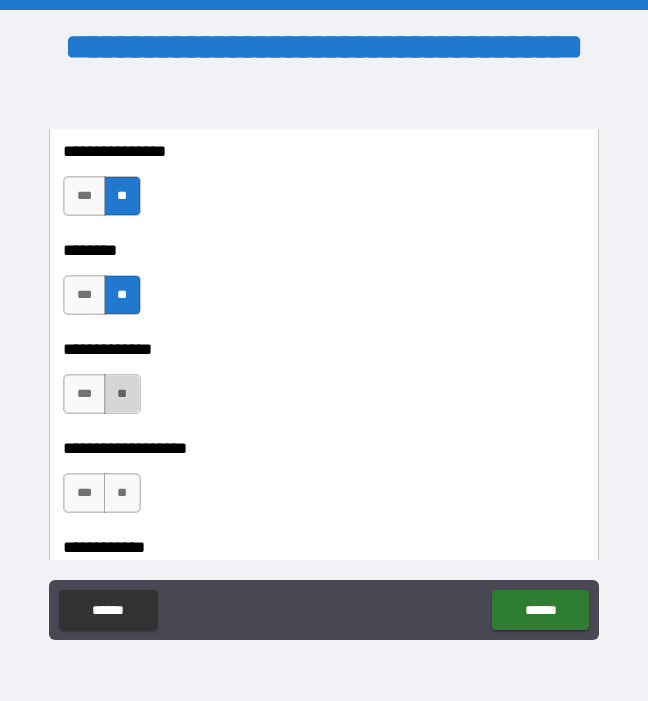 click on "**" at bounding box center [122, 394] 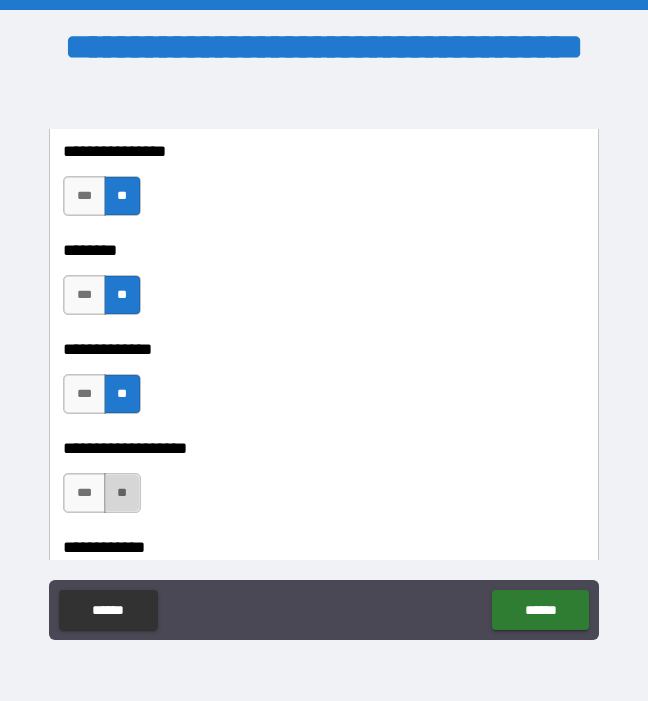 click on "**" at bounding box center [122, 493] 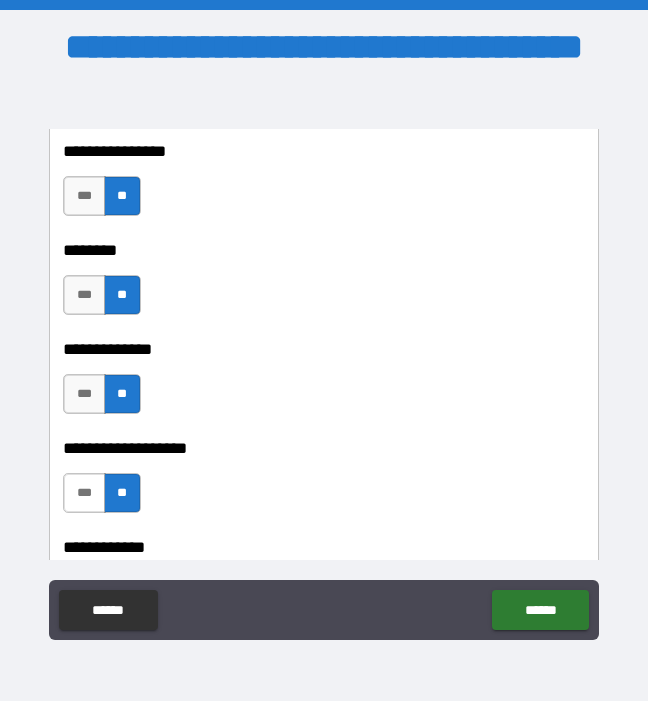 click on "***" at bounding box center [84, 493] 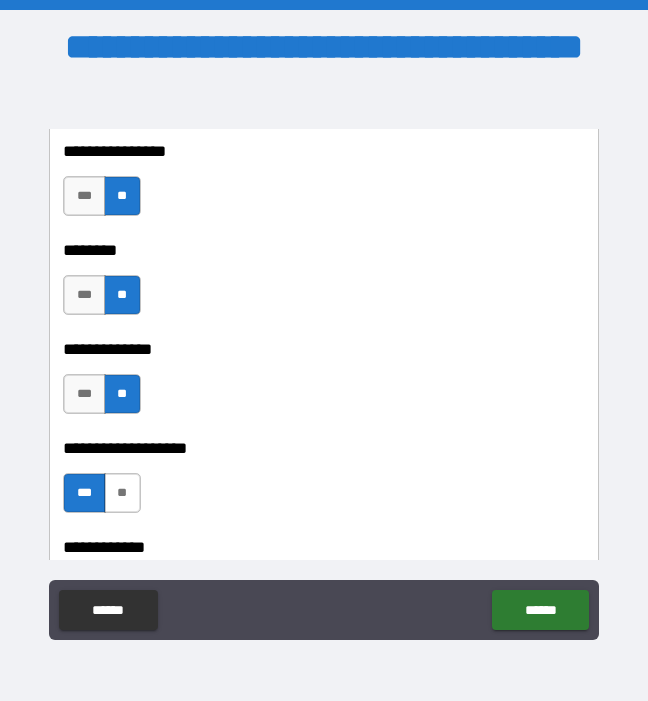 click on "**" at bounding box center [122, 493] 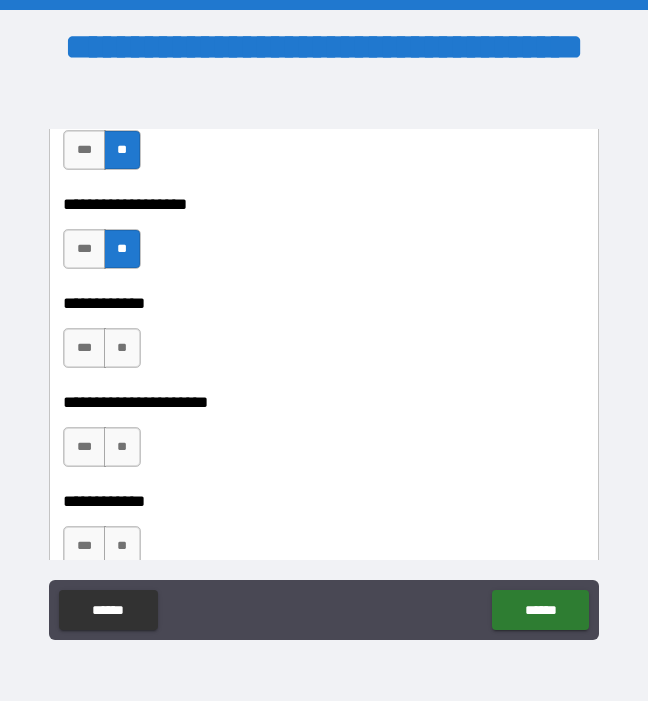 scroll, scrollTop: 8350, scrollLeft: 0, axis: vertical 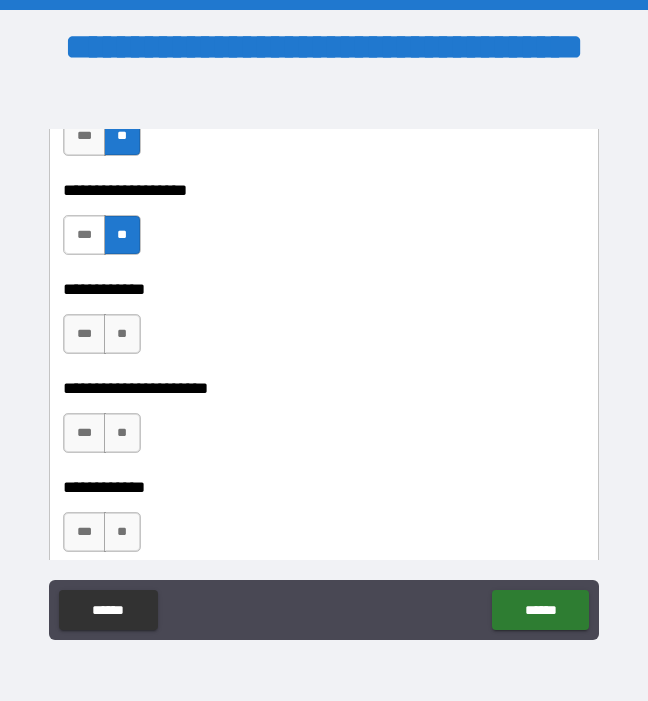 click on "***" at bounding box center [84, 235] 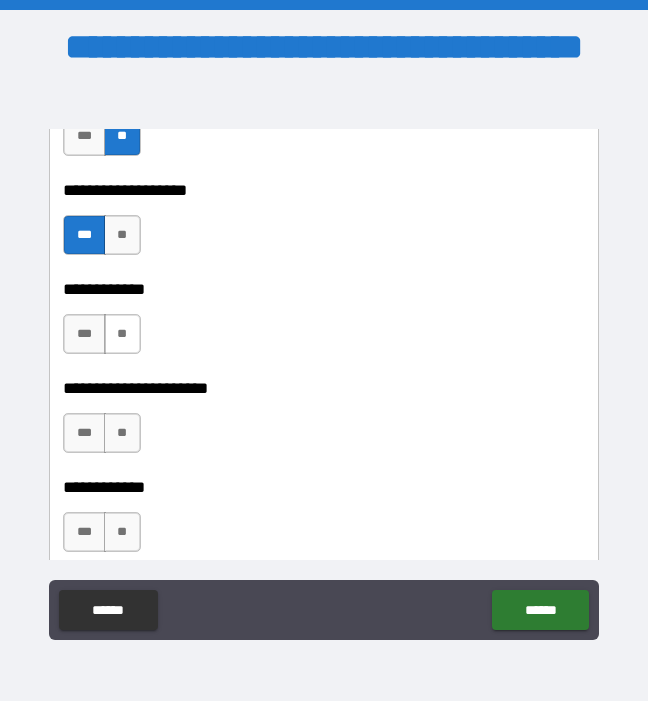 click on "**" at bounding box center (122, 334) 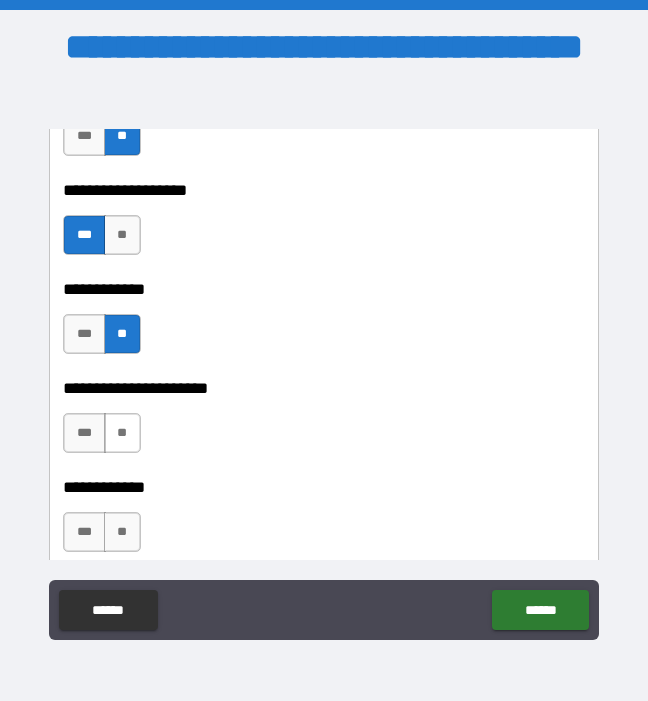 click on "**" at bounding box center (122, 433) 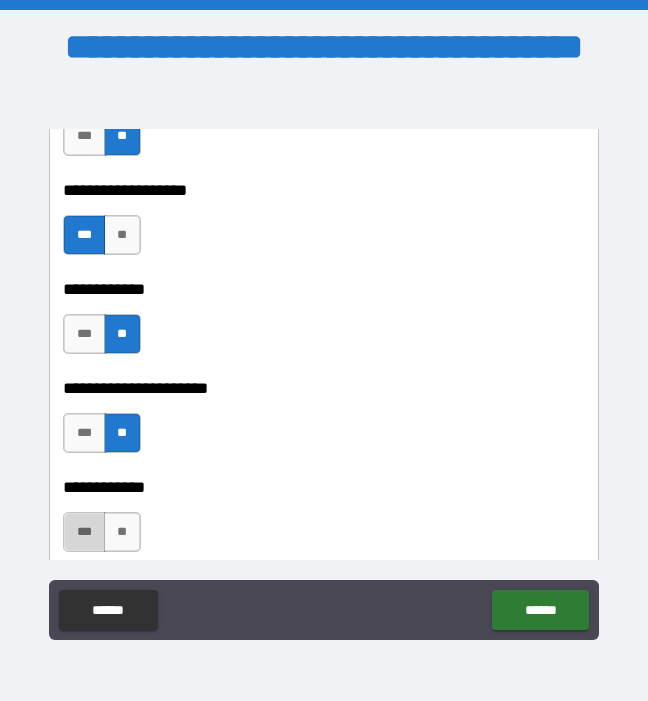 click on "***" at bounding box center [84, 532] 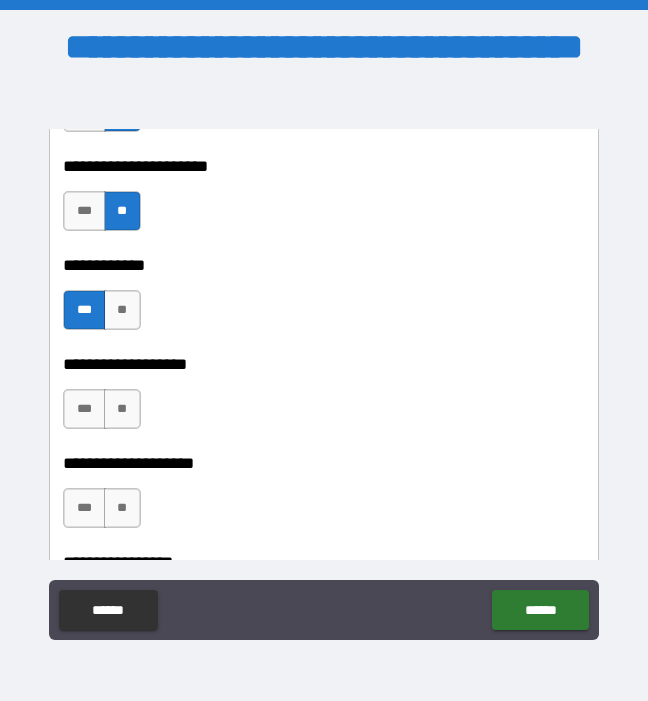 scroll, scrollTop: 8588, scrollLeft: 0, axis: vertical 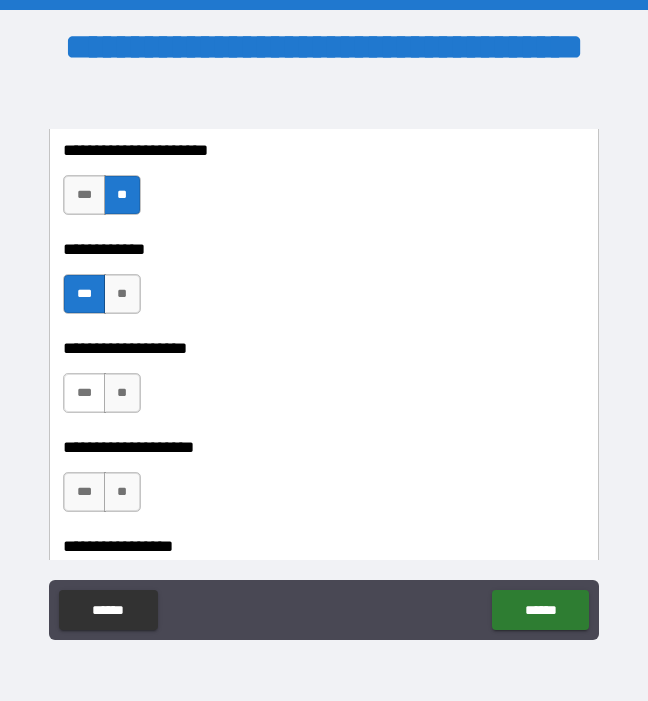 click on "***" at bounding box center [84, 393] 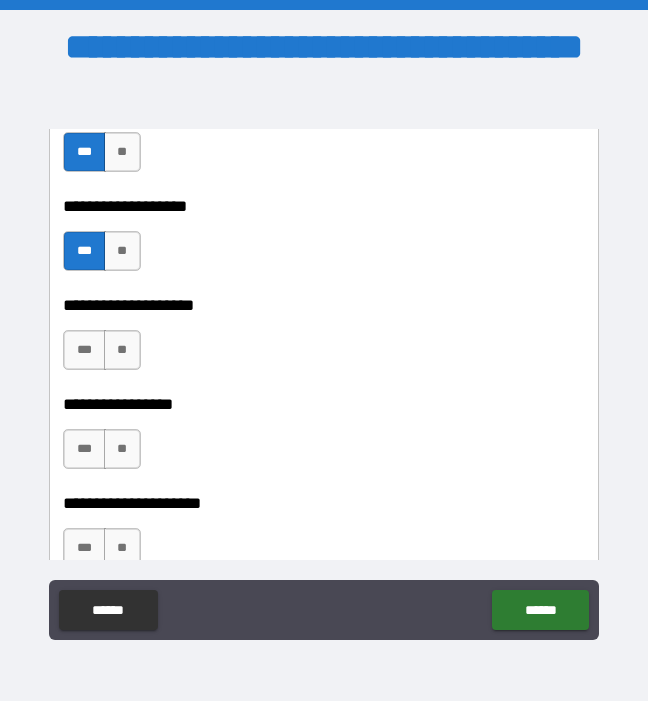 scroll, scrollTop: 8760, scrollLeft: 0, axis: vertical 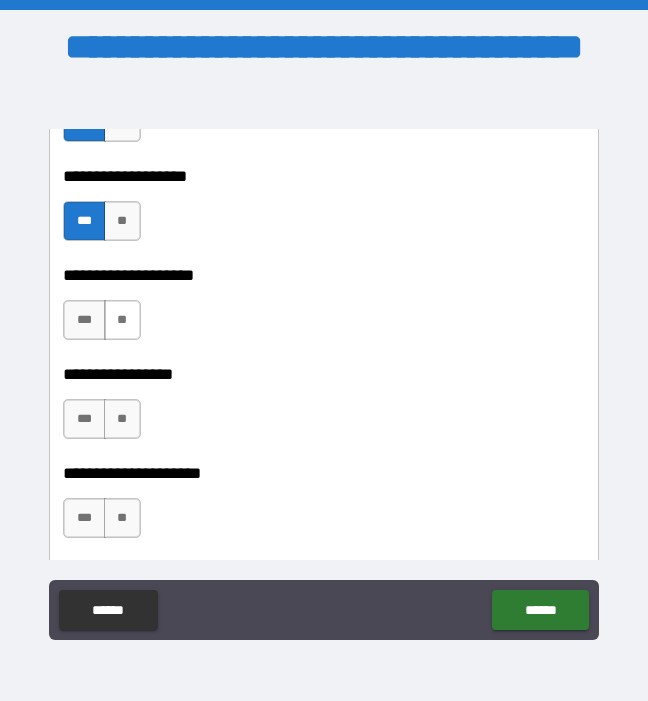 click on "**" at bounding box center [122, 320] 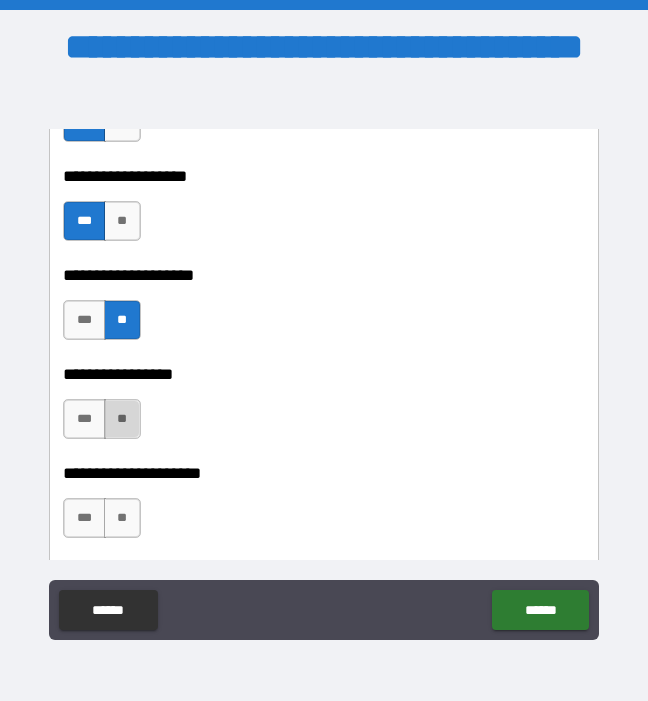 click on "**" at bounding box center [122, 419] 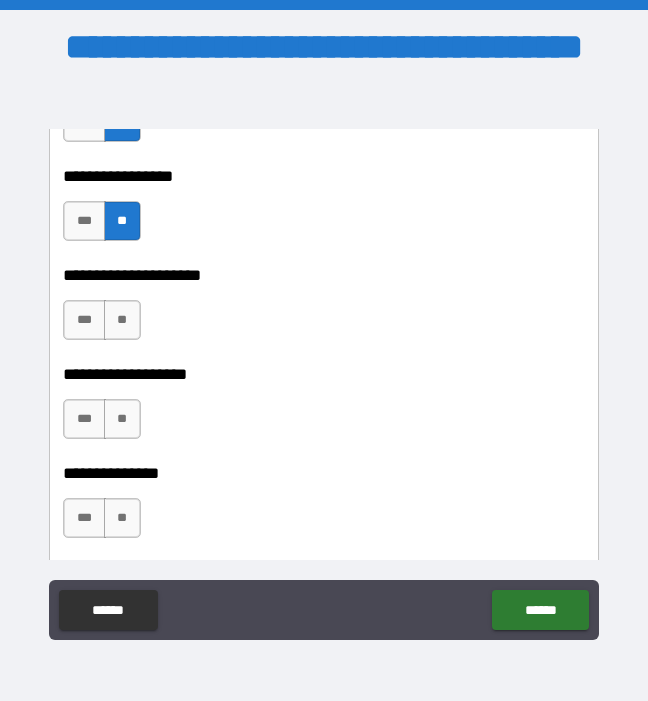 scroll, scrollTop: 8959, scrollLeft: 0, axis: vertical 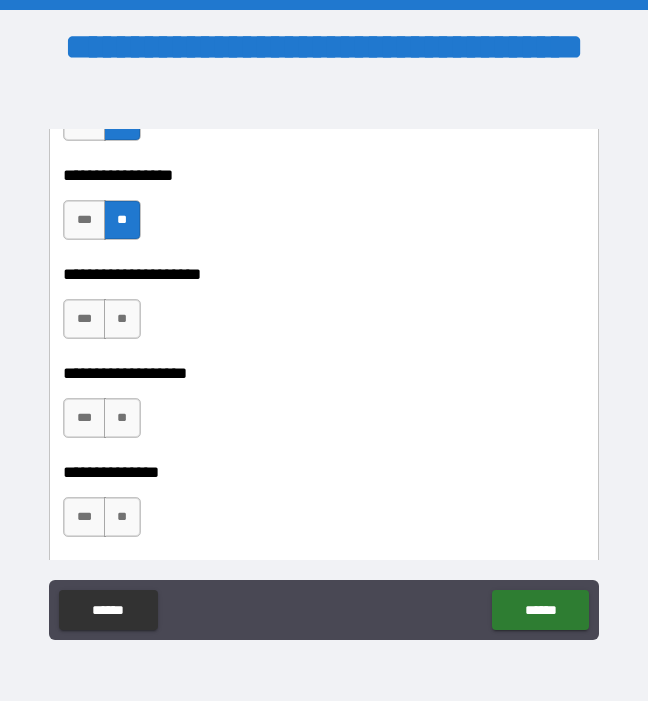 click on "**********" at bounding box center (323, 260) 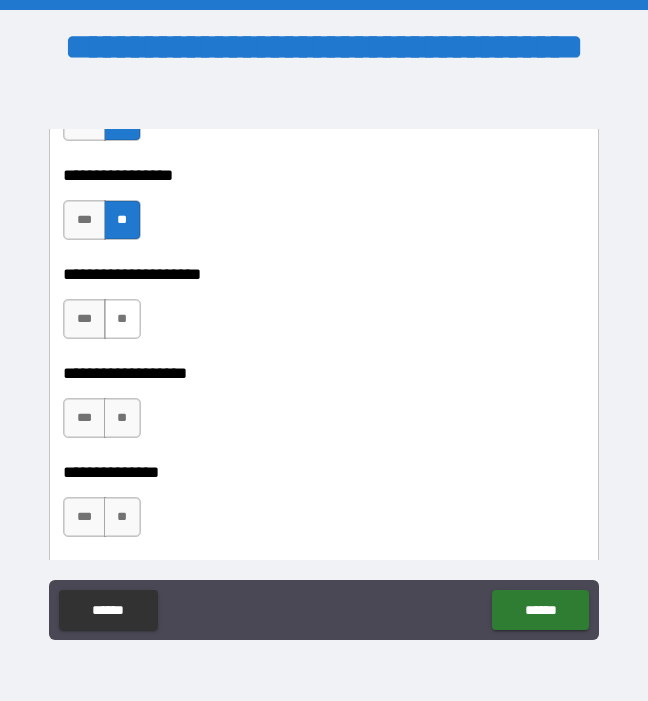 click on "**" at bounding box center [122, 319] 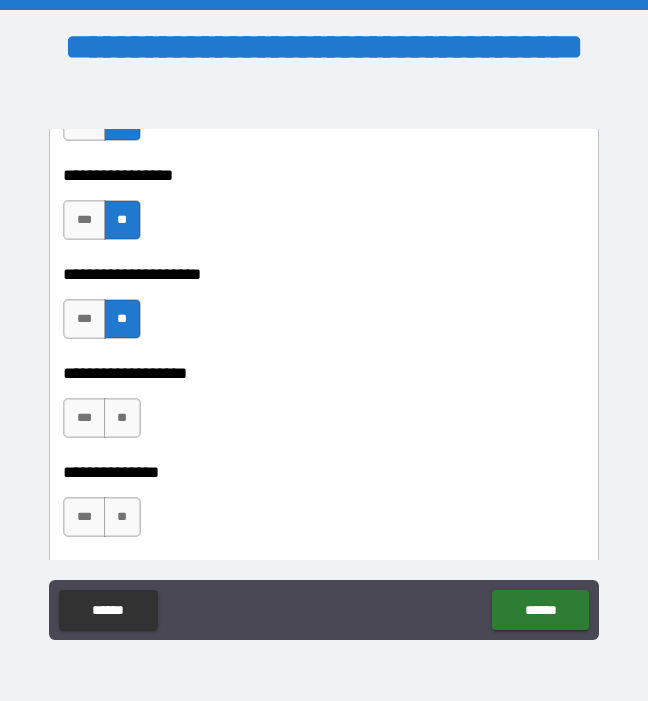 click on "*** **" at bounding box center (101, 418) 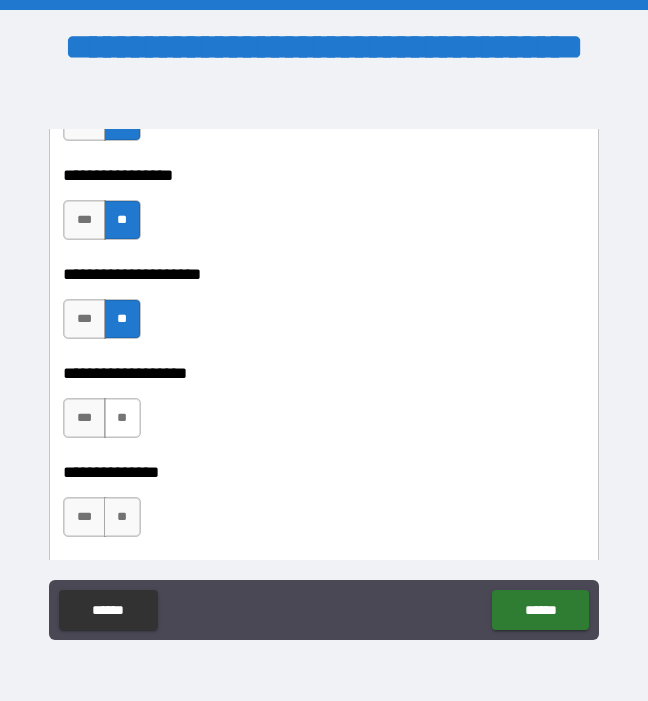 click on "**" at bounding box center [122, 418] 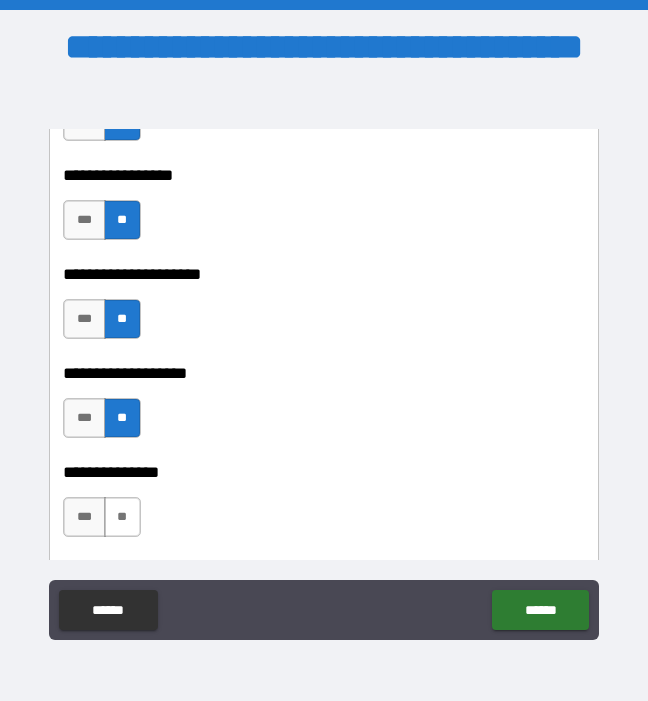 click on "**" at bounding box center (122, 517) 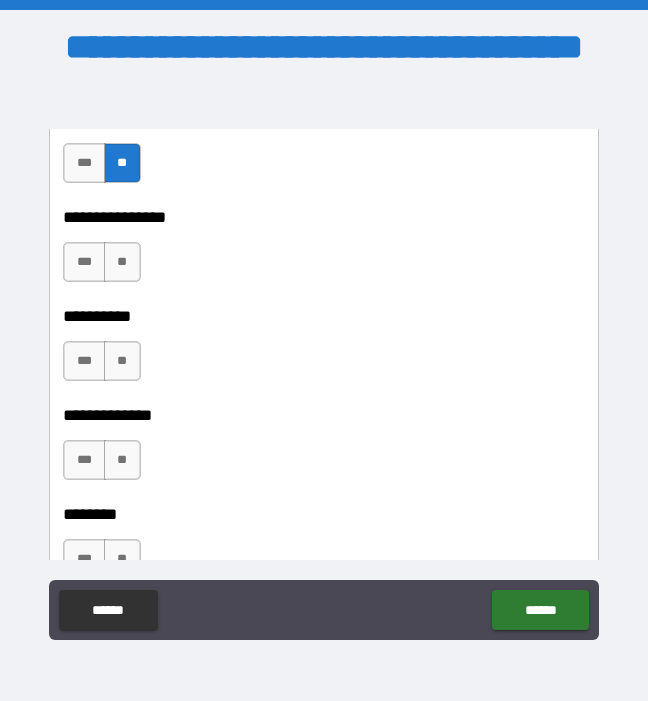 scroll, scrollTop: 9314, scrollLeft: 0, axis: vertical 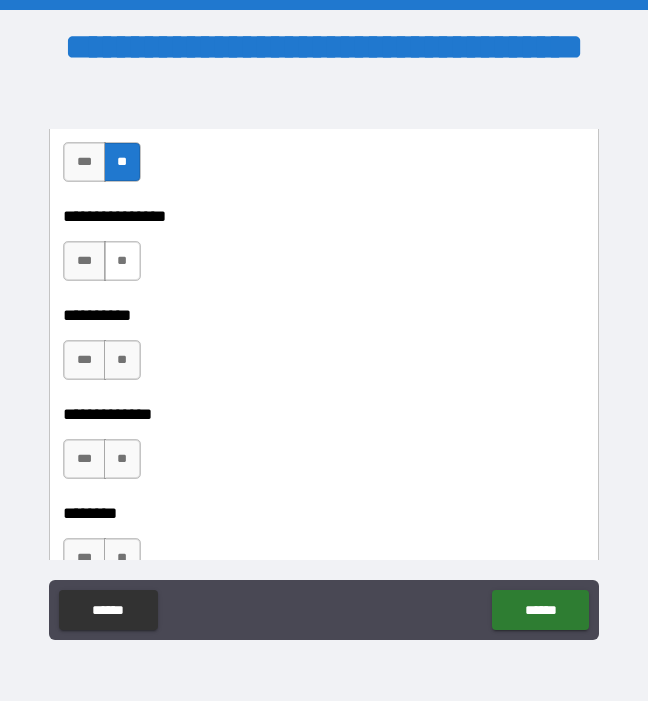 click on "**" at bounding box center [122, 261] 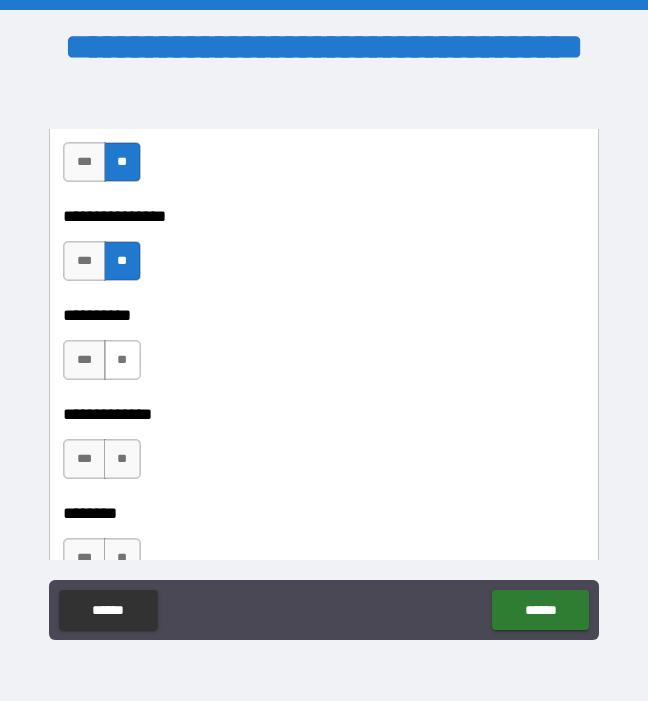 click on "**" at bounding box center [122, 360] 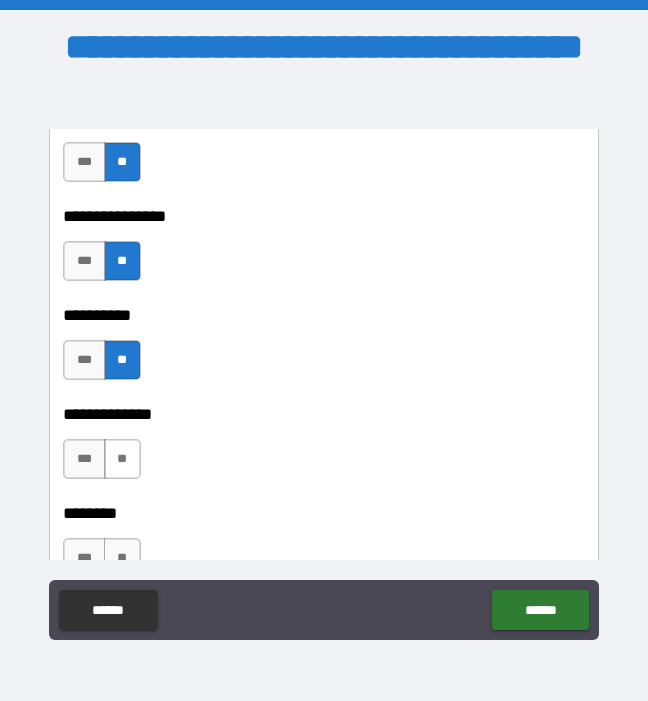 click on "**" at bounding box center (122, 459) 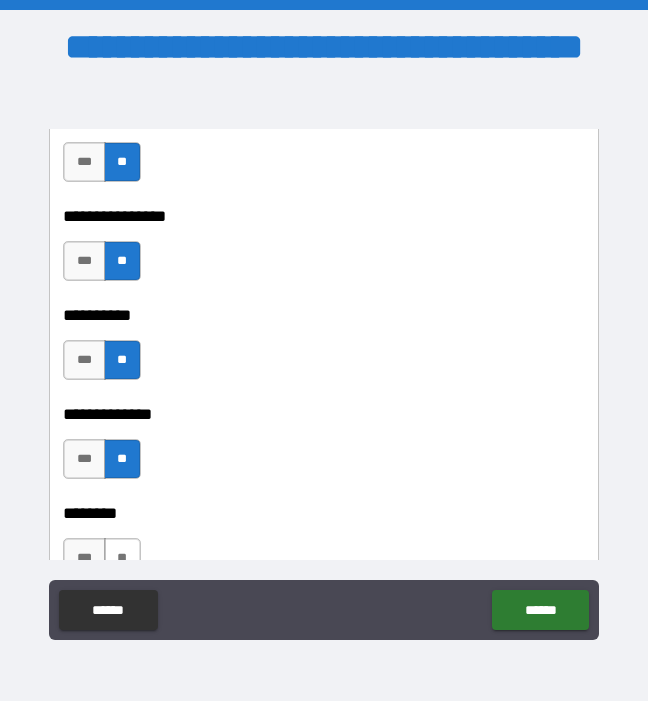 click on "**" at bounding box center [122, 558] 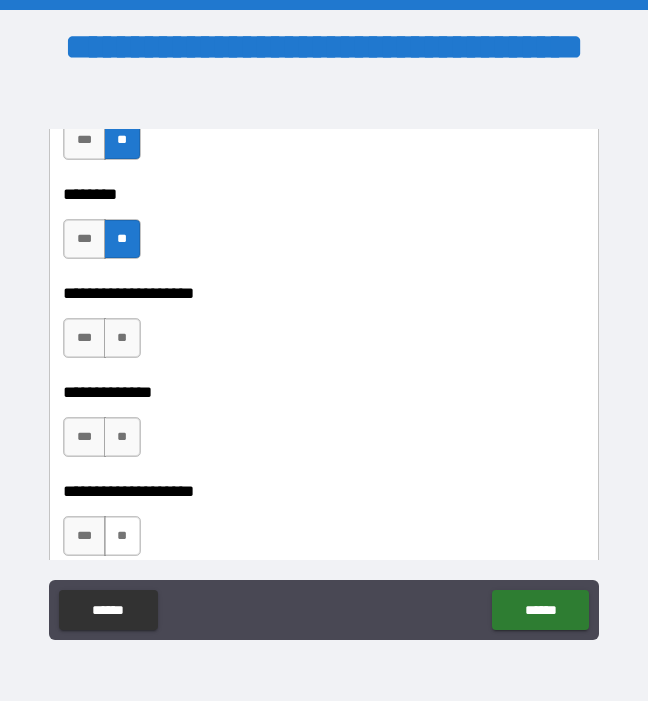 scroll, scrollTop: 9752, scrollLeft: 0, axis: vertical 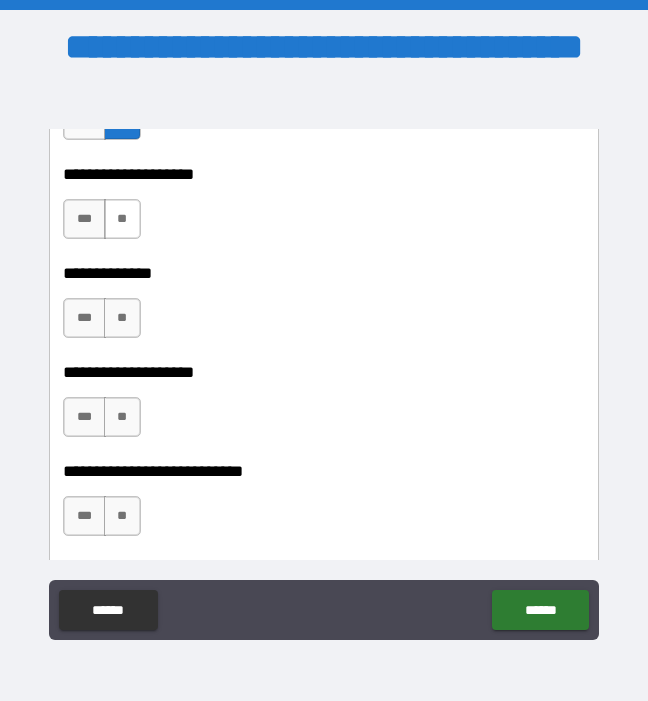 click on "**" at bounding box center (122, 219) 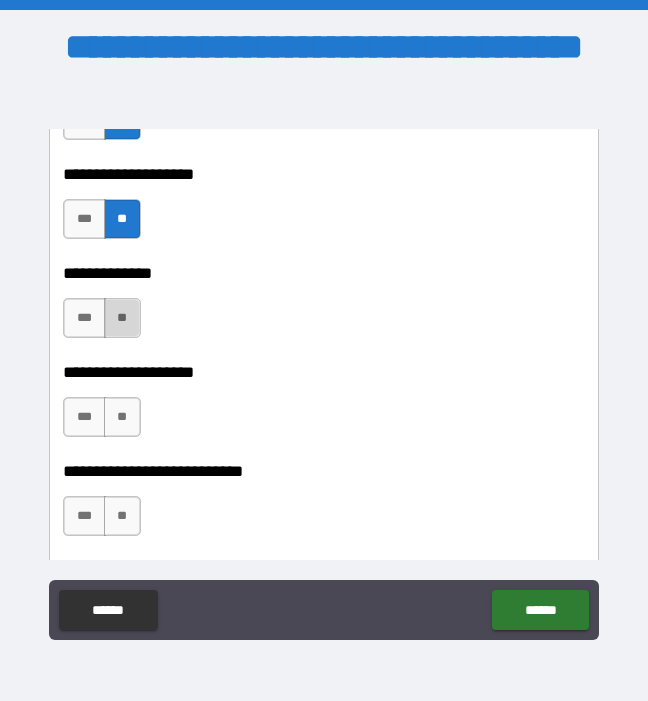 click on "**" at bounding box center (122, 318) 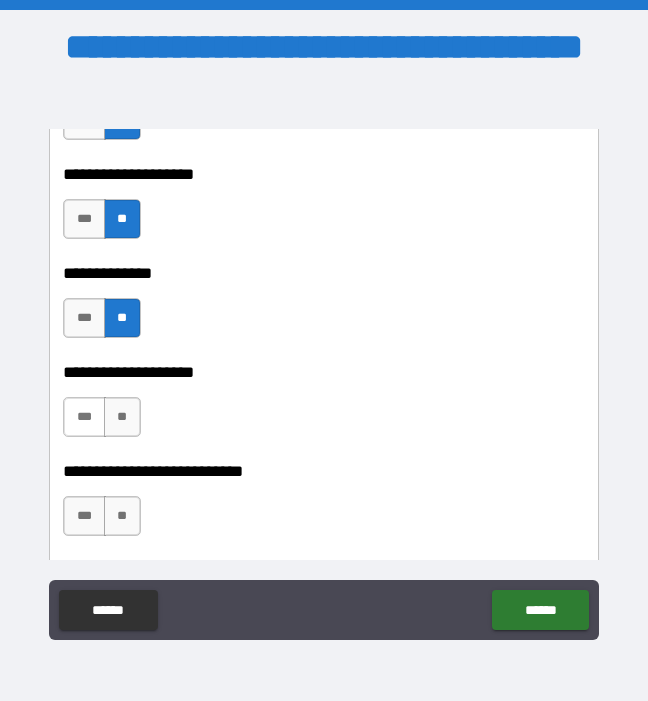 click on "***" at bounding box center [84, 417] 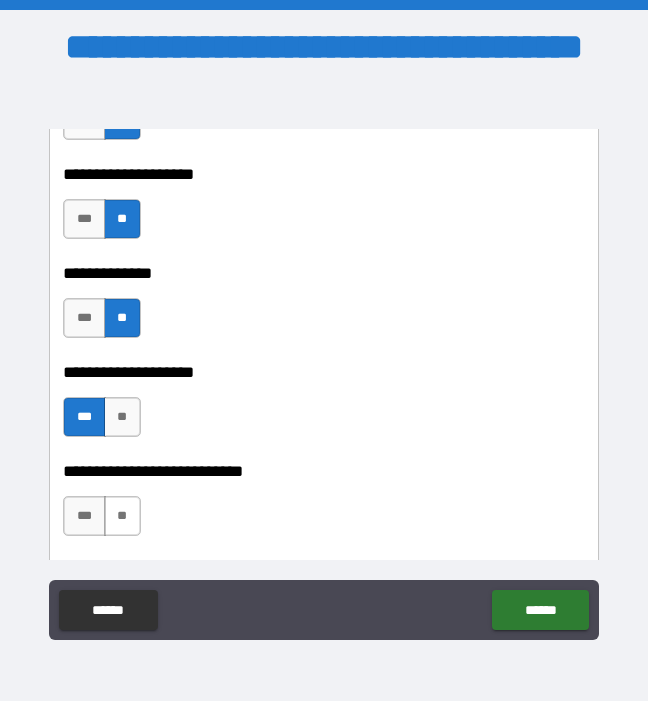 click on "**" at bounding box center (122, 516) 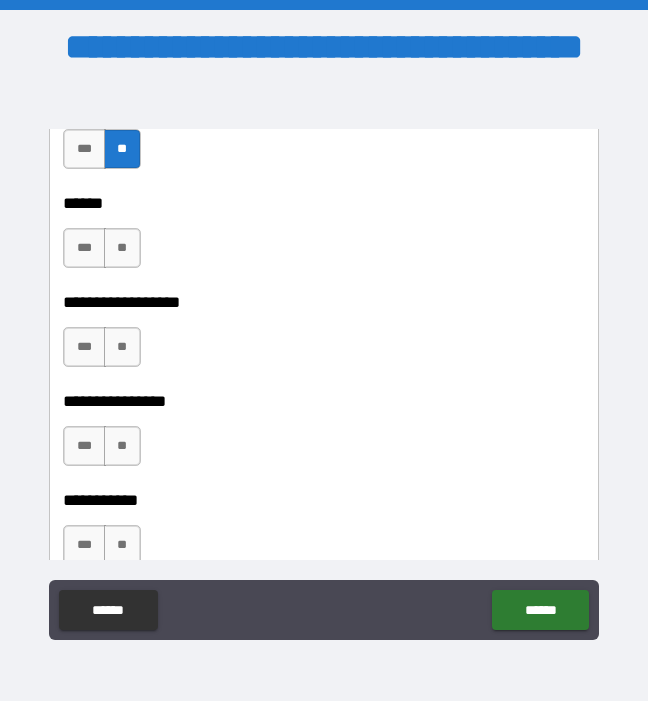 scroll, scrollTop: 10164, scrollLeft: 0, axis: vertical 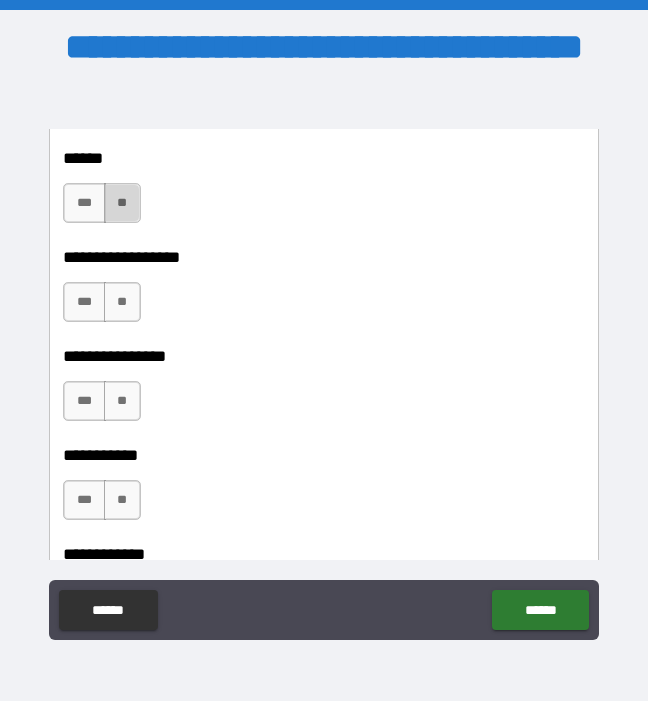 click on "**" at bounding box center (122, 203) 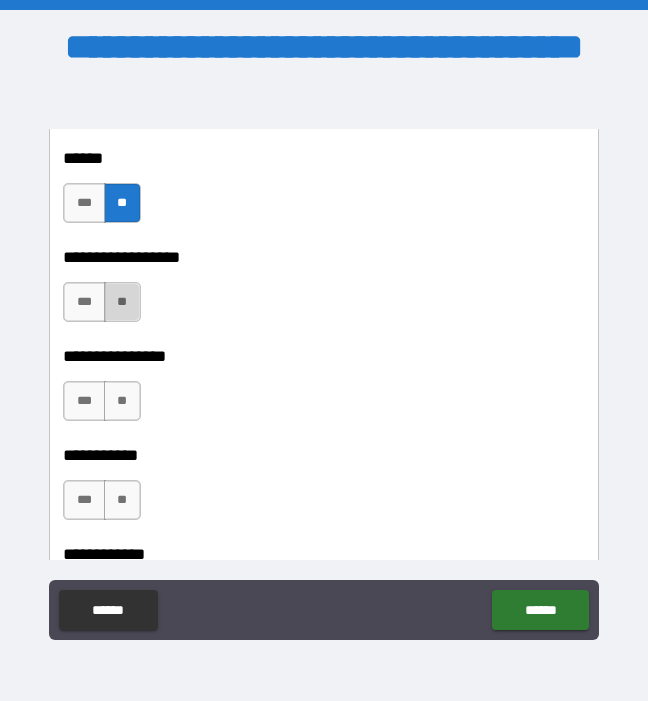 click on "**" at bounding box center [122, 302] 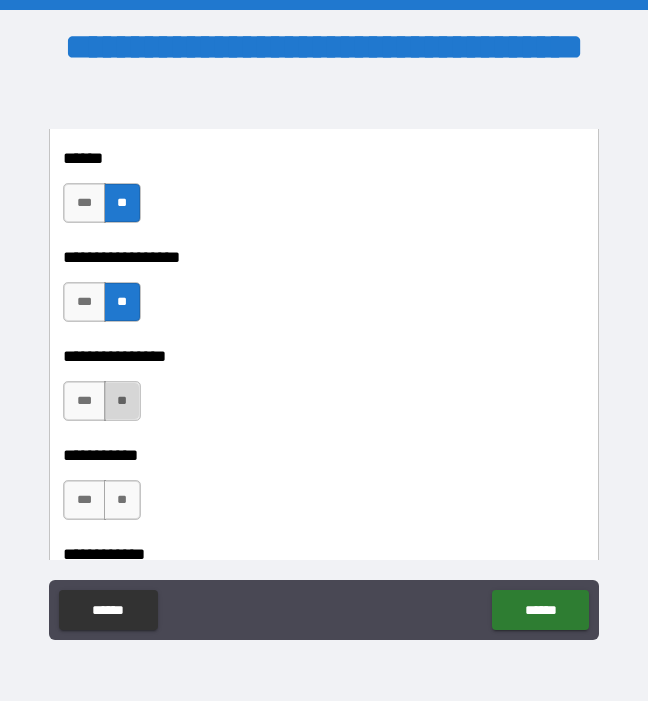 click on "**" at bounding box center (122, 401) 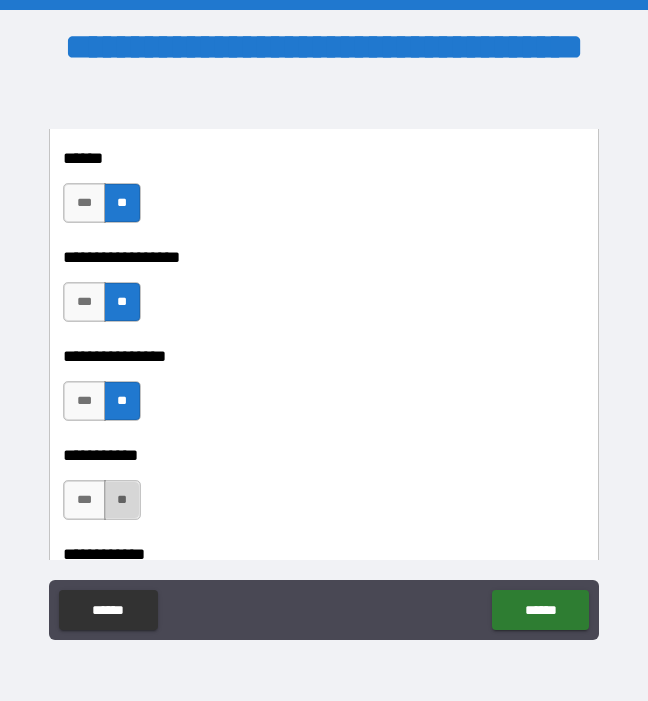 click on "**" at bounding box center (122, 500) 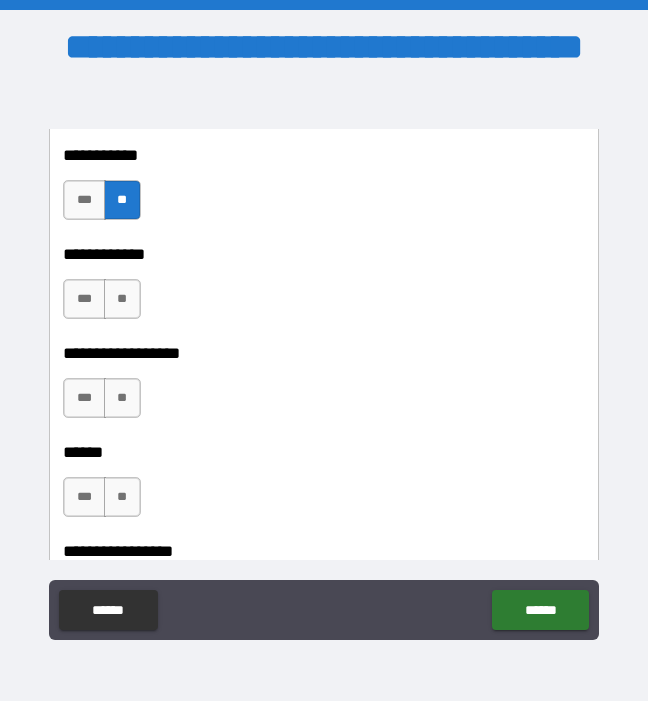 scroll, scrollTop: 10550, scrollLeft: 0, axis: vertical 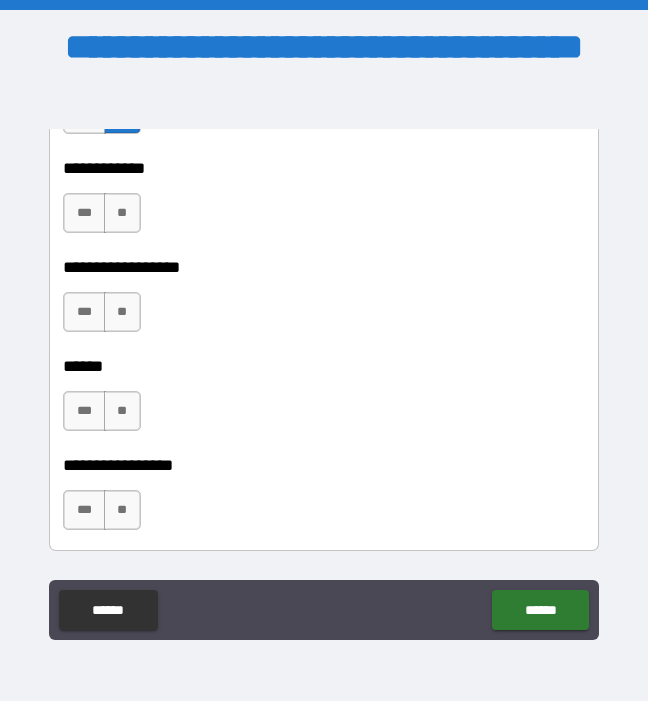 click on "**********" at bounding box center [323, 253] 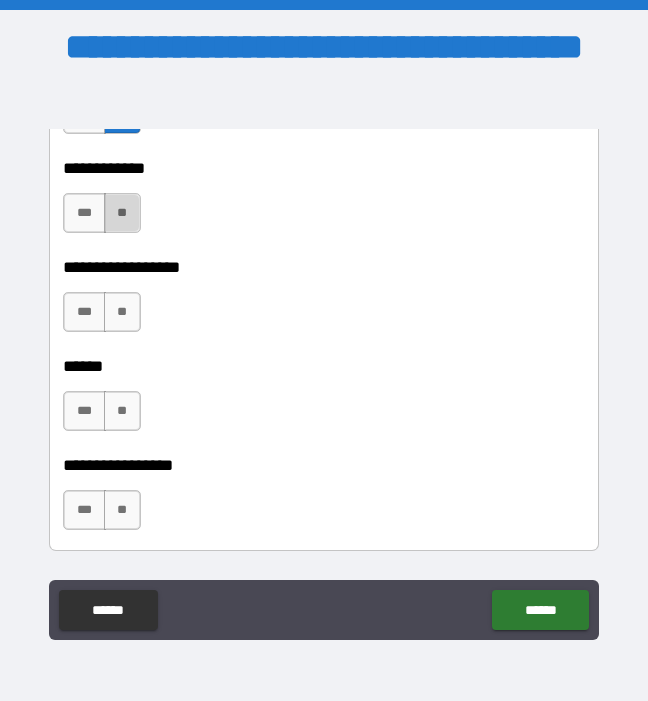 click on "**" at bounding box center (122, 213) 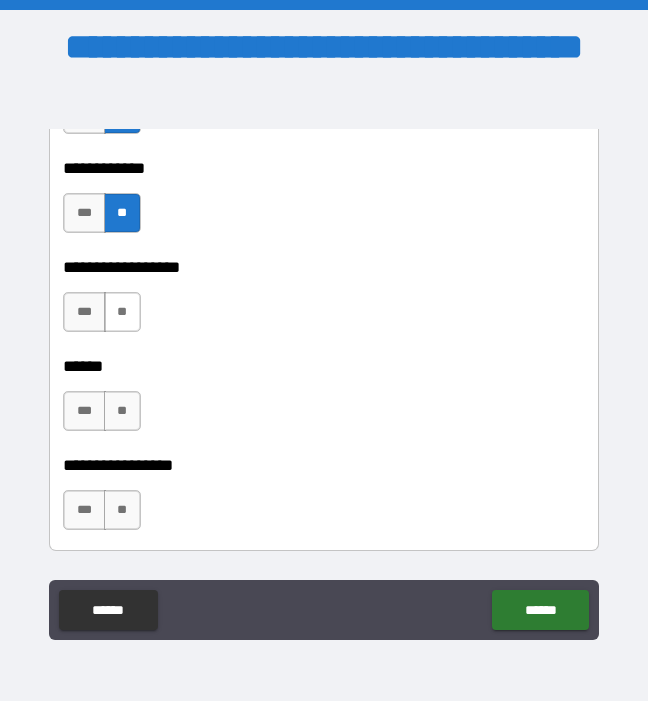 click on "**" at bounding box center (122, 312) 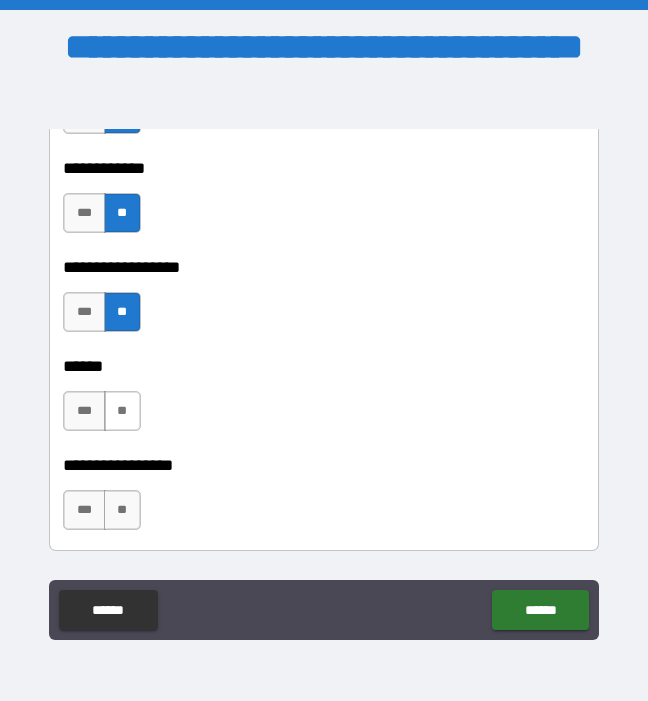 click on "**" at bounding box center [122, 411] 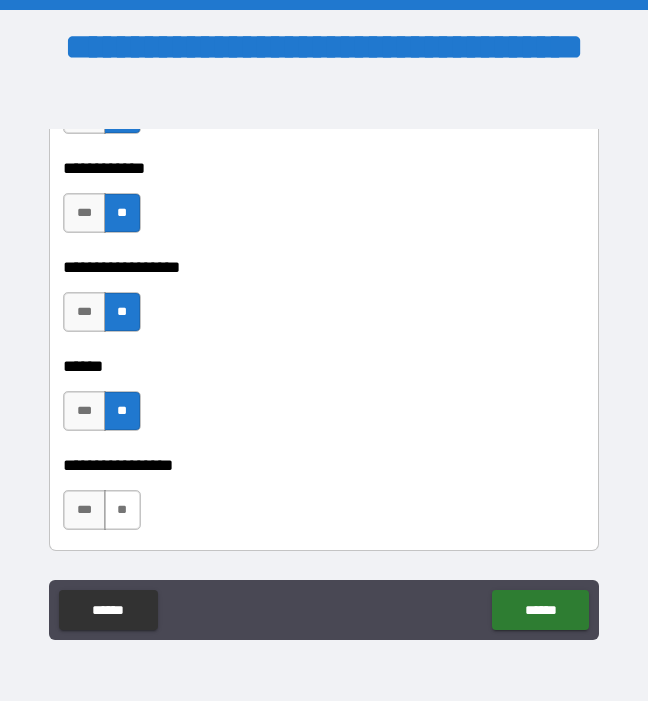click on "**" at bounding box center [122, 510] 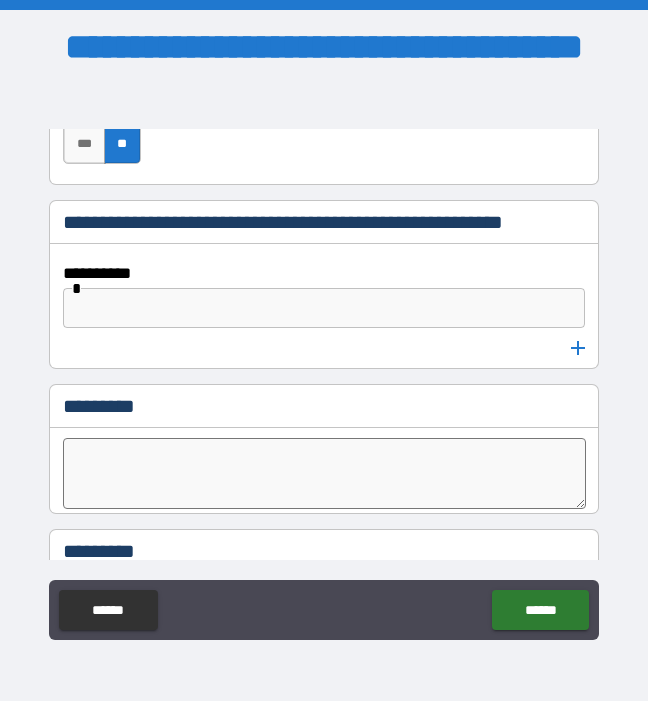 scroll, scrollTop: 10931, scrollLeft: 0, axis: vertical 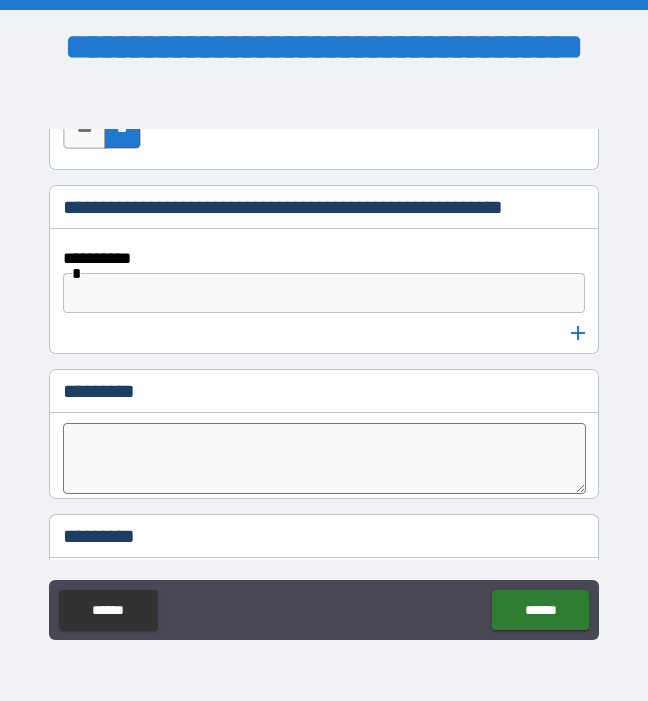 click 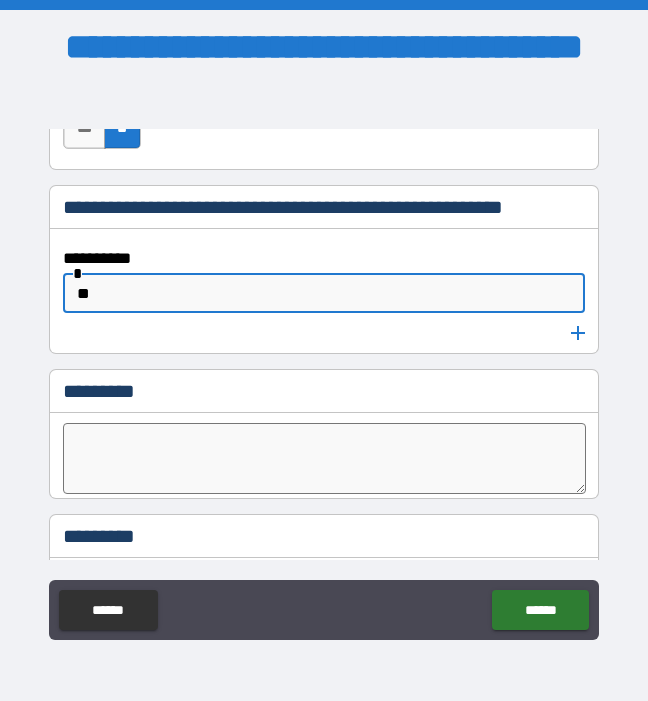 type on "*" 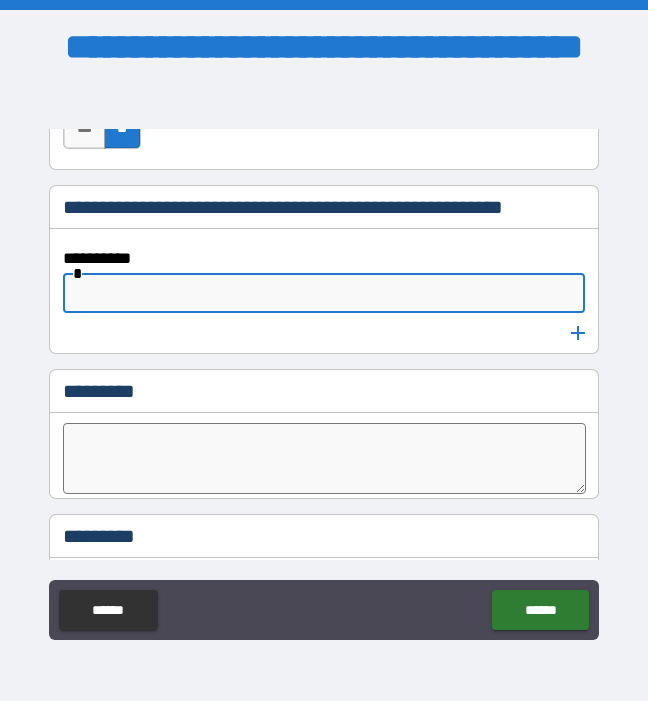 type on "*" 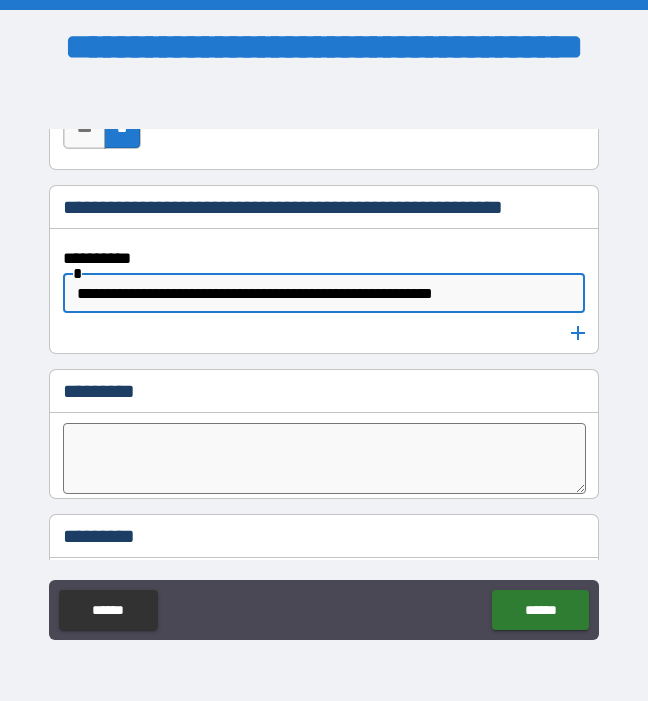 type on "**********" 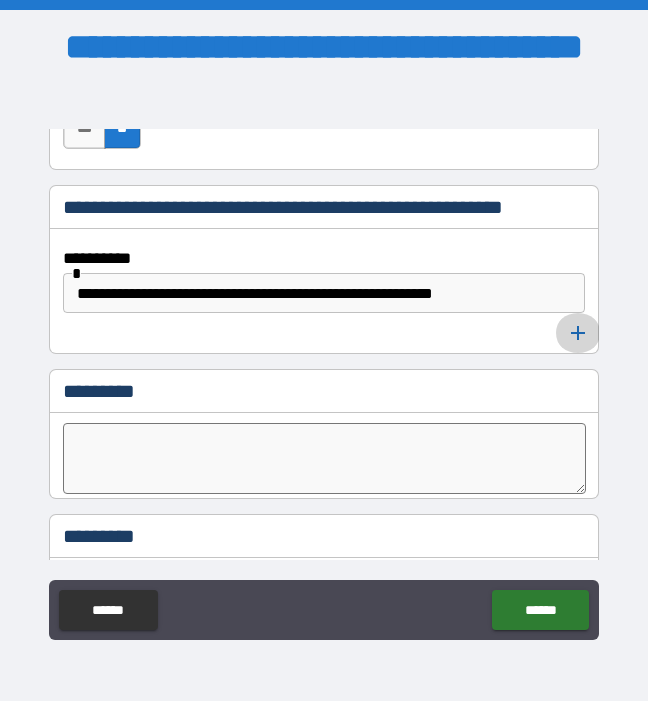 click 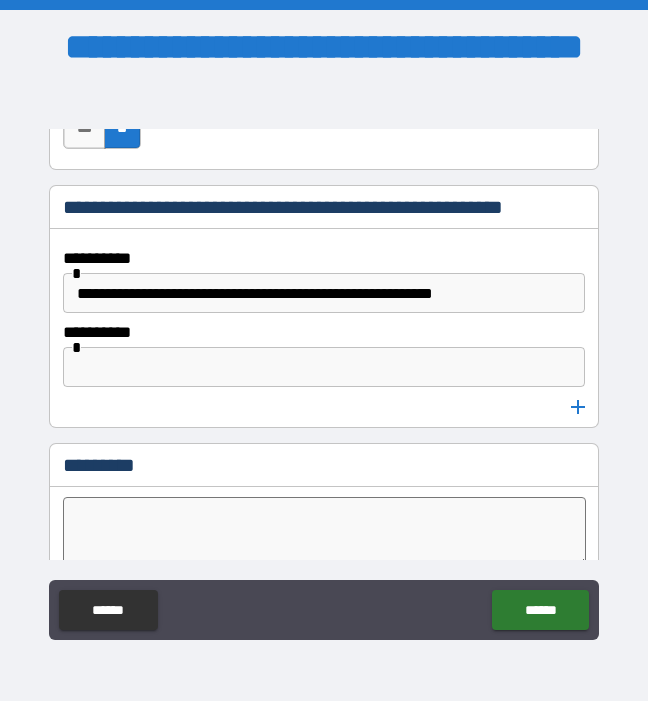 click at bounding box center [323, 367] 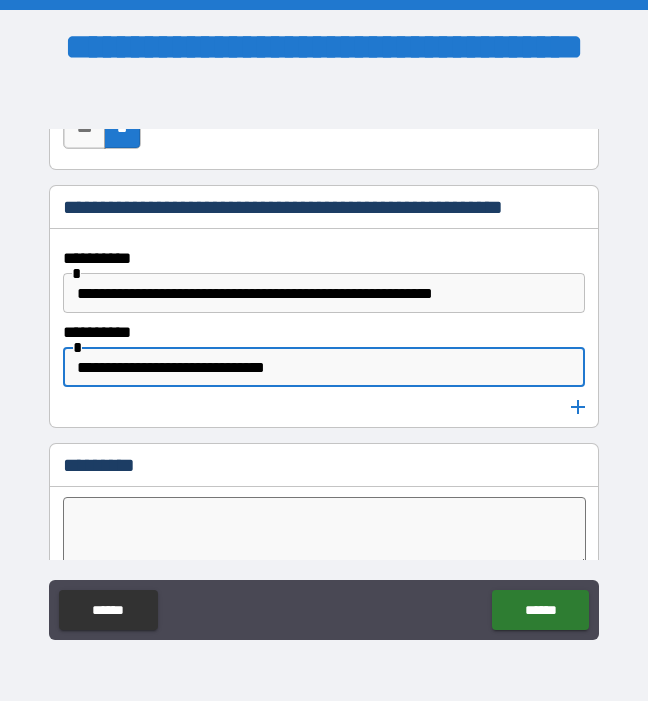 type on "**********" 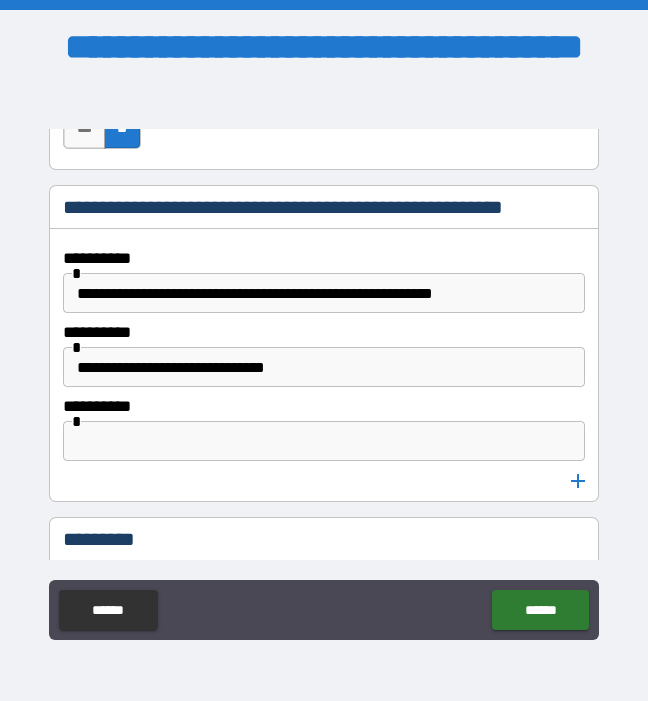 click at bounding box center (323, 441) 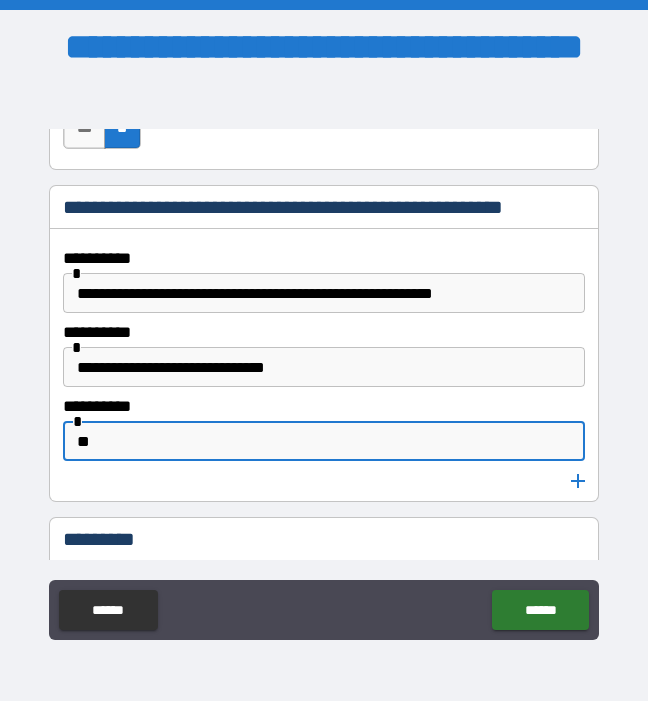 type on "*" 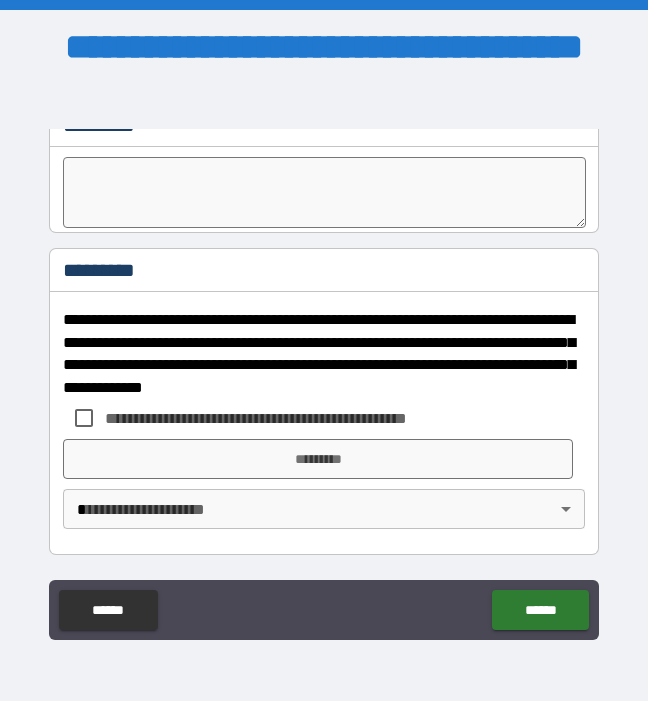 scroll, scrollTop: 11345, scrollLeft: 0, axis: vertical 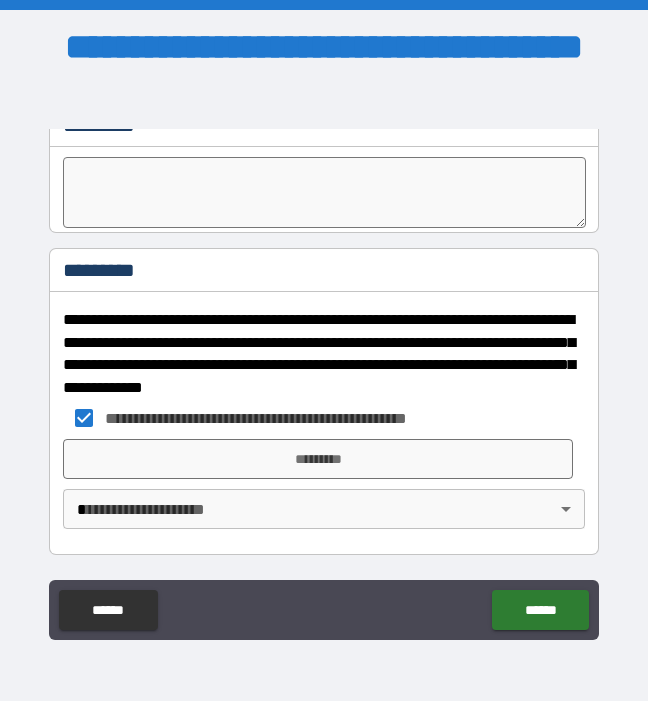 click on "**********" at bounding box center [324, 350] 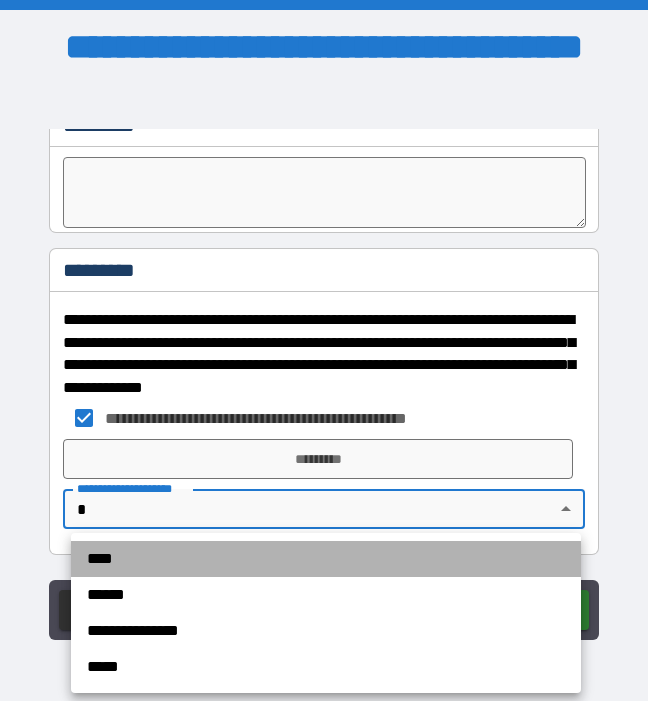 click on "****" at bounding box center (326, 559) 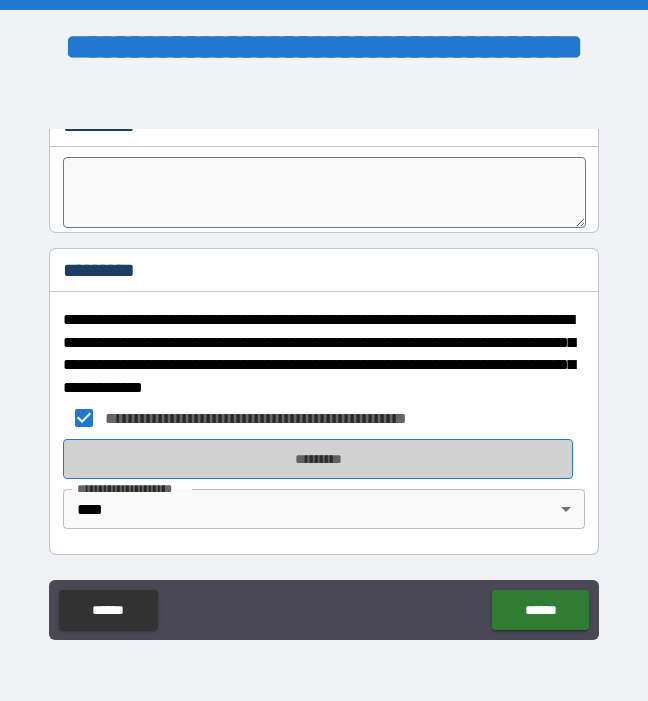 click on "*********" at bounding box center [318, 459] 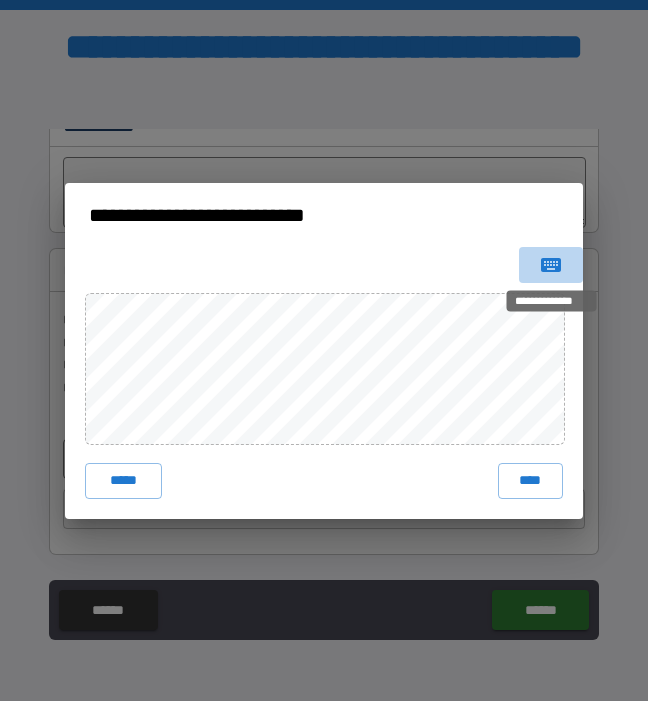 click 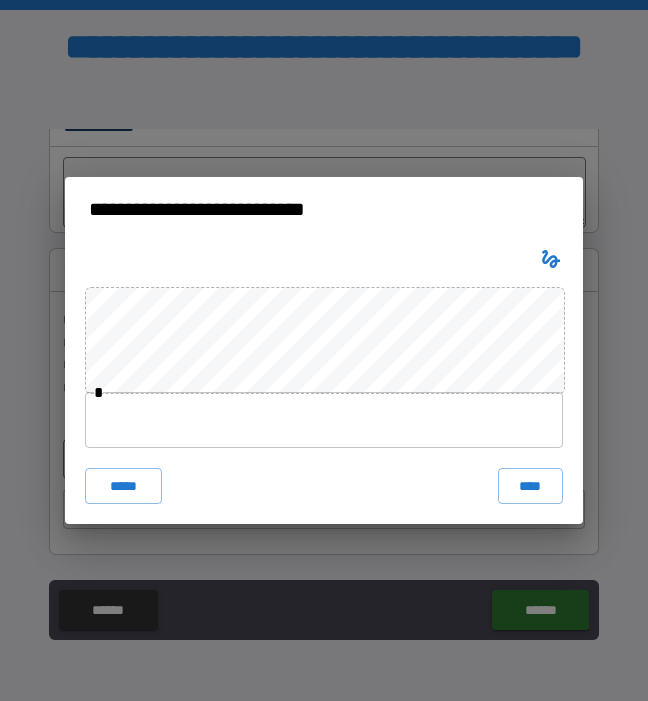click at bounding box center [324, 420] 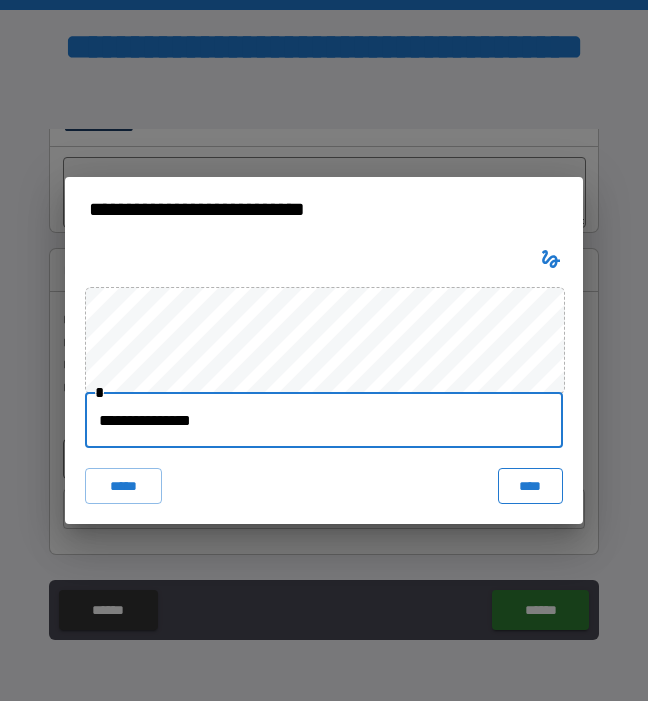 type on "**********" 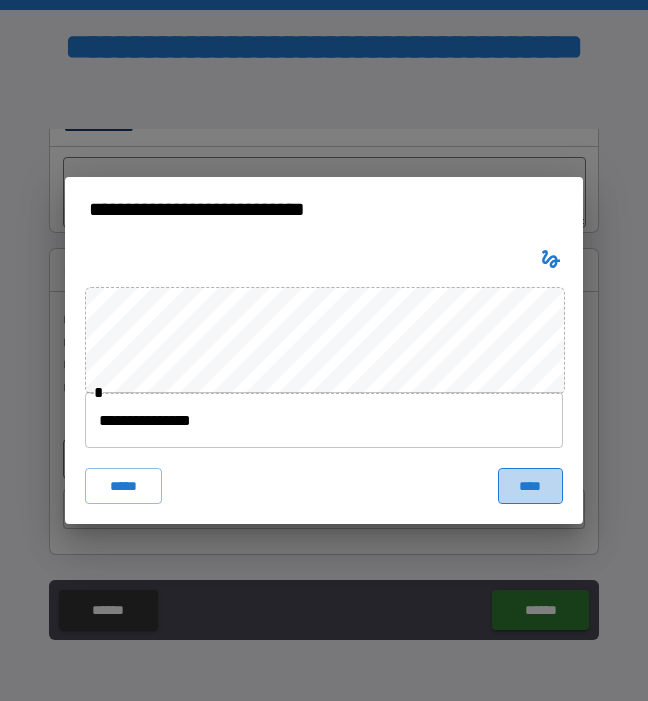 click on "****" at bounding box center [531, 486] 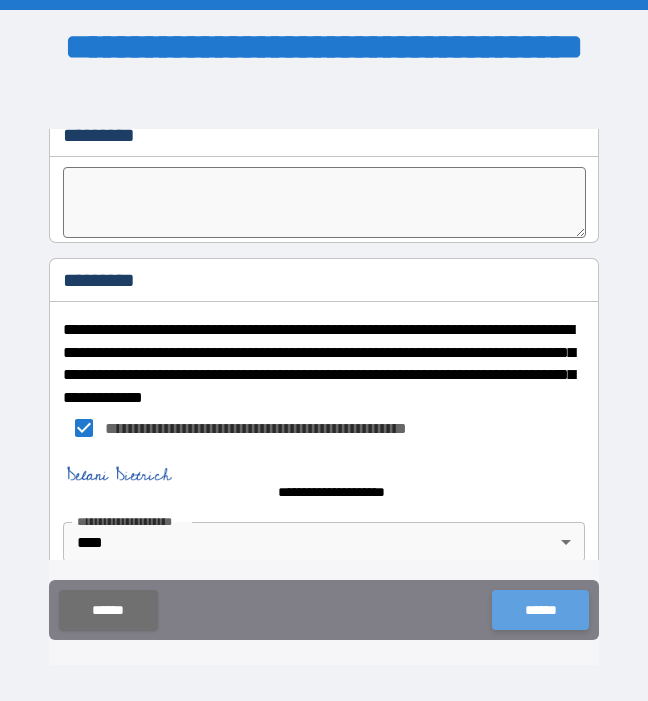 click on "******" at bounding box center [540, 610] 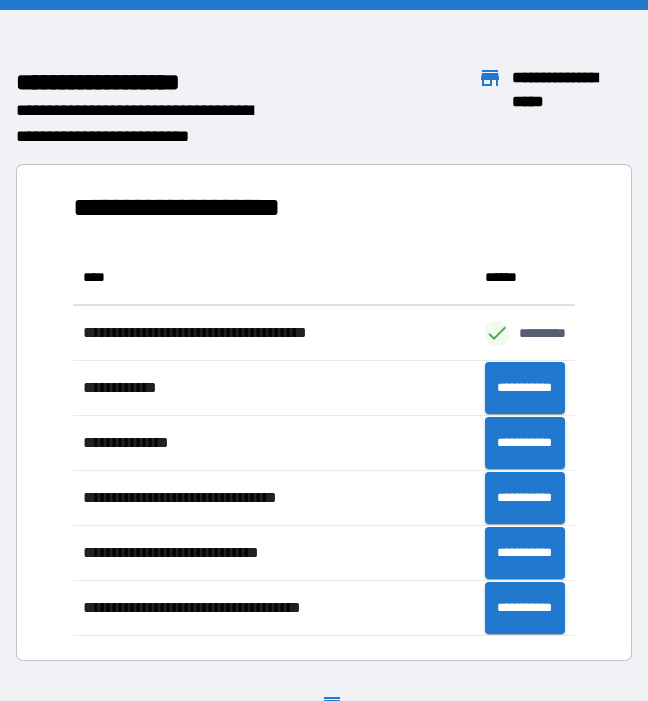scroll, scrollTop: 1, scrollLeft: 1, axis: both 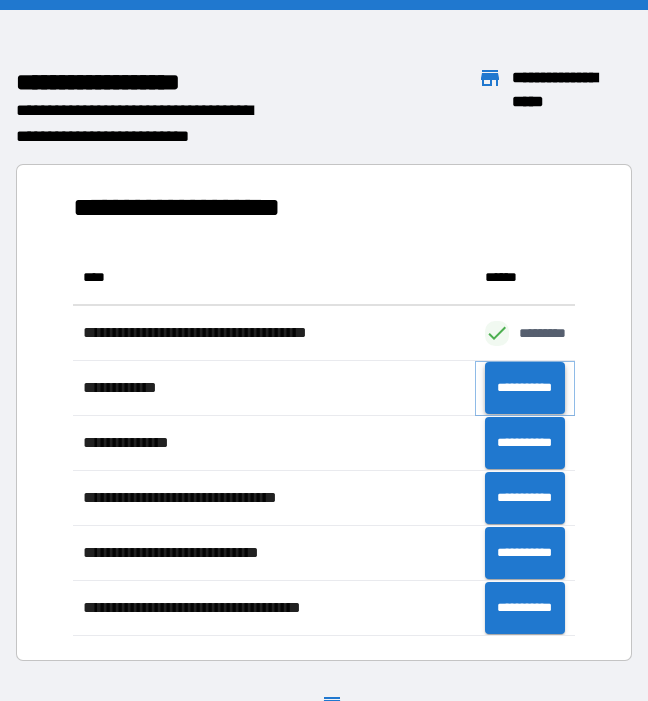 click on "**********" at bounding box center (525, 388) 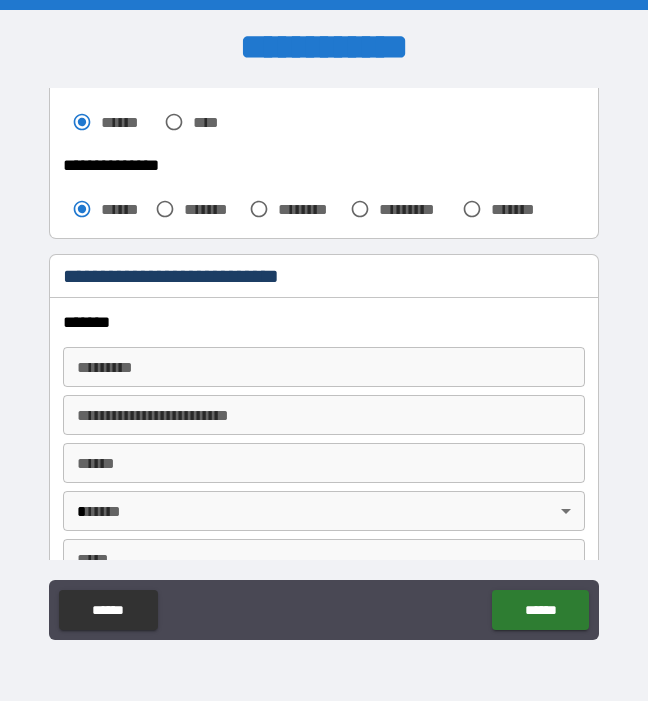 scroll, scrollTop: 576, scrollLeft: 0, axis: vertical 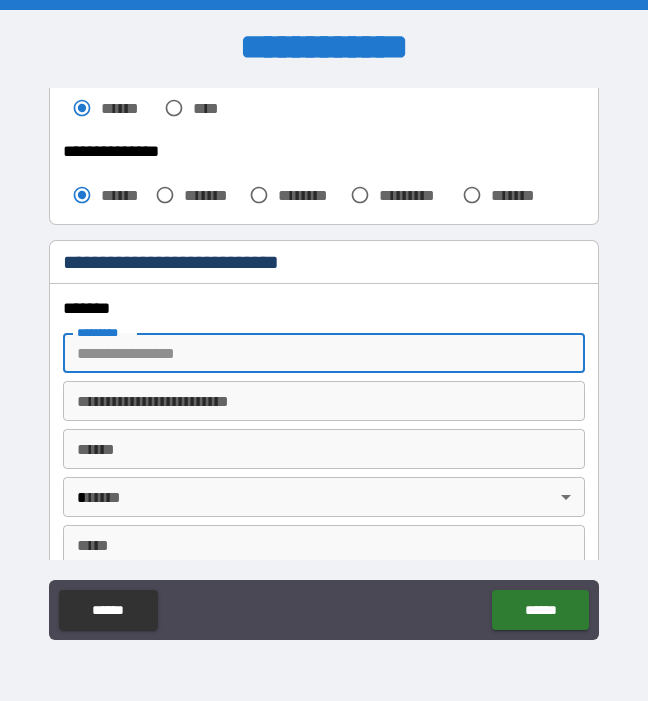 click on "*******   *" at bounding box center (323, 353) 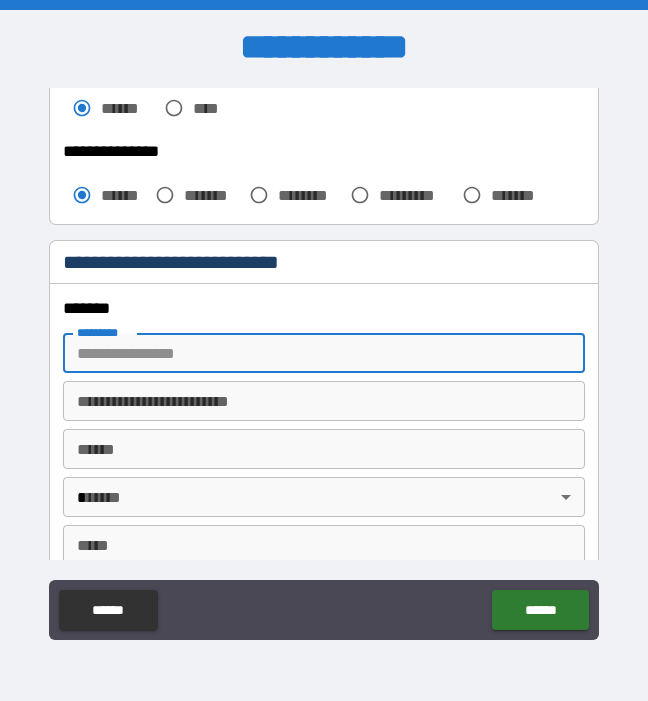 type on "**********" 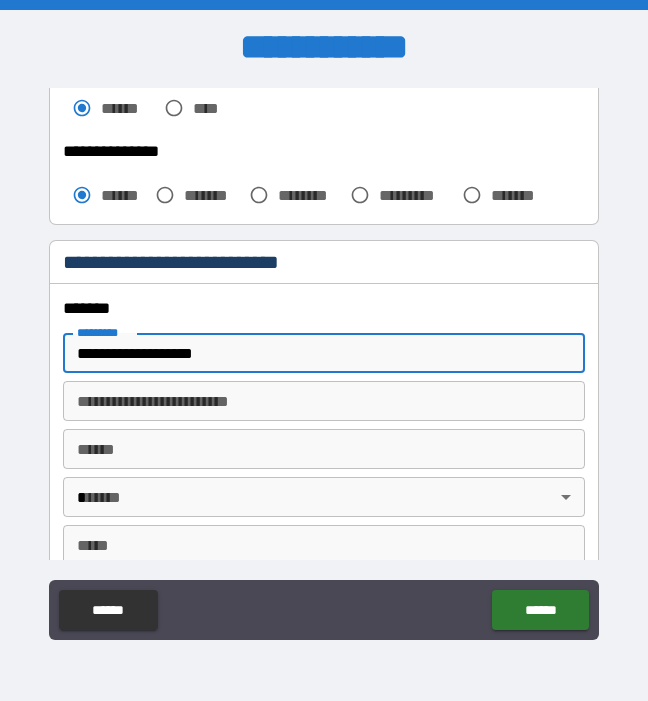 type on "********" 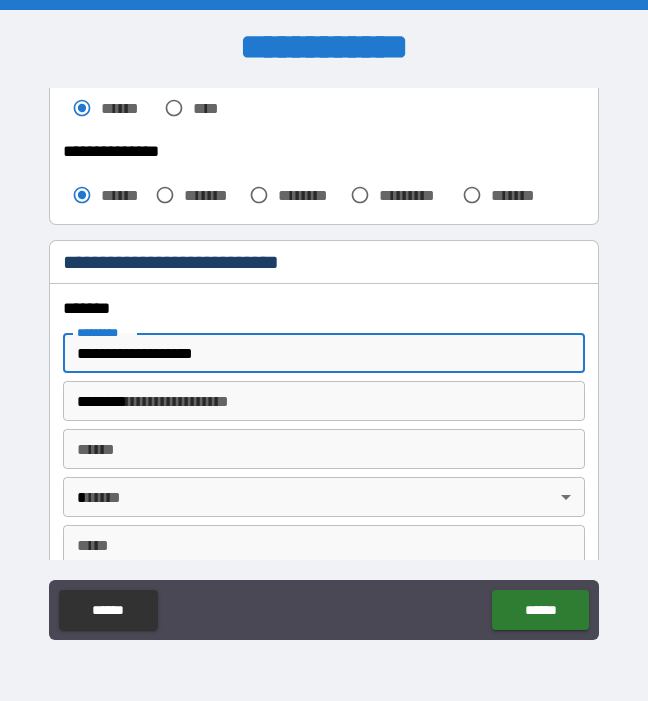 type on "****" 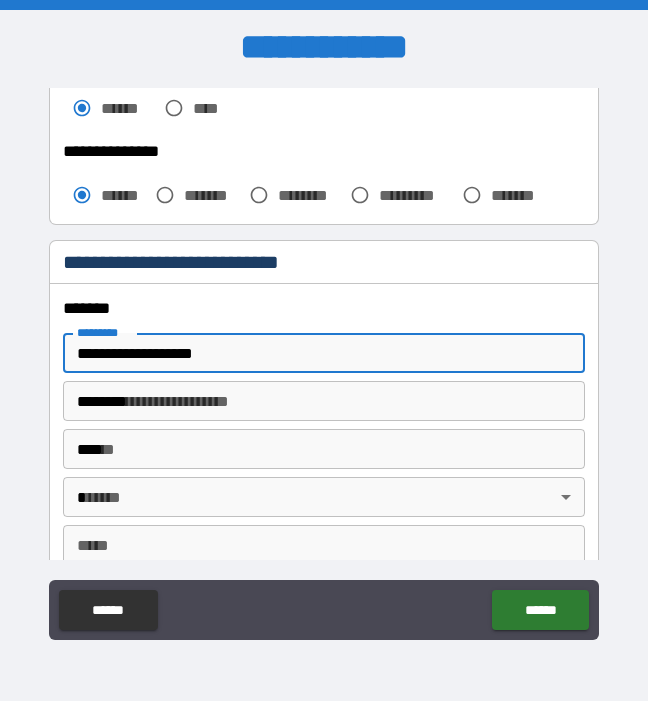 type on "**" 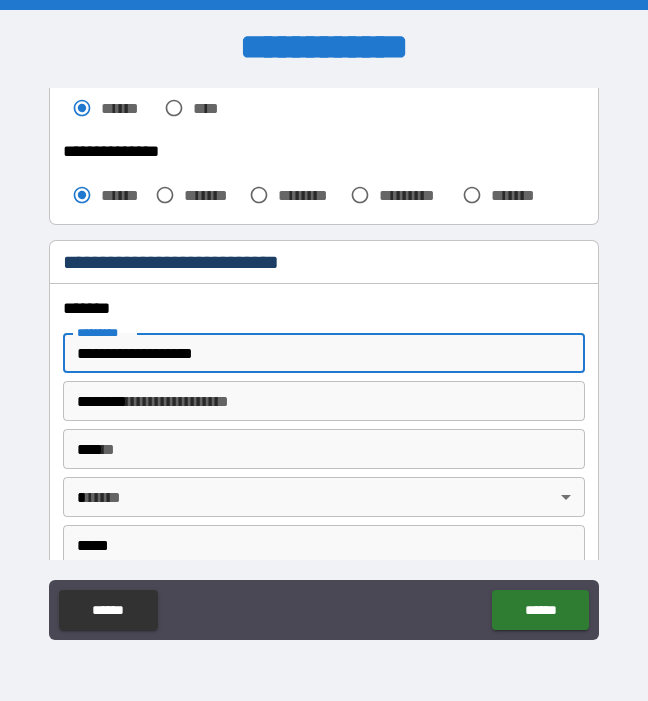 type on "**********" 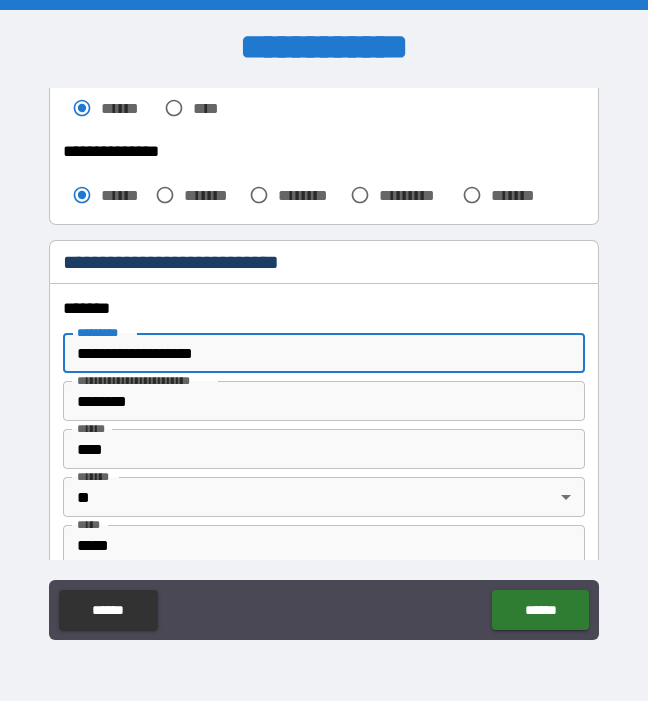 type on "*" 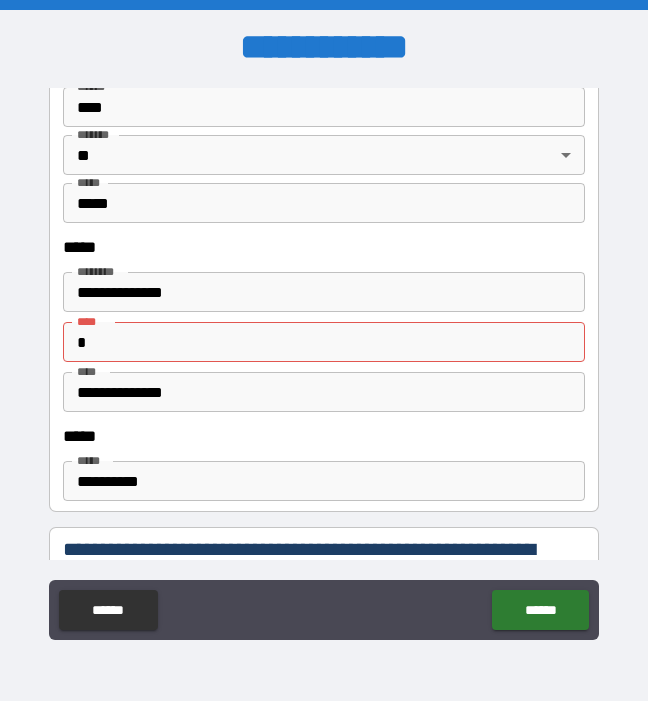scroll, scrollTop: 929, scrollLeft: 0, axis: vertical 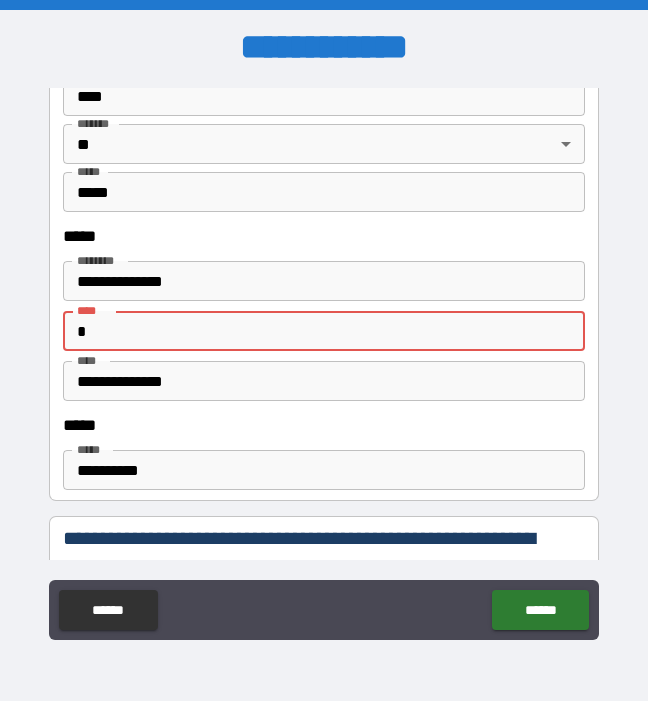 type on "*" 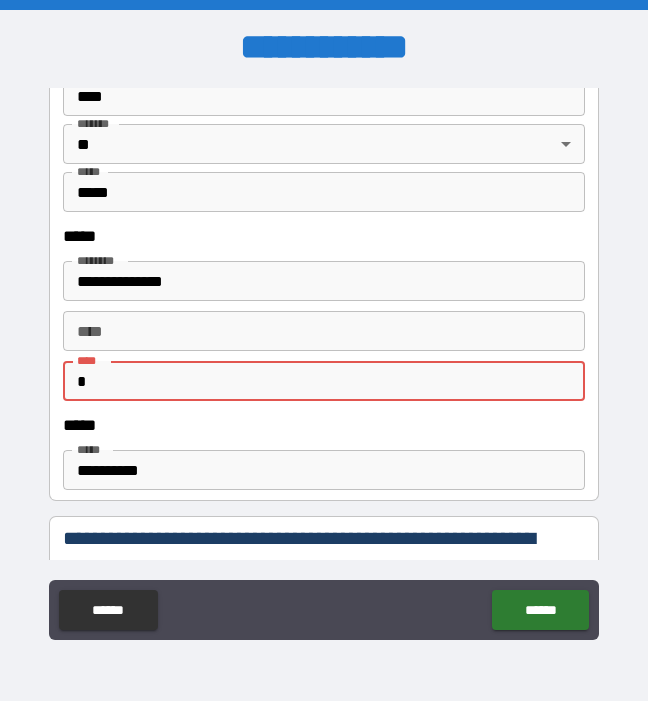 type on "*" 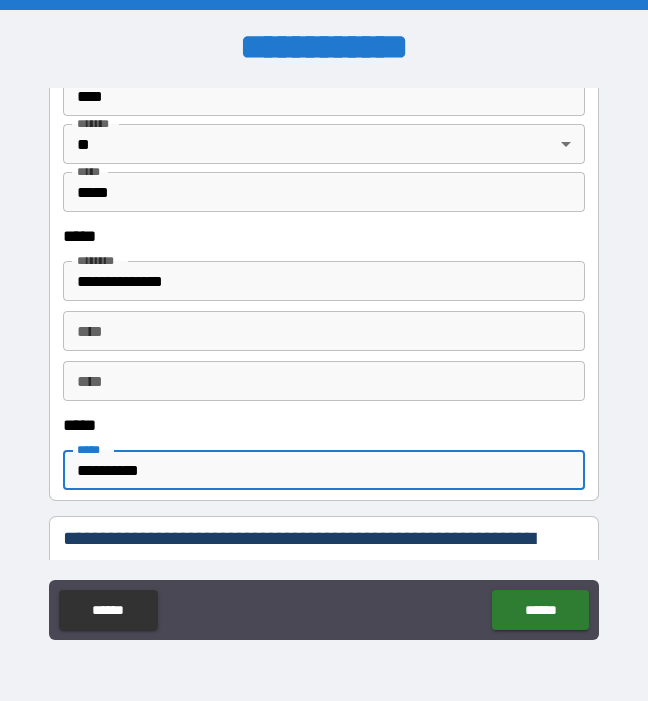 click on "**********" at bounding box center [323, 470] 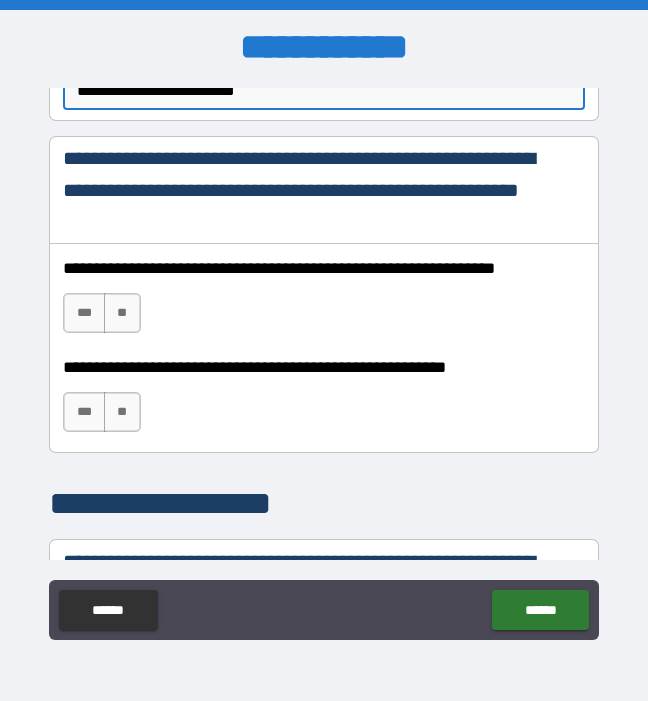 scroll, scrollTop: 1325, scrollLeft: 0, axis: vertical 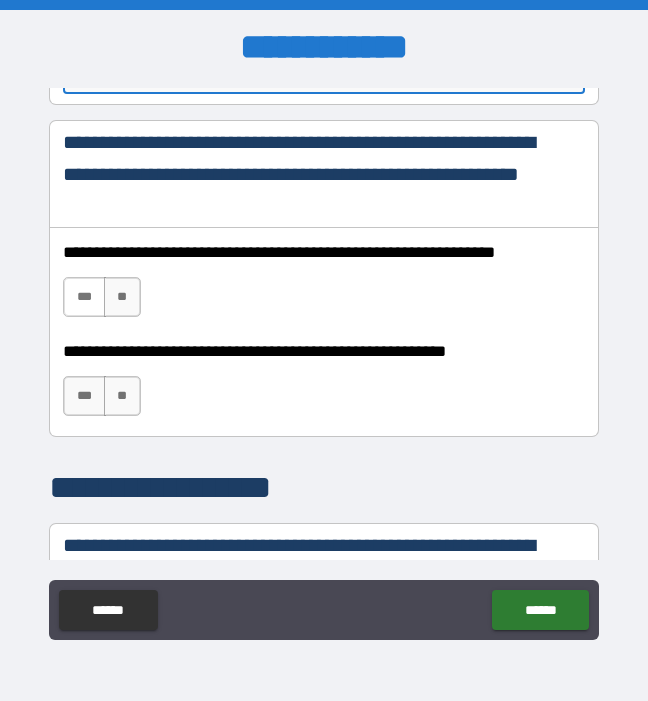 type on "**********" 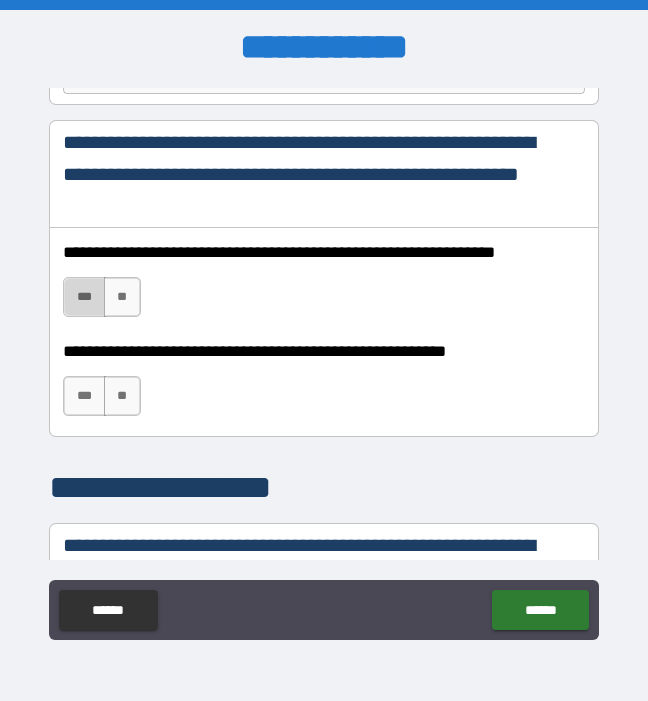 click on "***" at bounding box center (84, 297) 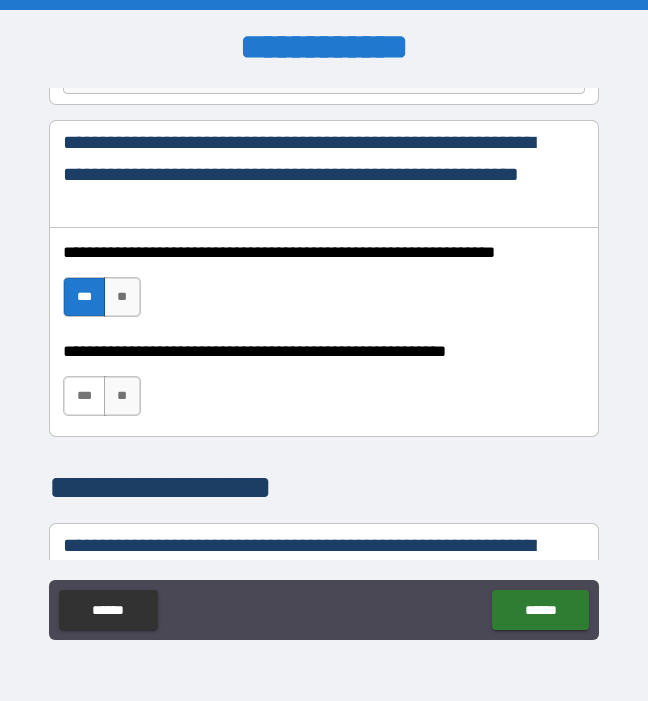 click on "***" at bounding box center [84, 396] 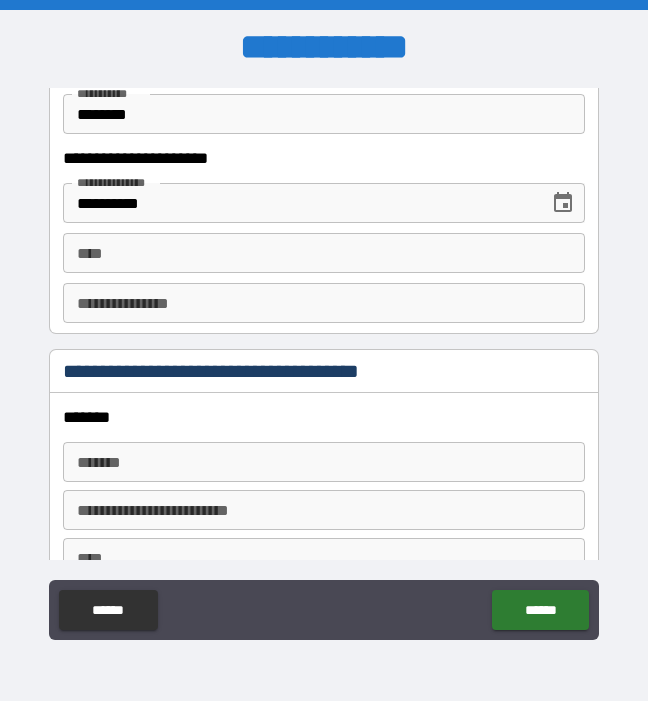 scroll, scrollTop: 2081, scrollLeft: 0, axis: vertical 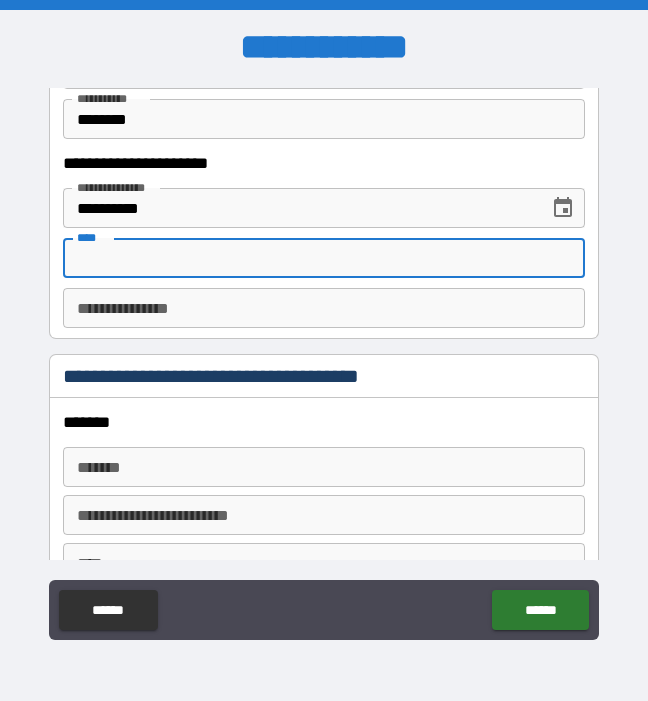 click on "****" at bounding box center (323, 258) 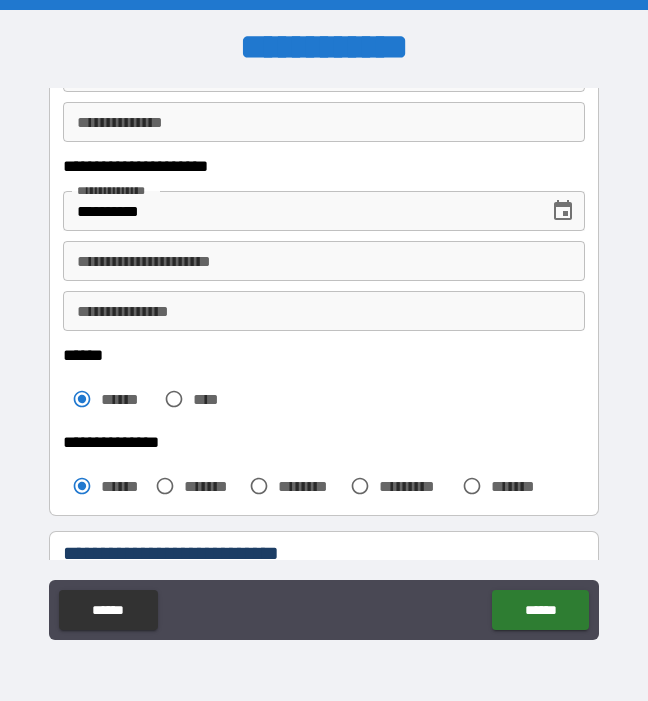 scroll, scrollTop: 144, scrollLeft: 0, axis: vertical 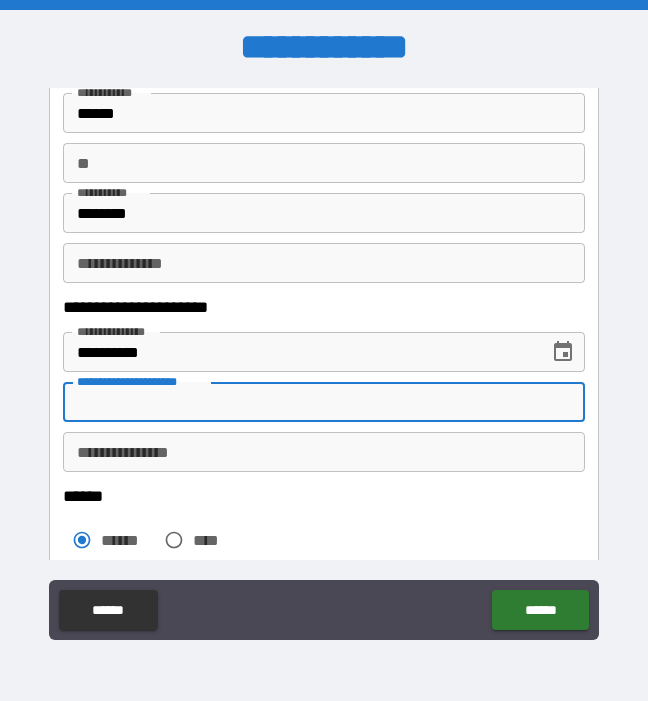 click on "**********" at bounding box center [323, 402] 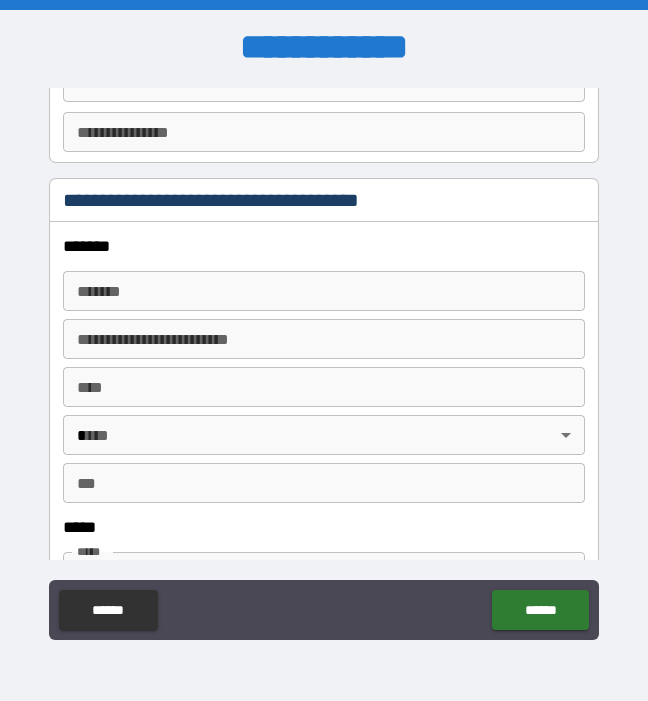 scroll, scrollTop: 2264, scrollLeft: 0, axis: vertical 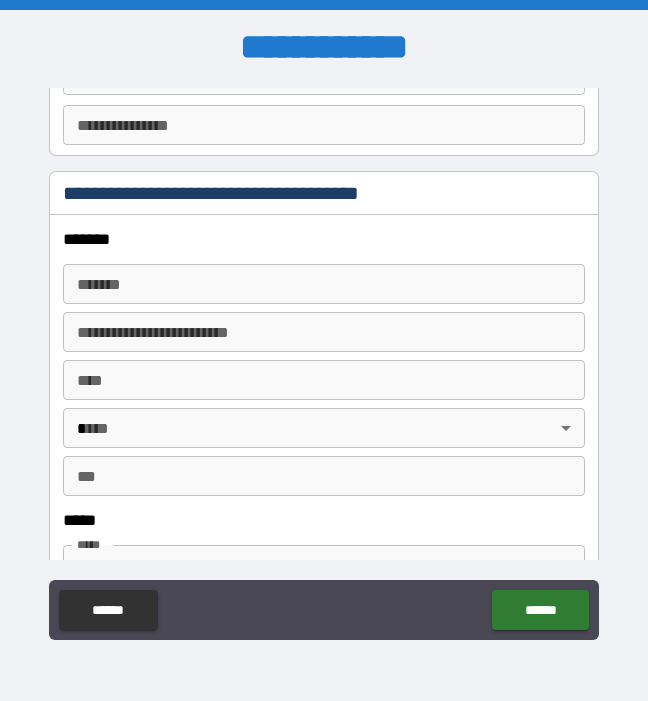 type on "**********" 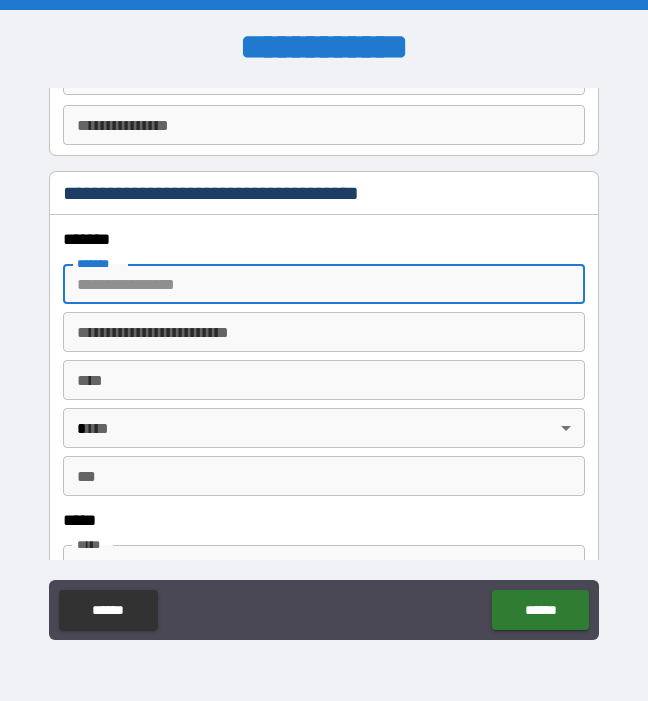 click on "*******" at bounding box center [323, 284] 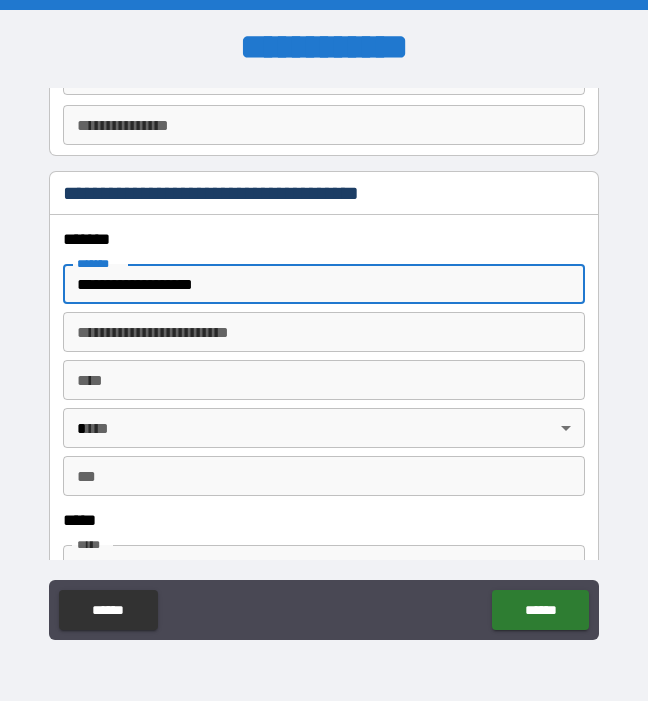 type on "********" 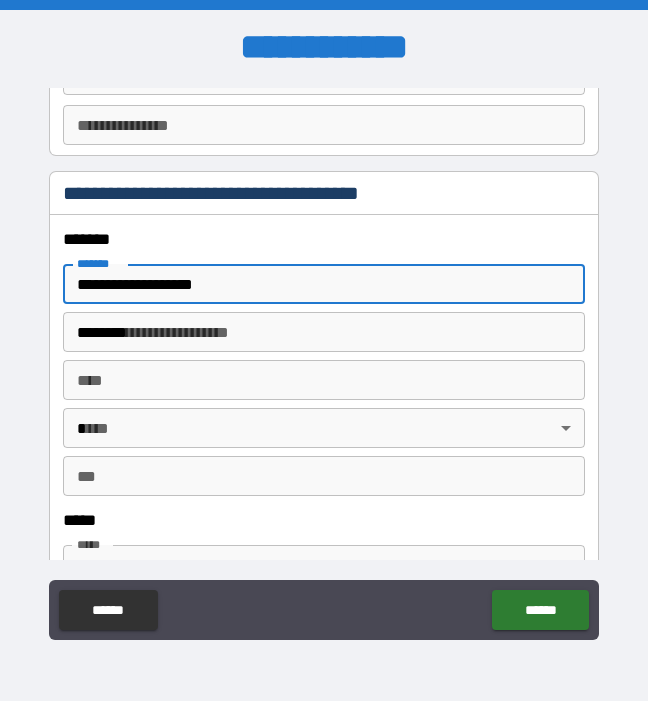type on "****" 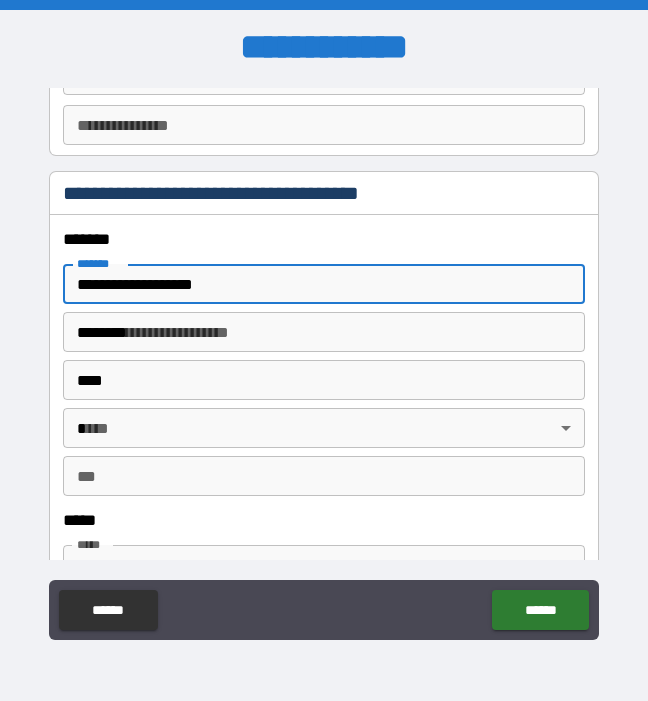 type on "**" 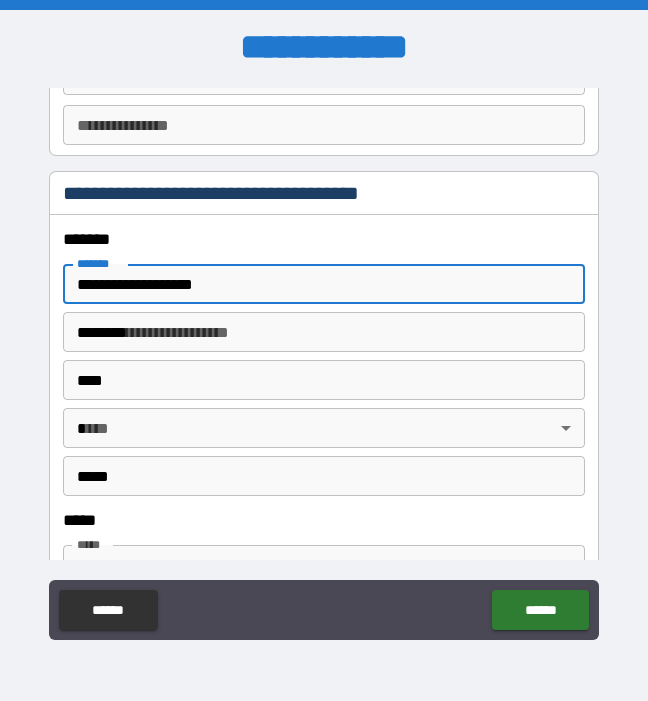 type on "**********" 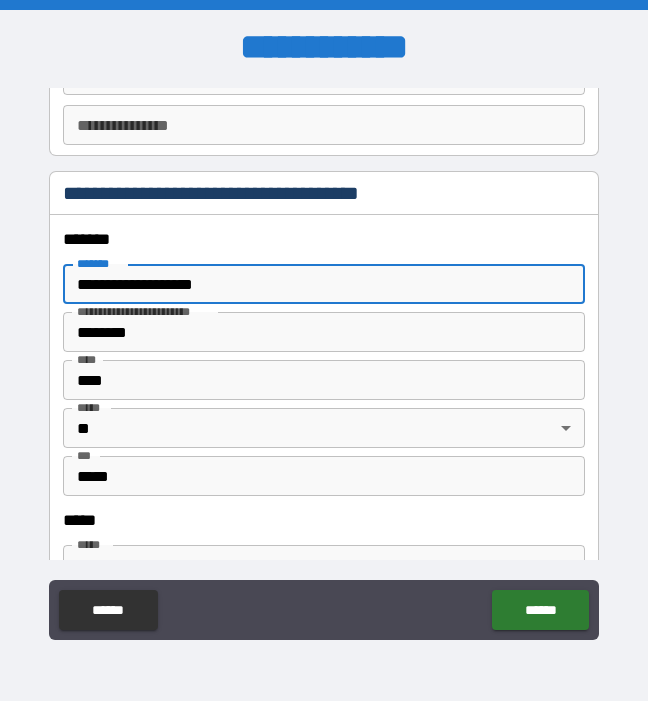 type on "**********" 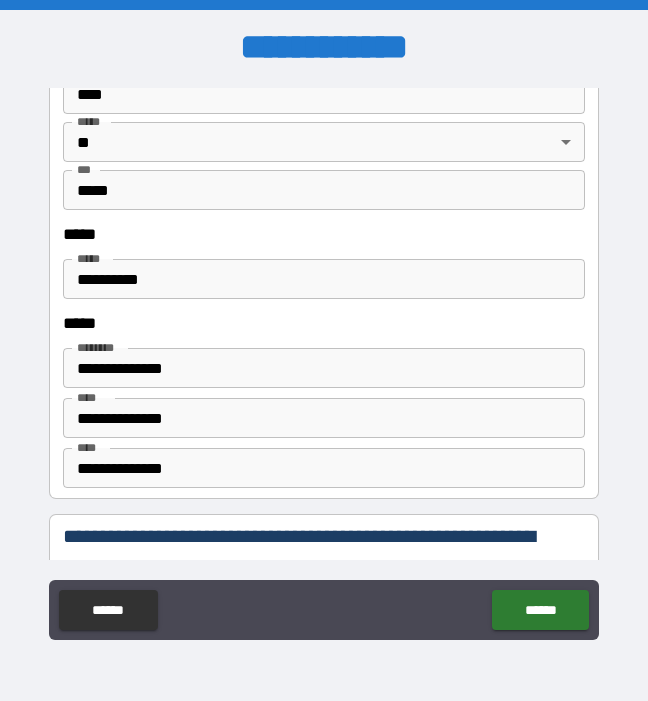 scroll, scrollTop: 2552, scrollLeft: 0, axis: vertical 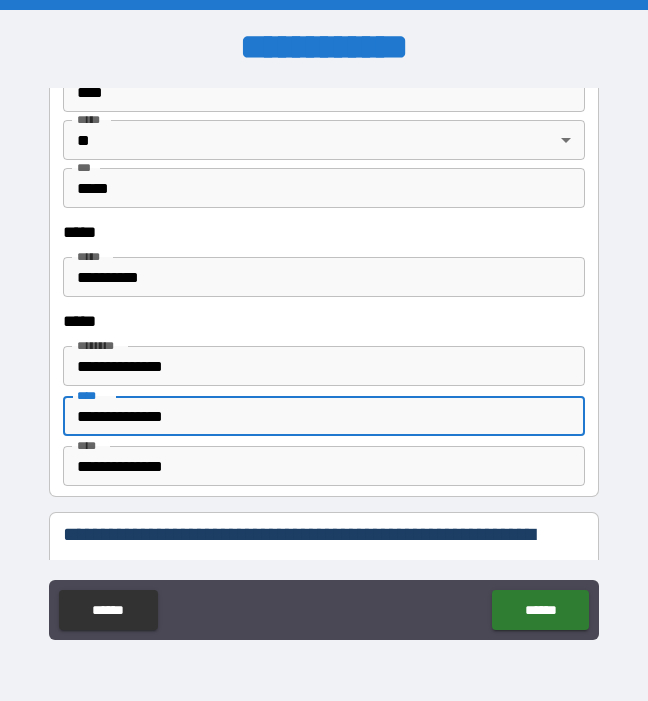 drag, startPoint x: 240, startPoint y: 407, endPoint x: 93, endPoint y: 407, distance: 147 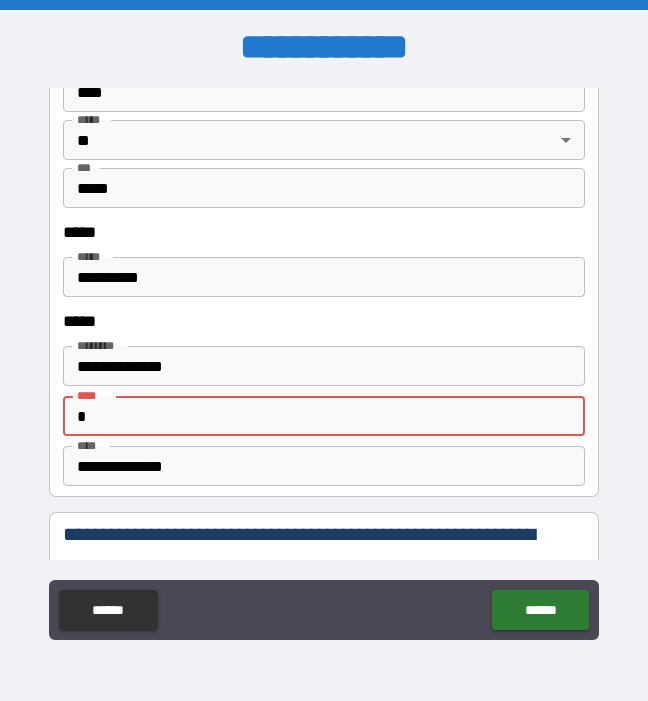 type 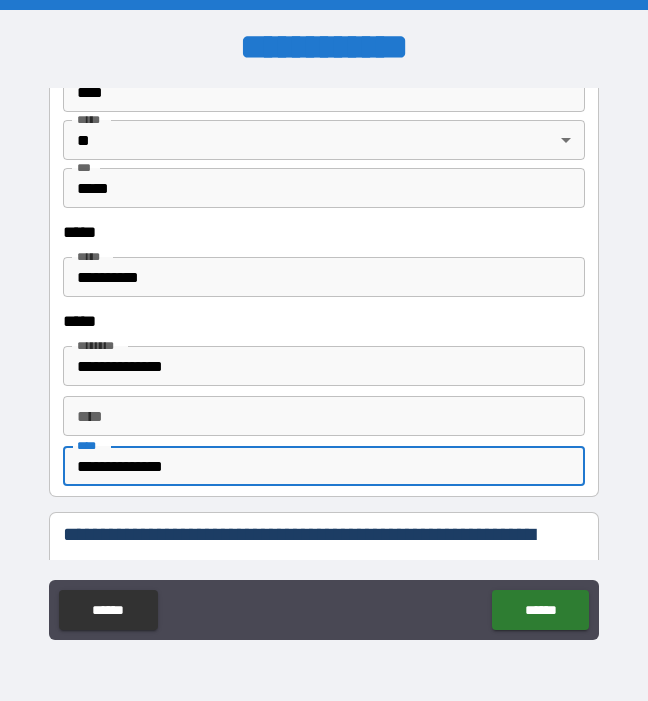 click on "**********" at bounding box center [323, 466] 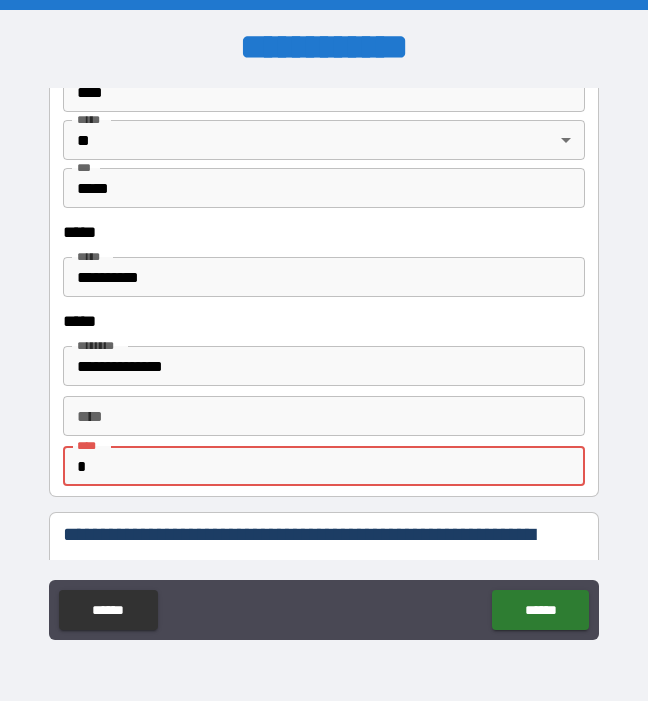 type 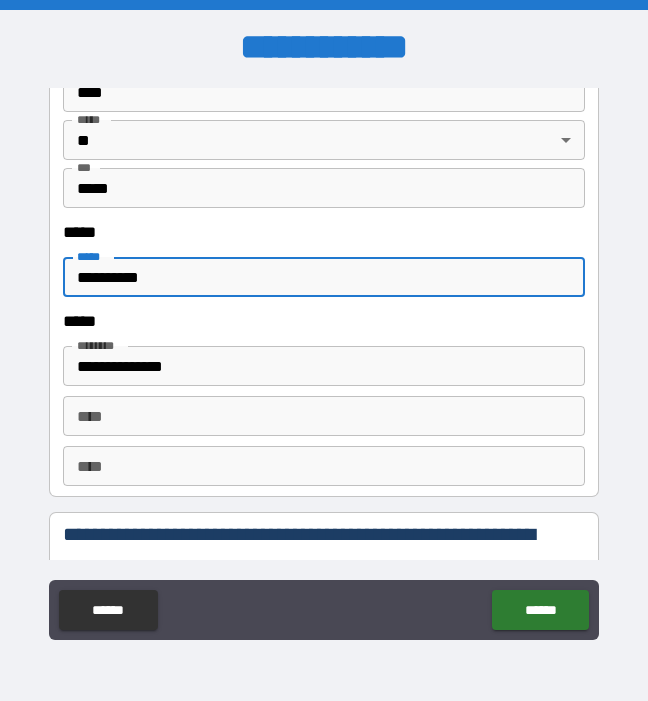 click on "**********" at bounding box center [323, 277] 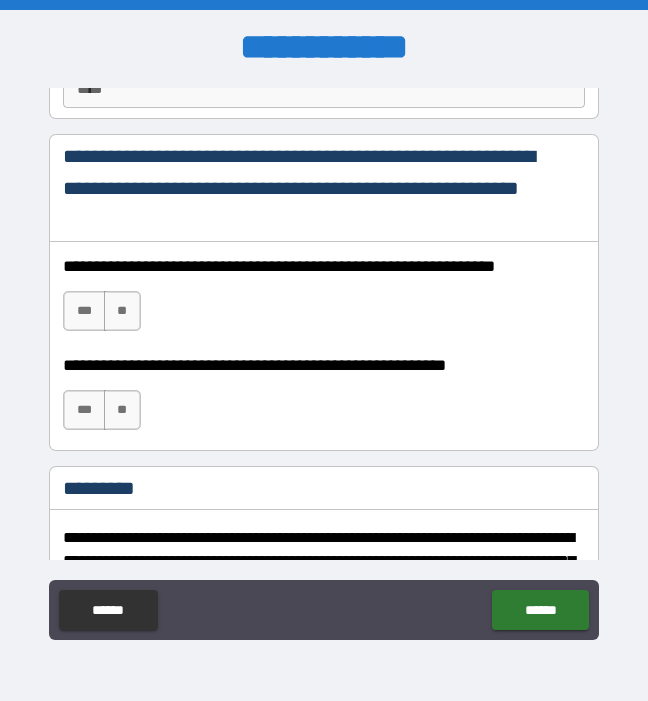 scroll, scrollTop: 2934, scrollLeft: 0, axis: vertical 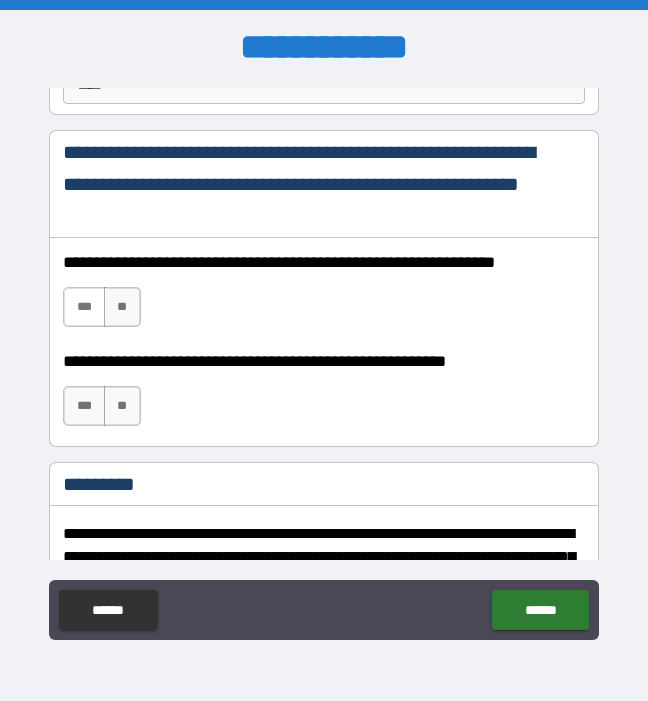 type on "**********" 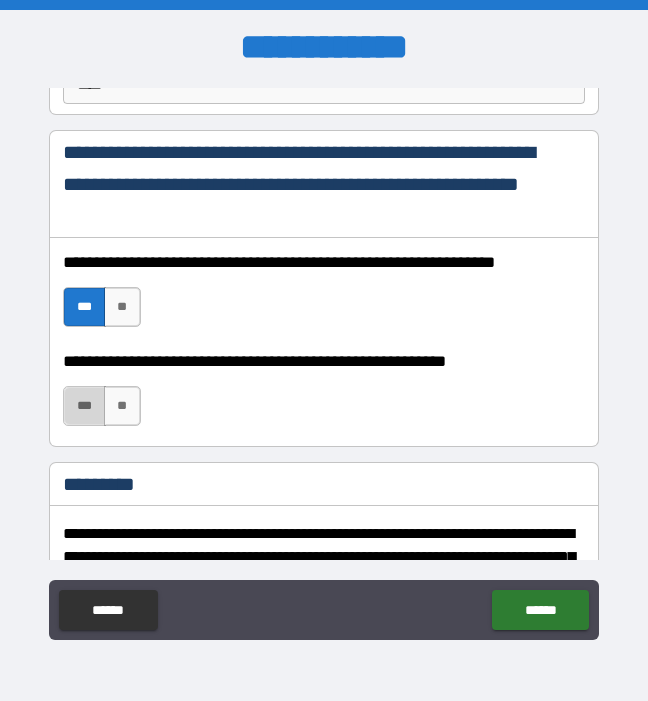 click on "***" at bounding box center (84, 406) 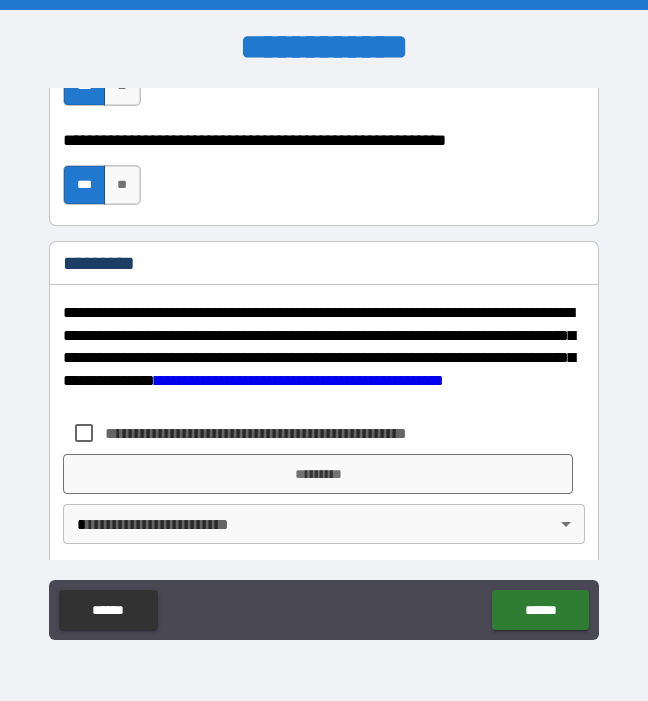 scroll, scrollTop: 3158, scrollLeft: 0, axis: vertical 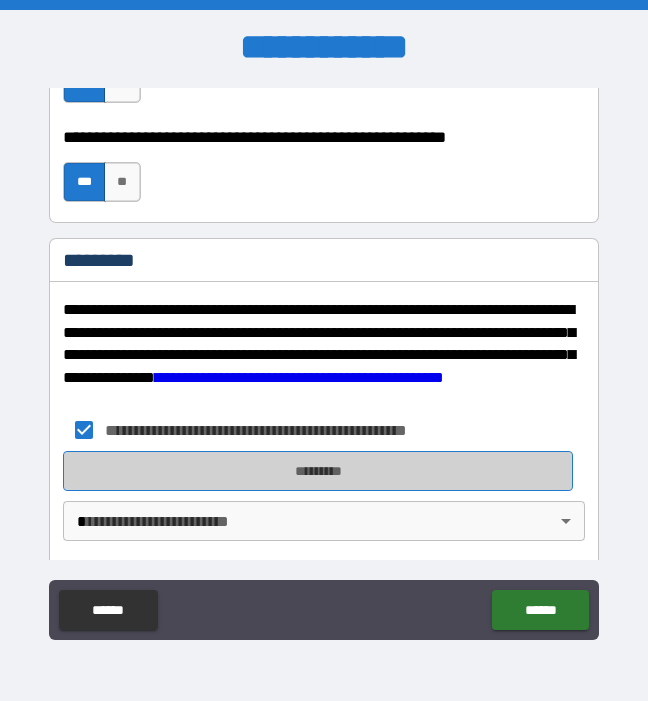 click on "*********" at bounding box center (318, 471) 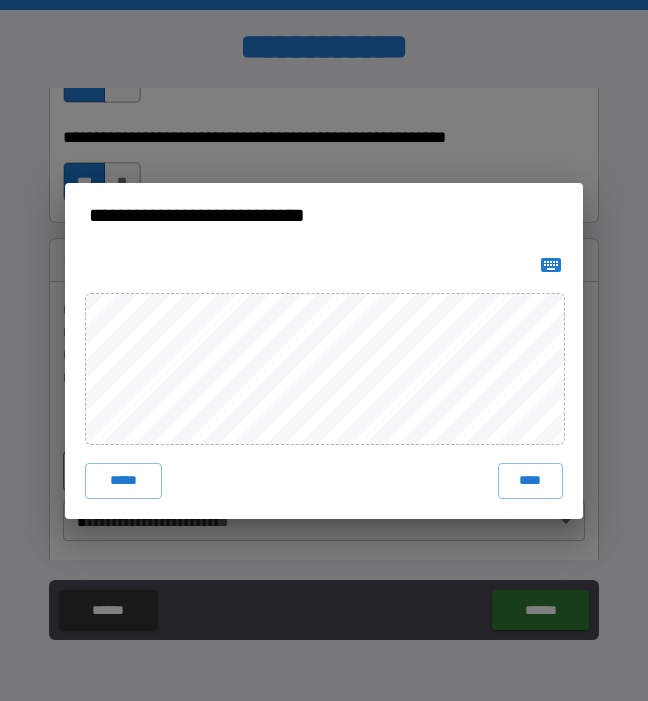 click 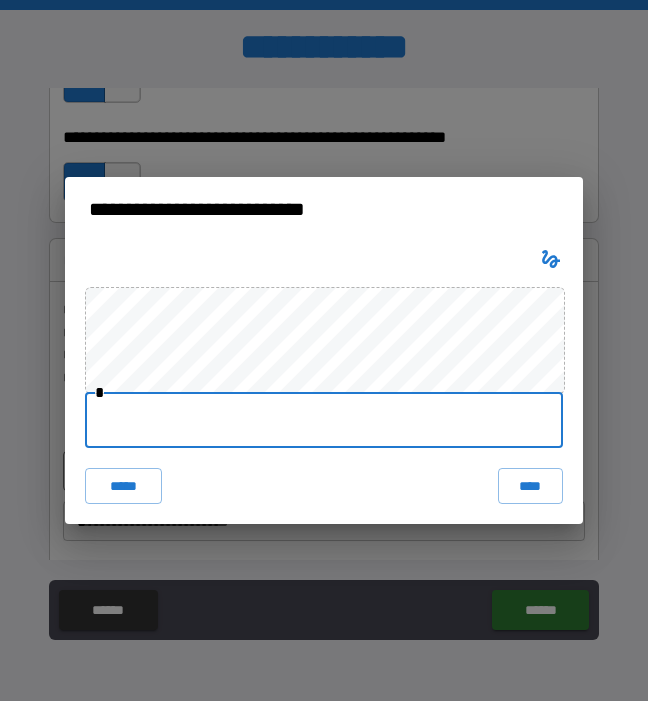 click at bounding box center [324, 420] 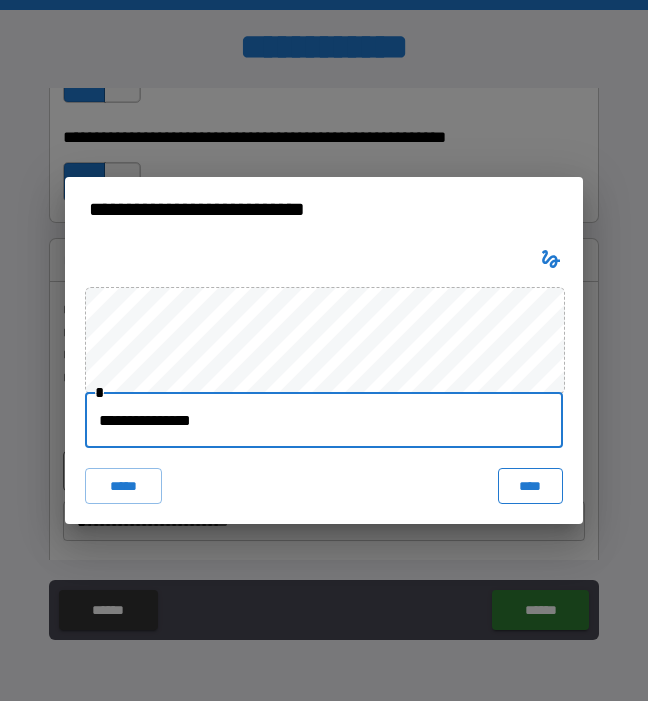 type on "**********" 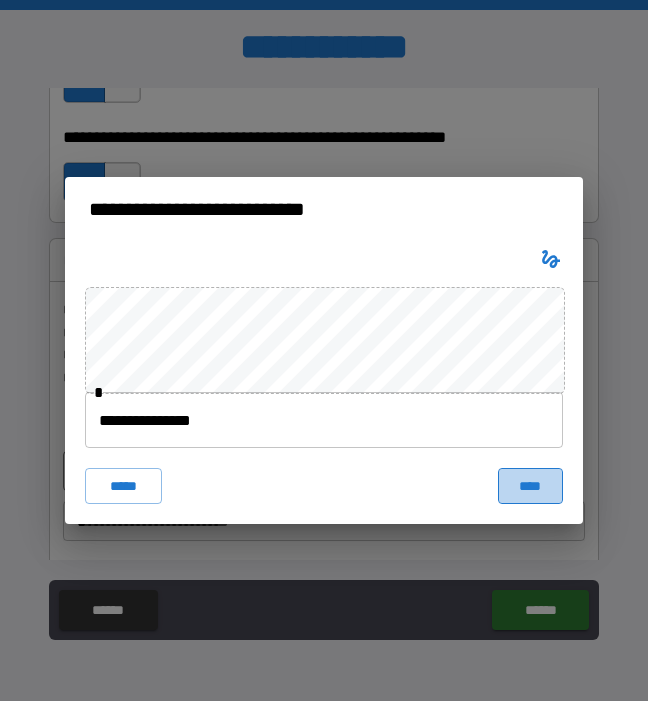 click on "****" at bounding box center (531, 486) 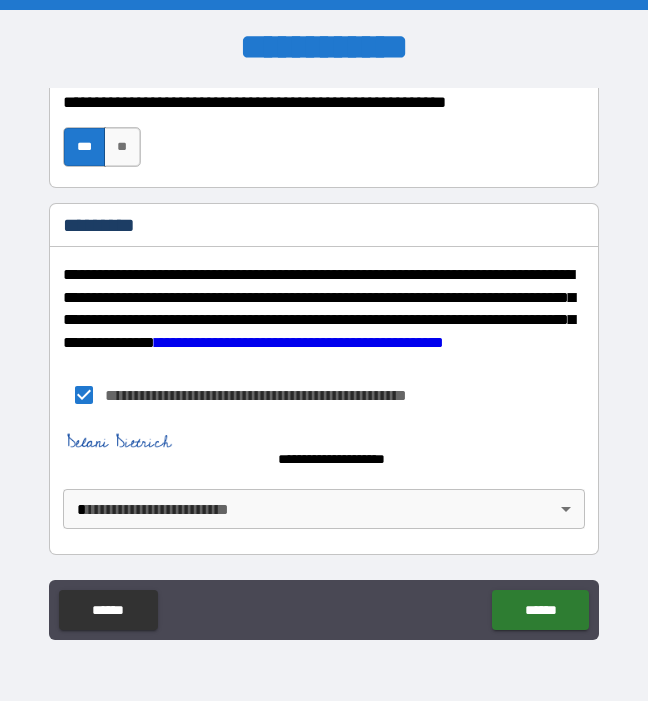 scroll, scrollTop: 3193, scrollLeft: 0, axis: vertical 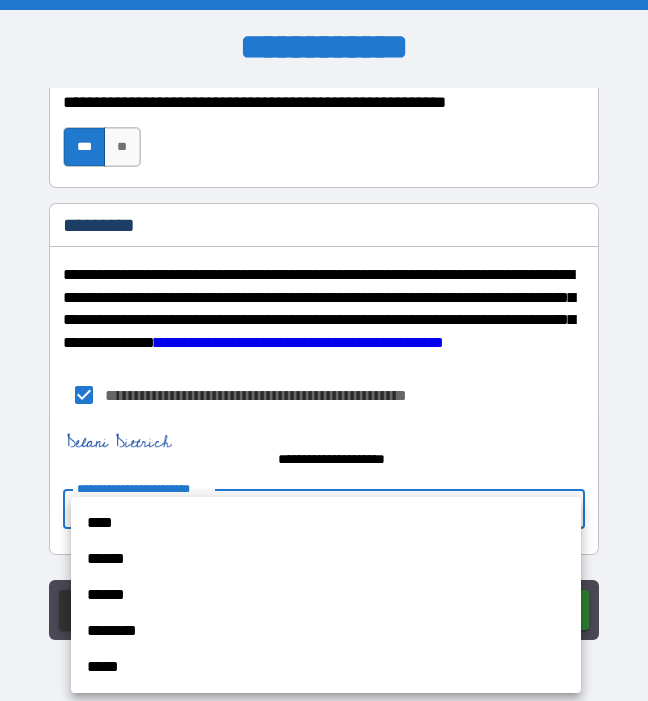 click on "****" at bounding box center (326, 523) 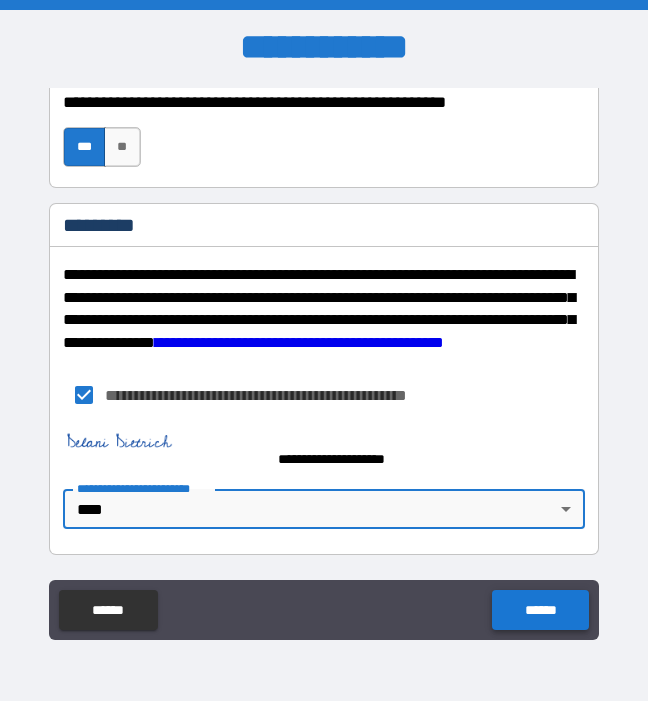 click on "******" at bounding box center [540, 610] 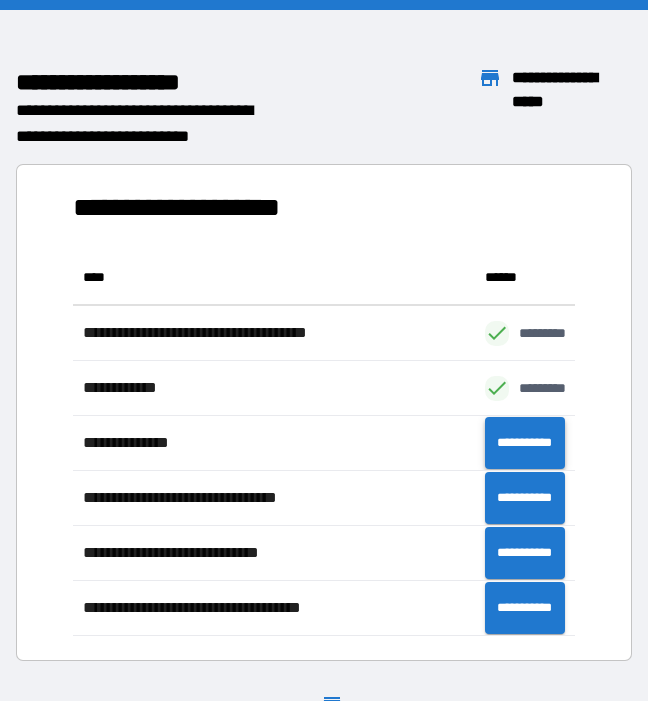 scroll, scrollTop: 386, scrollLeft: 502, axis: both 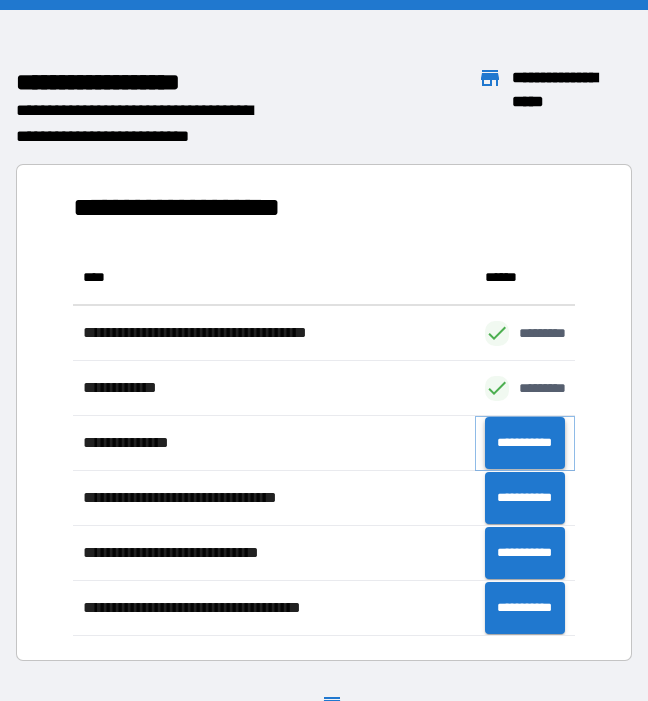 click on "**********" at bounding box center [525, 443] 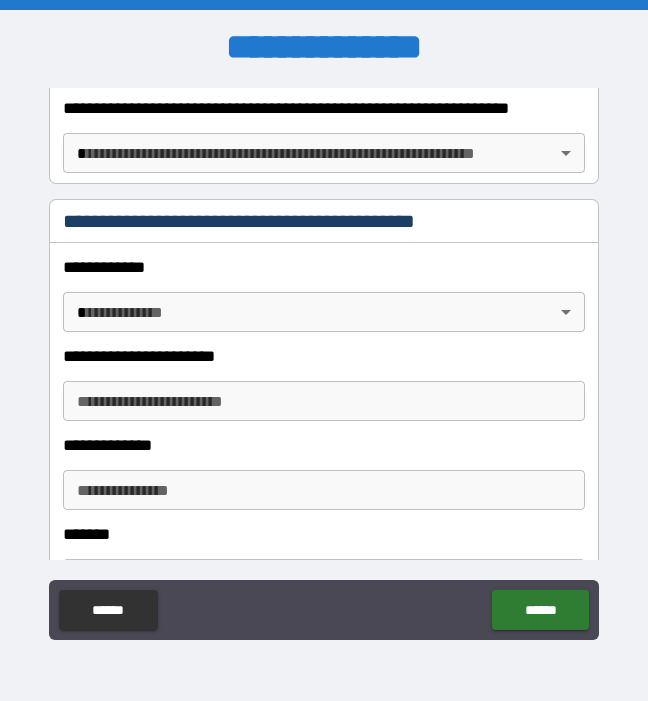scroll, scrollTop: 426, scrollLeft: 0, axis: vertical 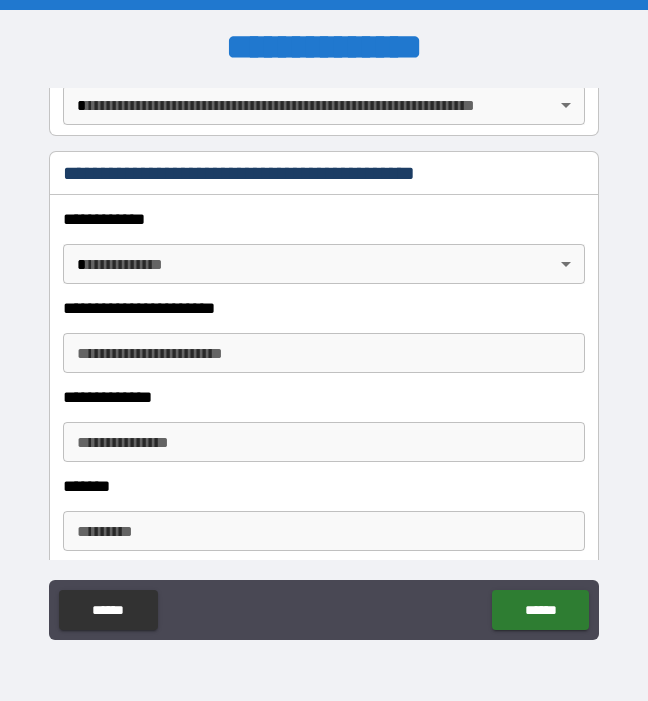 click on "**********" at bounding box center (324, 350) 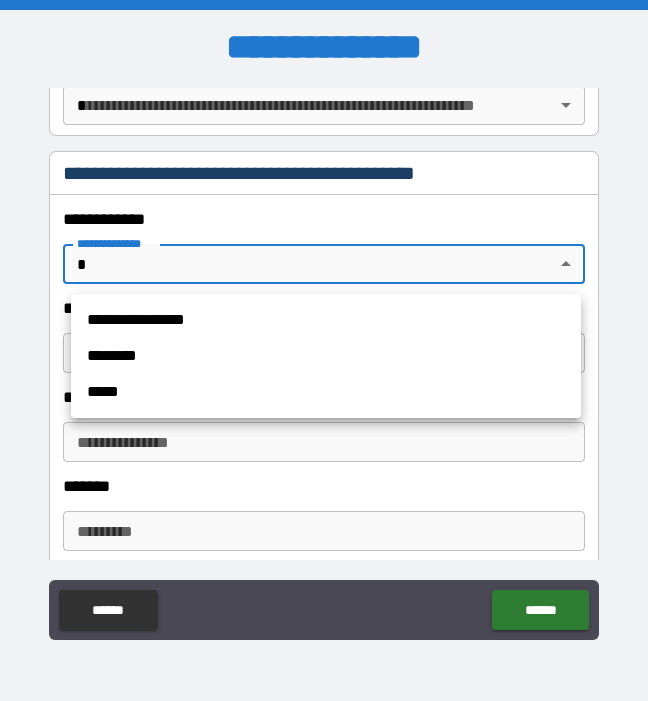 click on "**********" at bounding box center (326, 320) 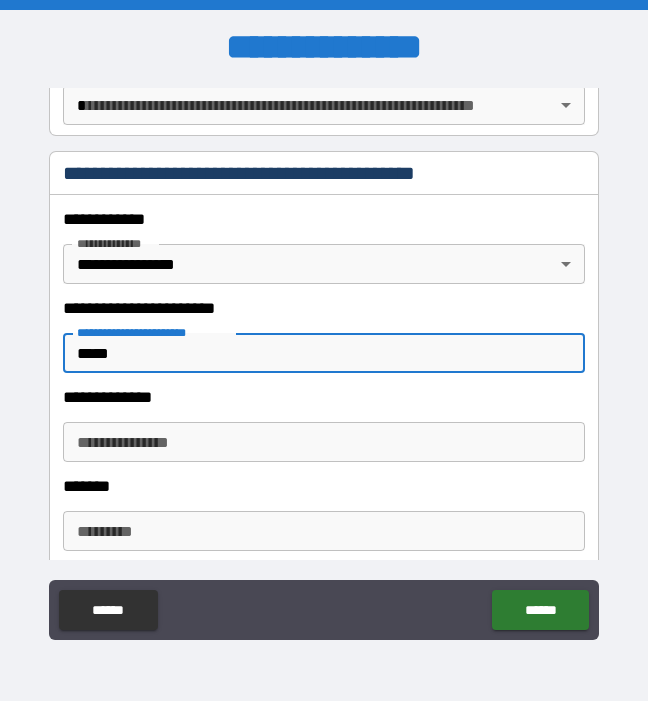 type on "*****" 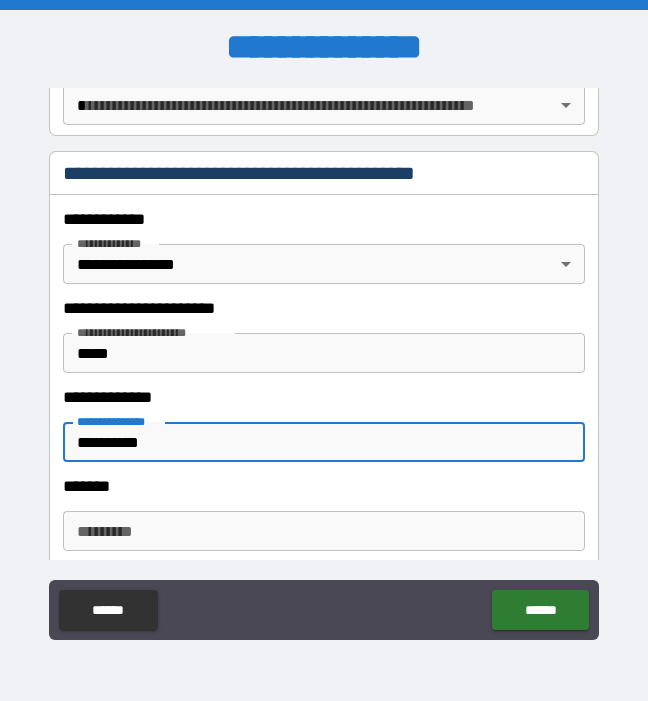 type on "**********" 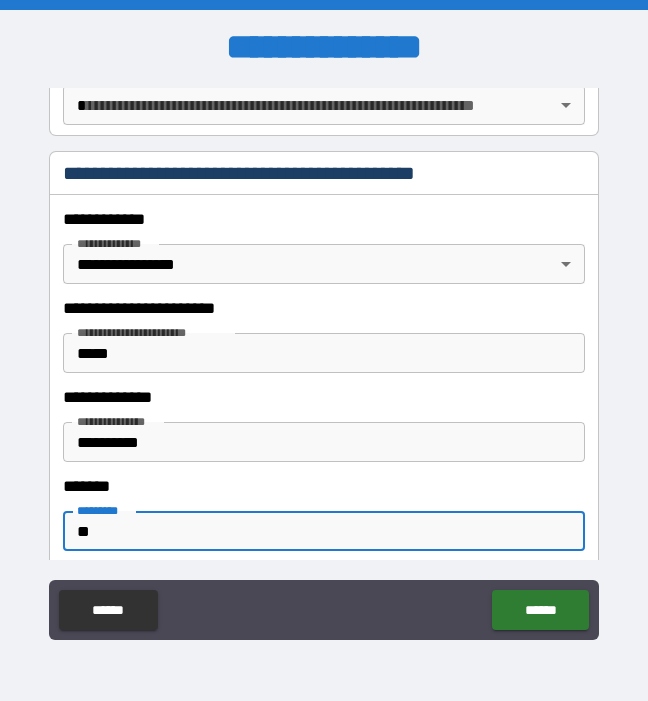 type on "*" 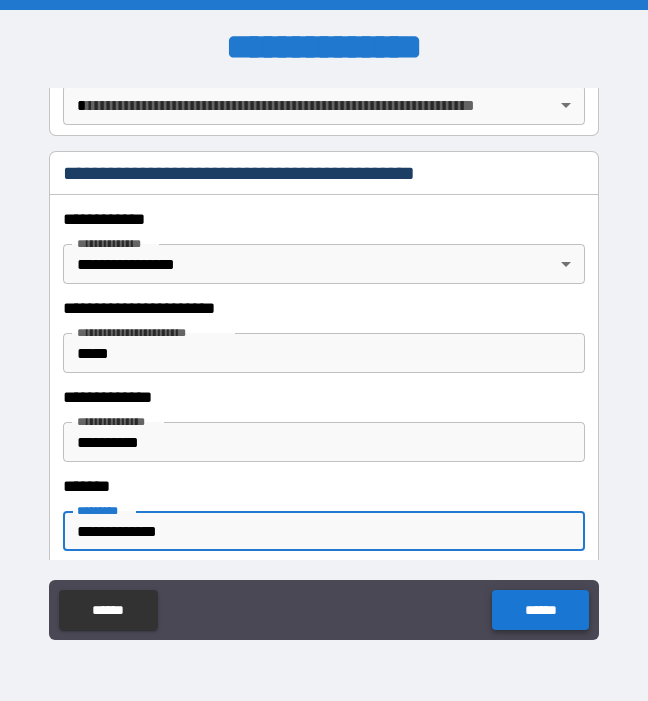 type on "**********" 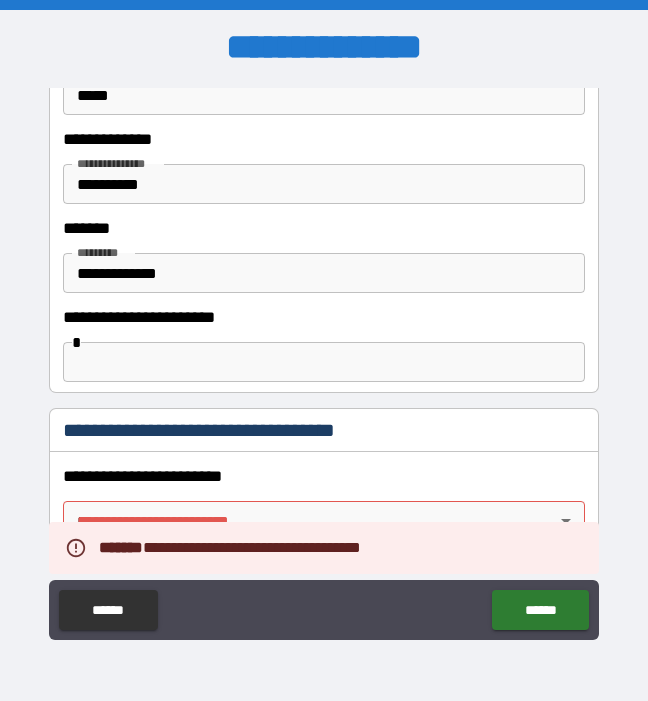 scroll, scrollTop: 729, scrollLeft: 0, axis: vertical 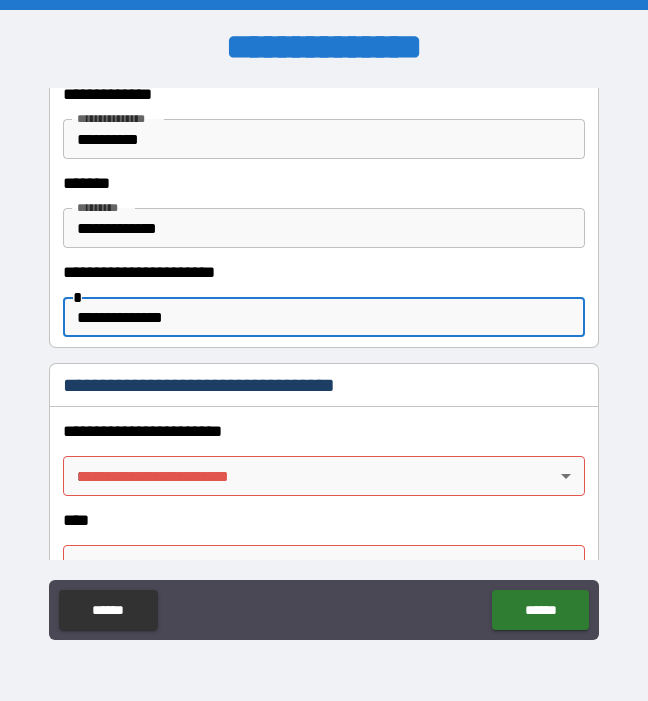 type on "**********" 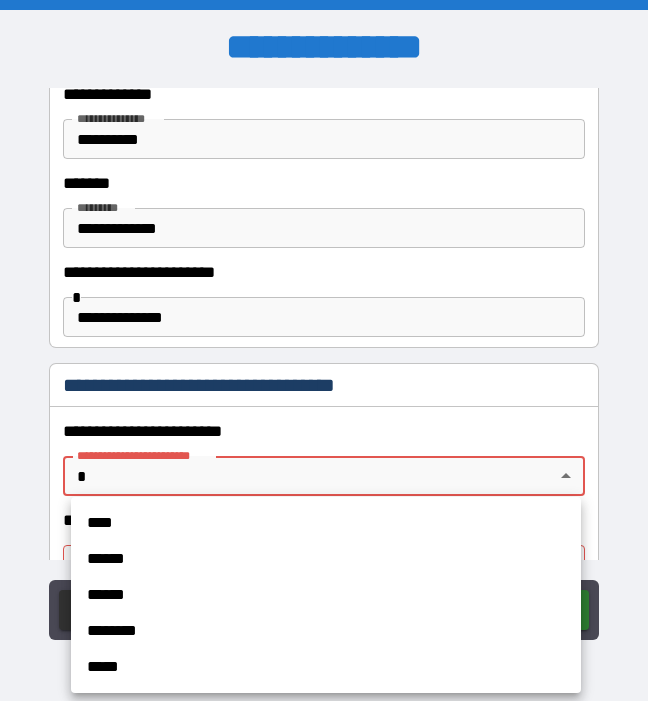 click on "****" at bounding box center [326, 523] 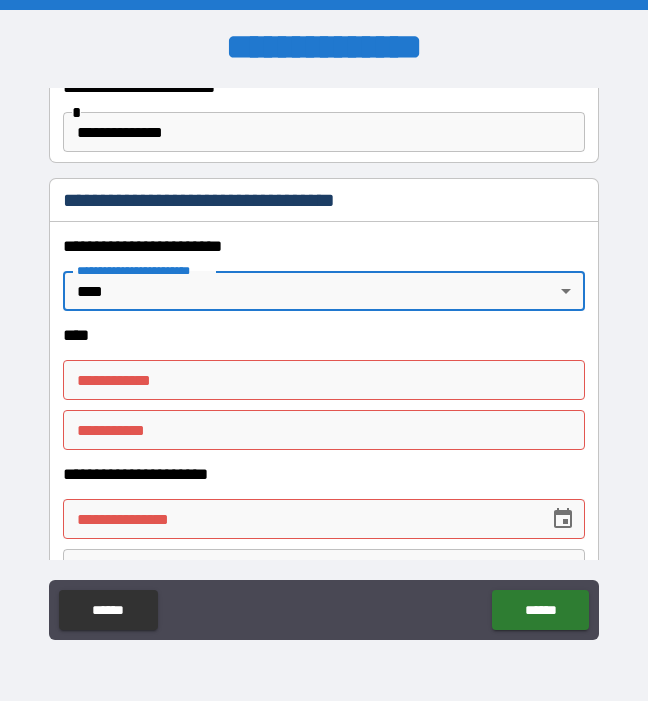 scroll, scrollTop: 921, scrollLeft: 0, axis: vertical 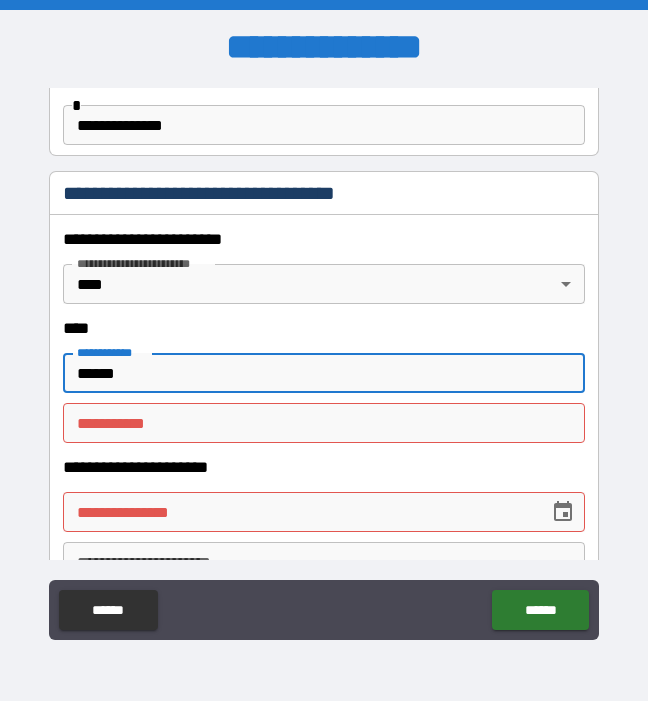 type on "******" 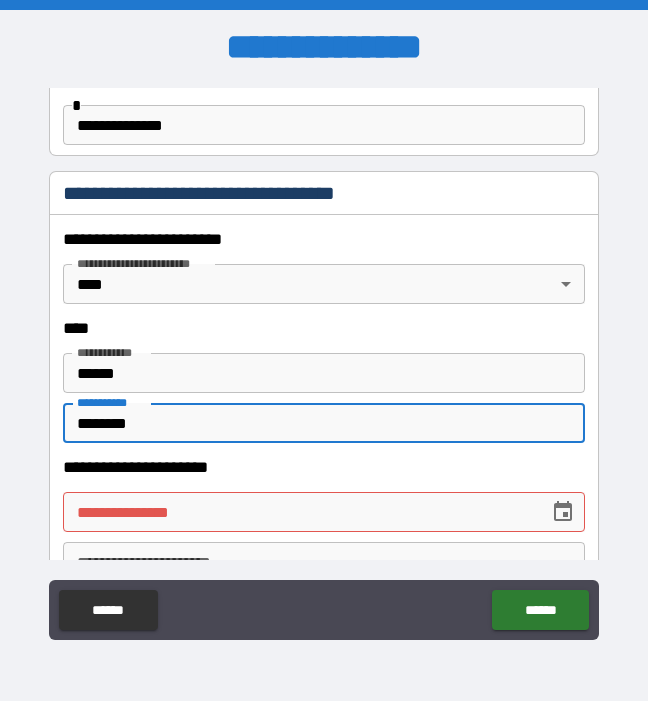 type on "********" 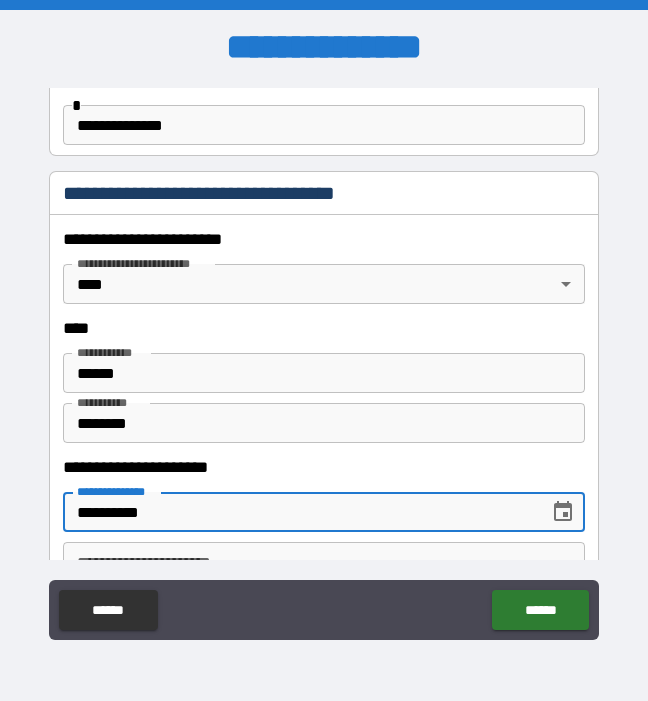 type on "**********" 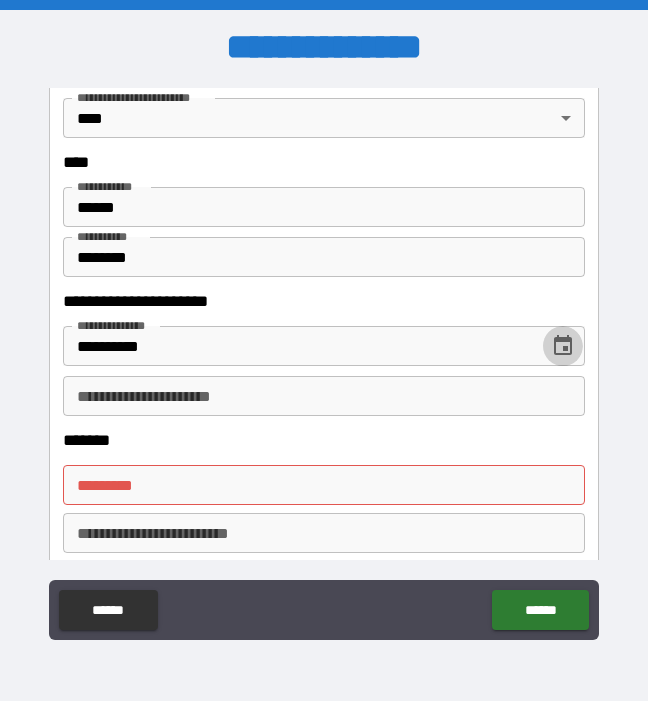 scroll, scrollTop: 1109, scrollLeft: 0, axis: vertical 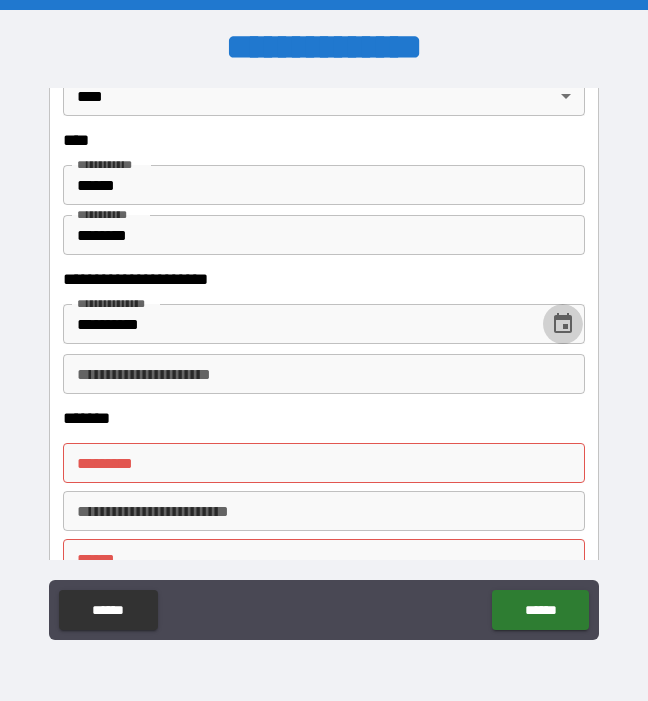 click on "**********" at bounding box center [323, 374] 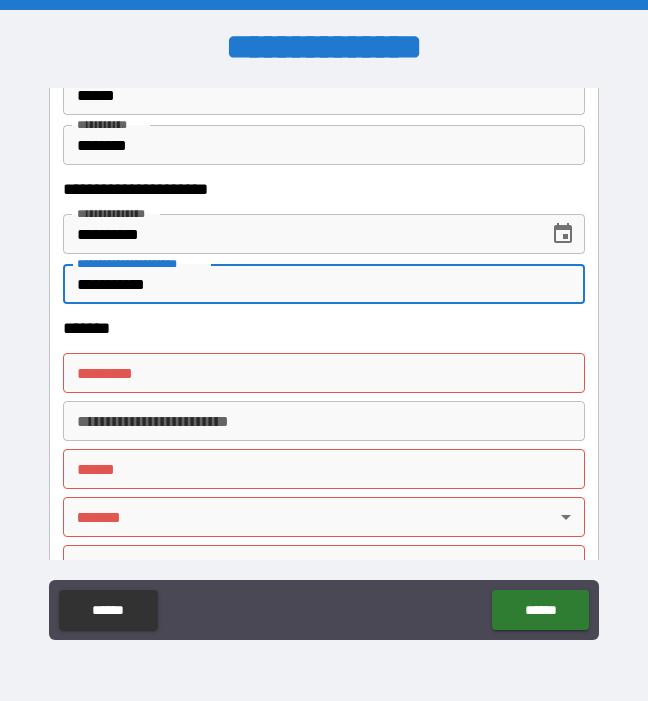 scroll, scrollTop: 1206, scrollLeft: 0, axis: vertical 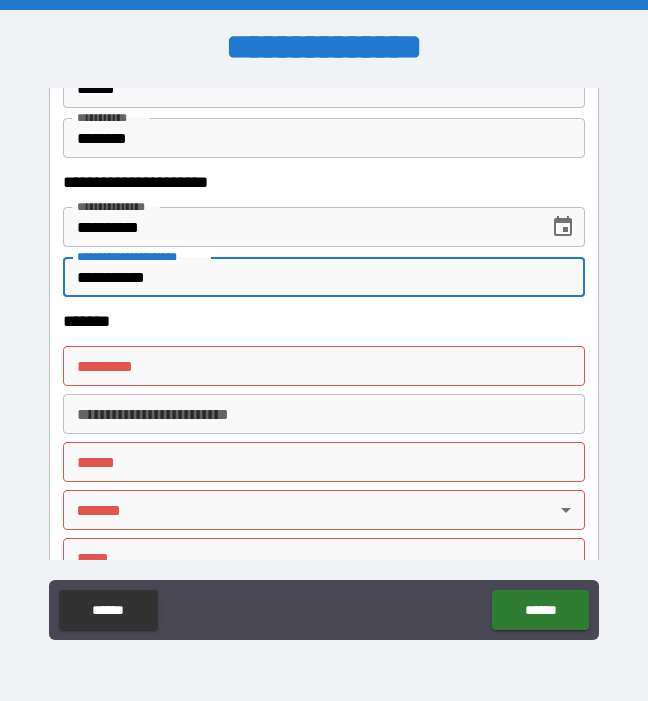type on "**********" 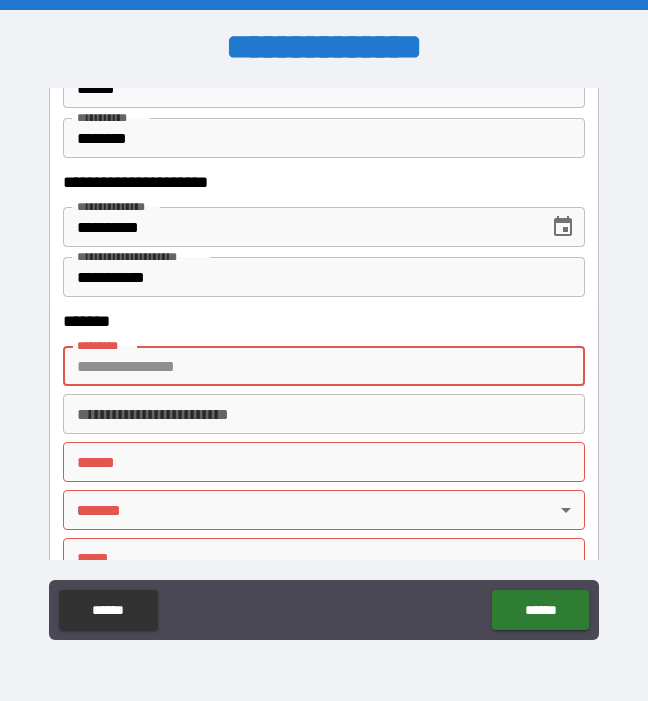 click on "*******   *" at bounding box center (323, 366) 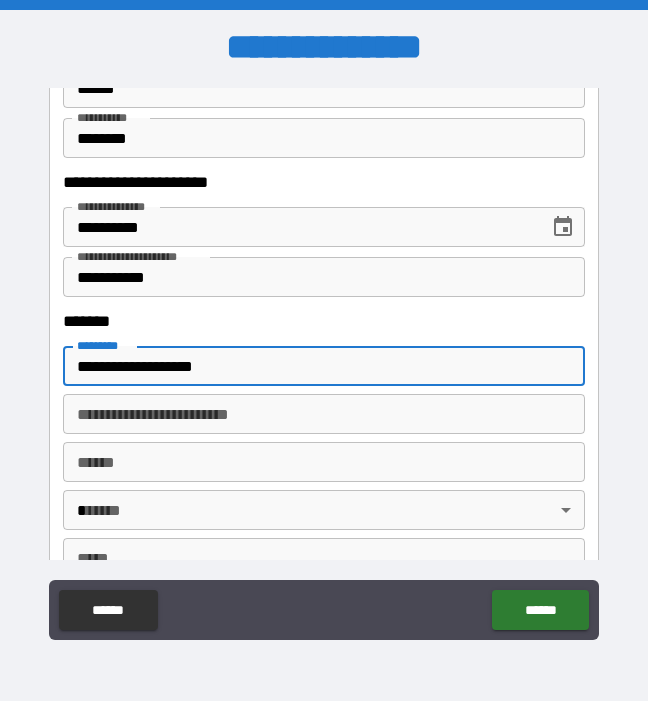 type on "********" 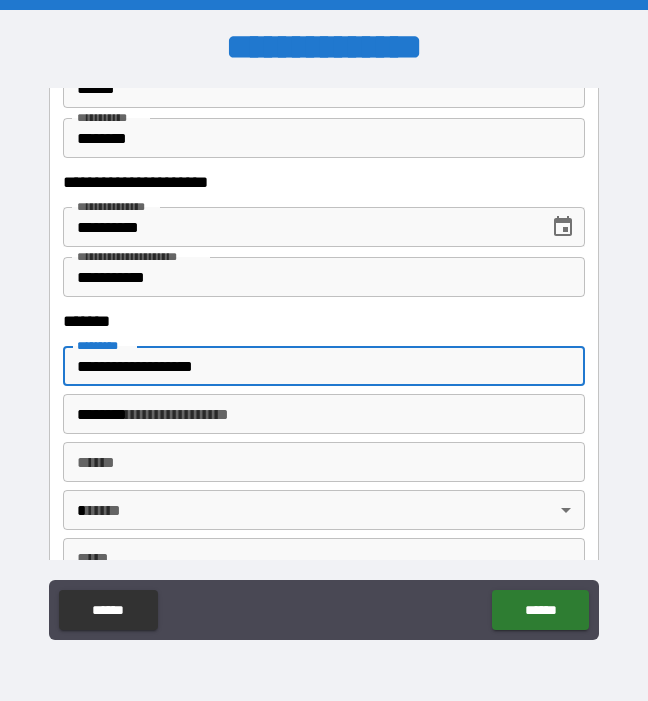 type on "****" 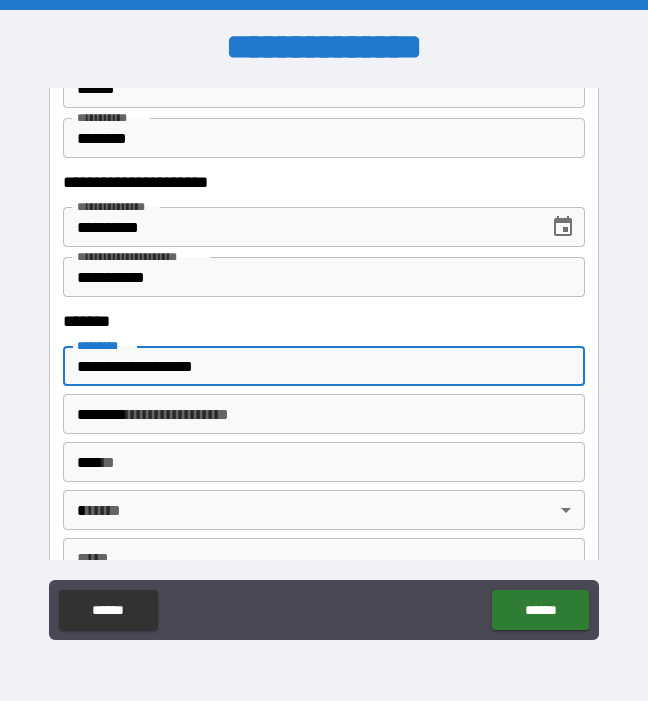 type on "**" 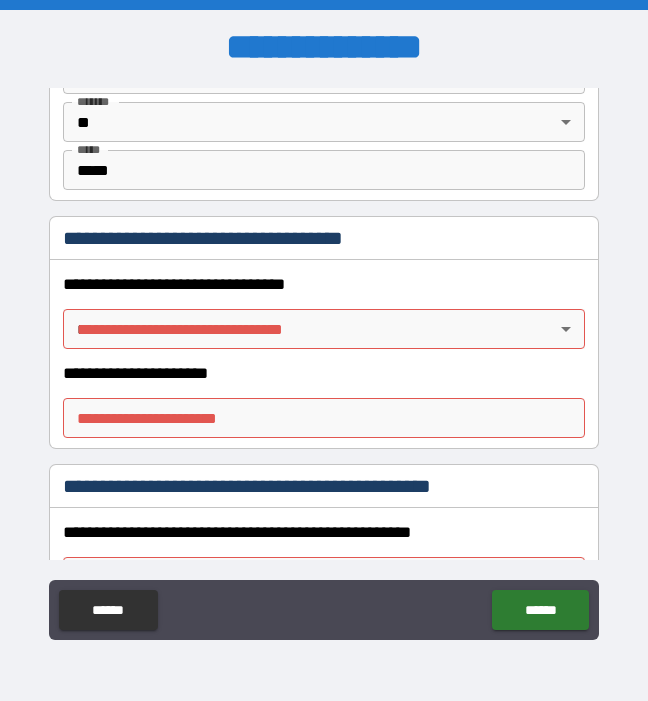 scroll, scrollTop: 1646, scrollLeft: 0, axis: vertical 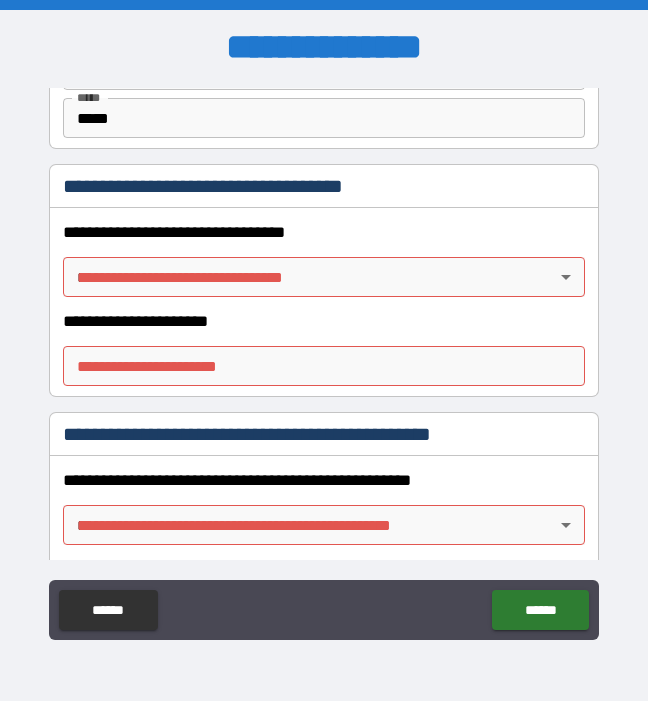click on "**********" at bounding box center [324, 350] 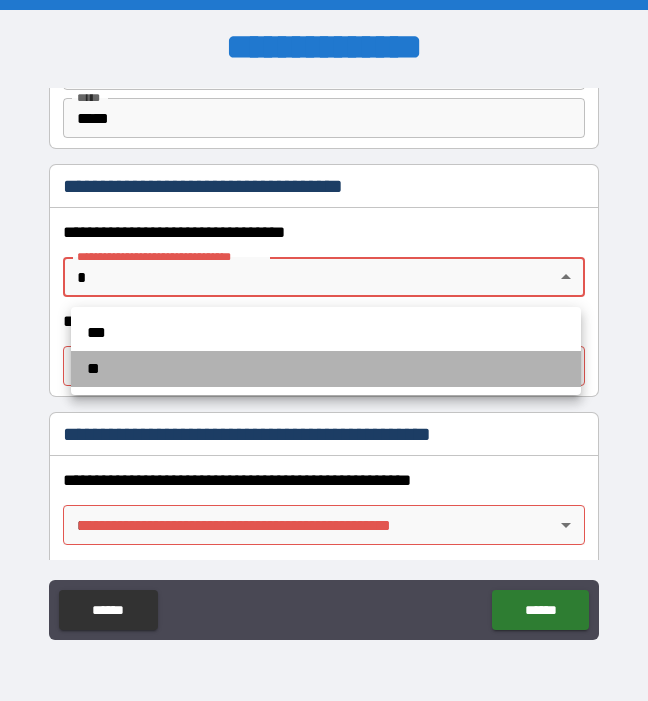 click on "**" at bounding box center [326, 369] 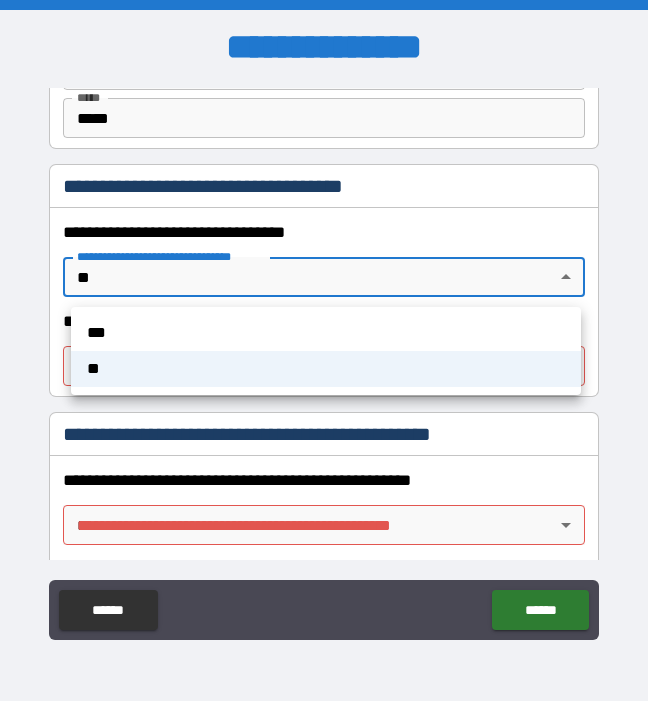 click on "**********" at bounding box center [324, 350] 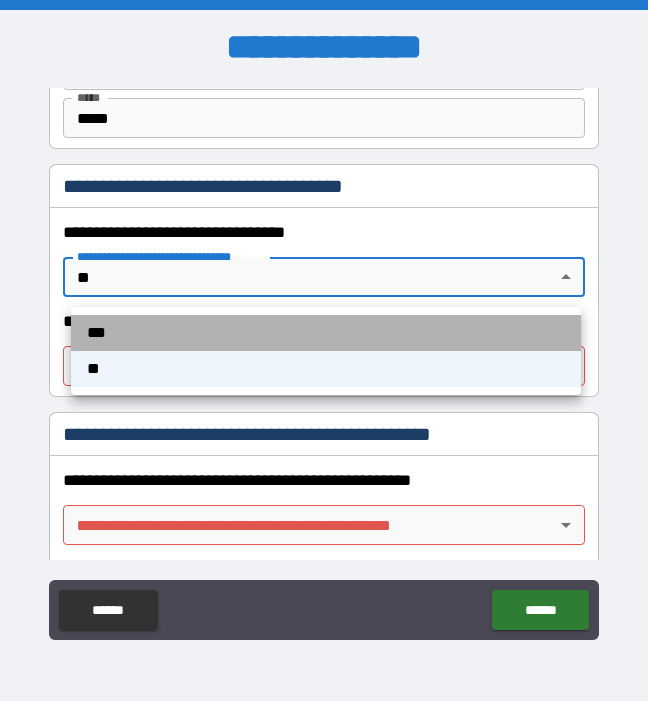click on "***" at bounding box center [326, 333] 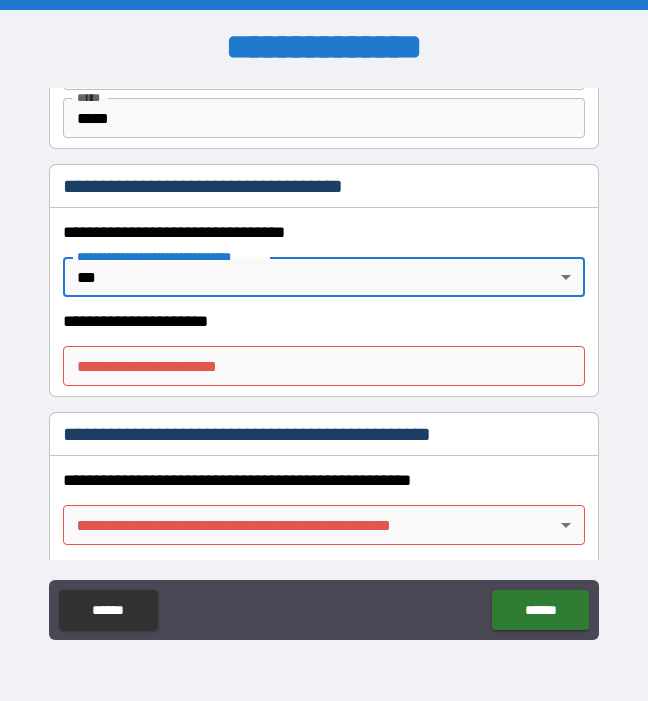 click on "**********" at bounding box center [323, 366] 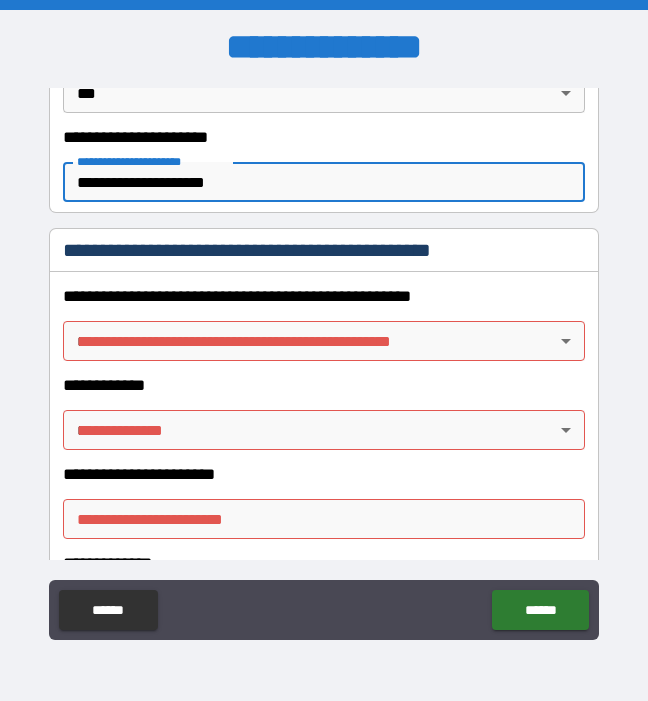 scroll, scrollTop: 1831, scrollLeft: 0, axis: vertical 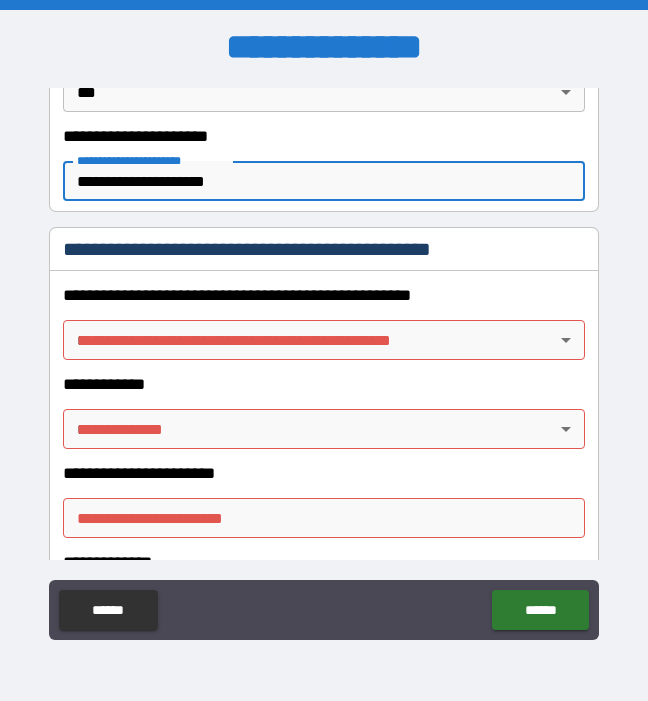 type on "**********" 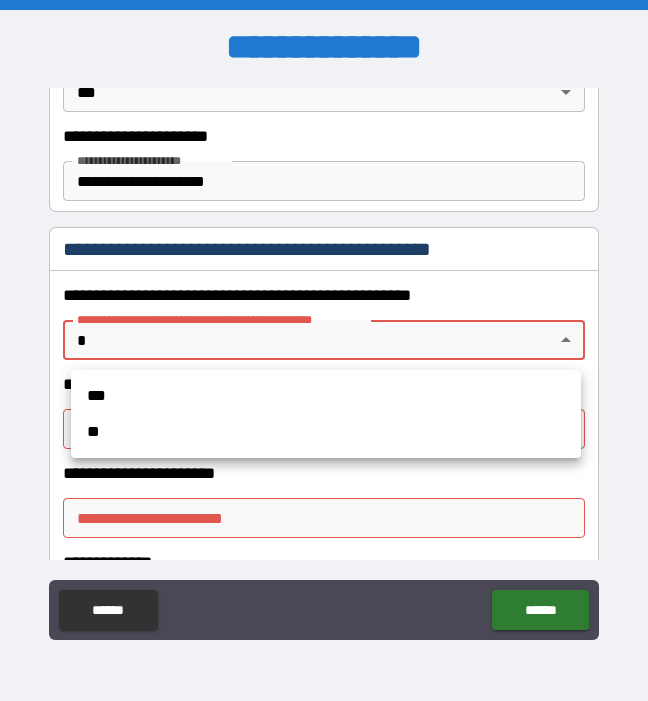 click on "**" at bounding box center [326, 432] 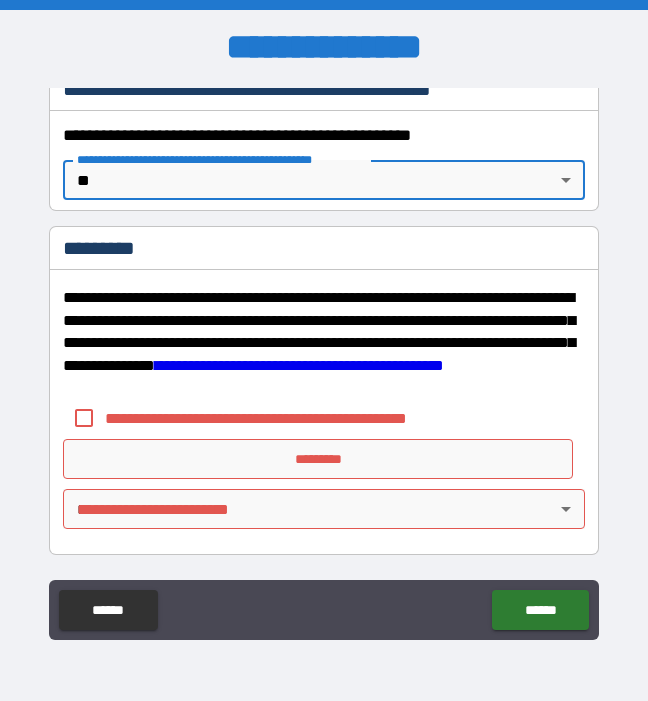 scroll, scrollTop: 1991, scrollLeft: 0, axis: vertical 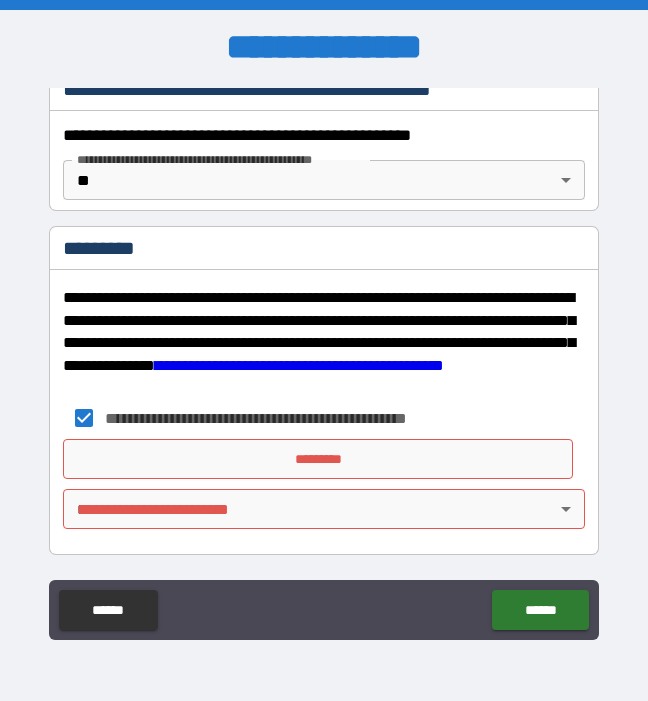 click on "**********" at bounding box center [324, 350] 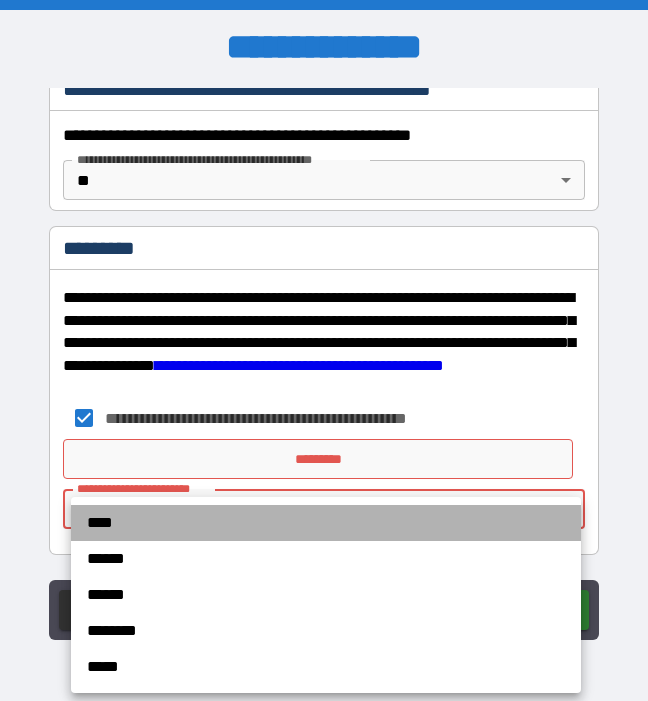 click on "****" at bounding box center (326, 523) 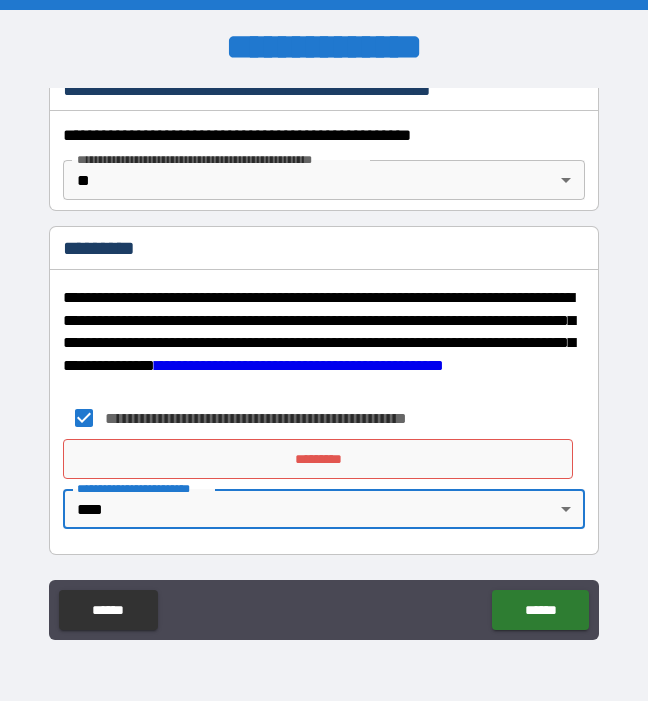 click on "*********" at bounding box center (318, 459) 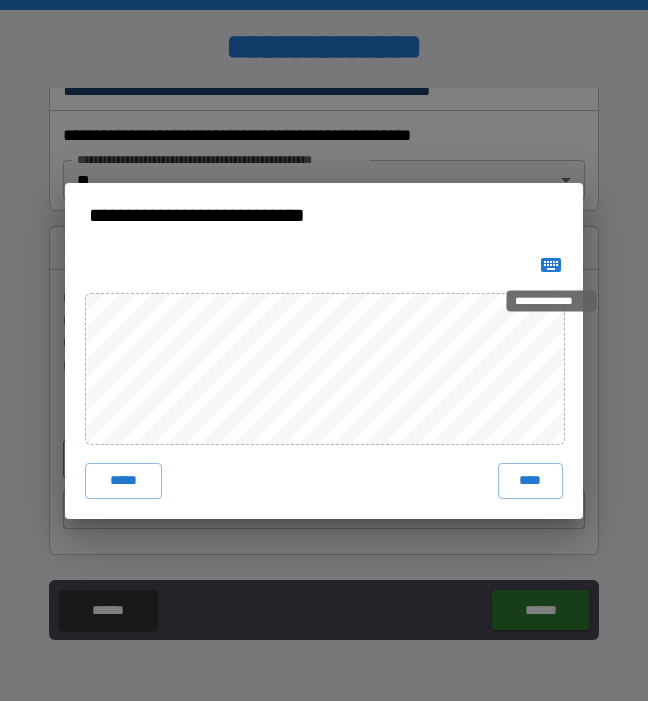 click 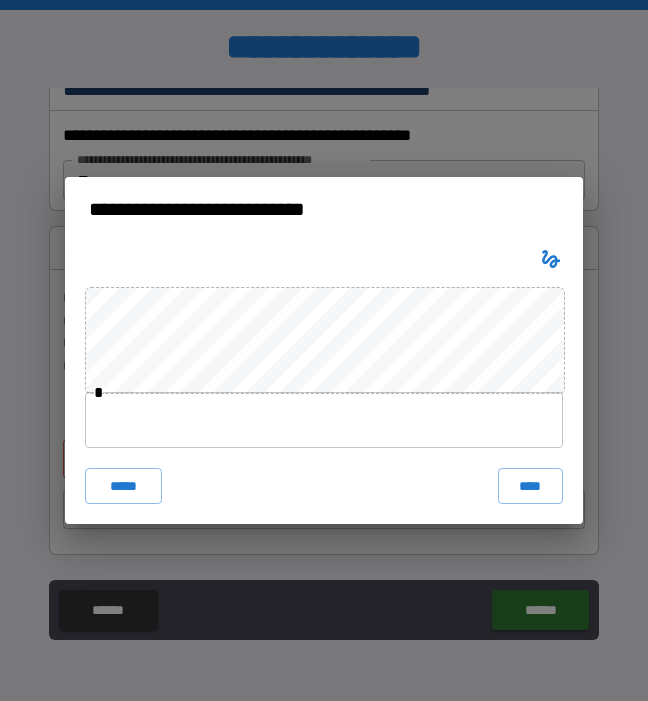 click at bounding box center (324, 420) 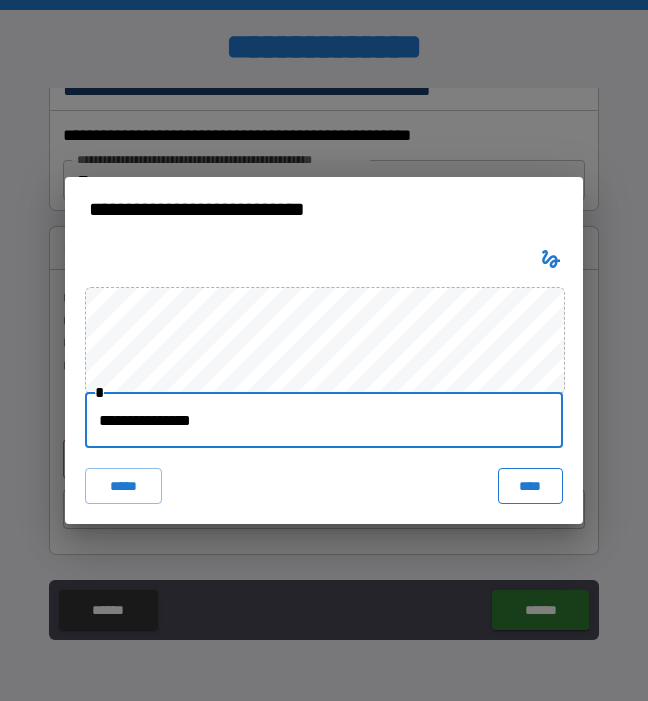 type on "**********" 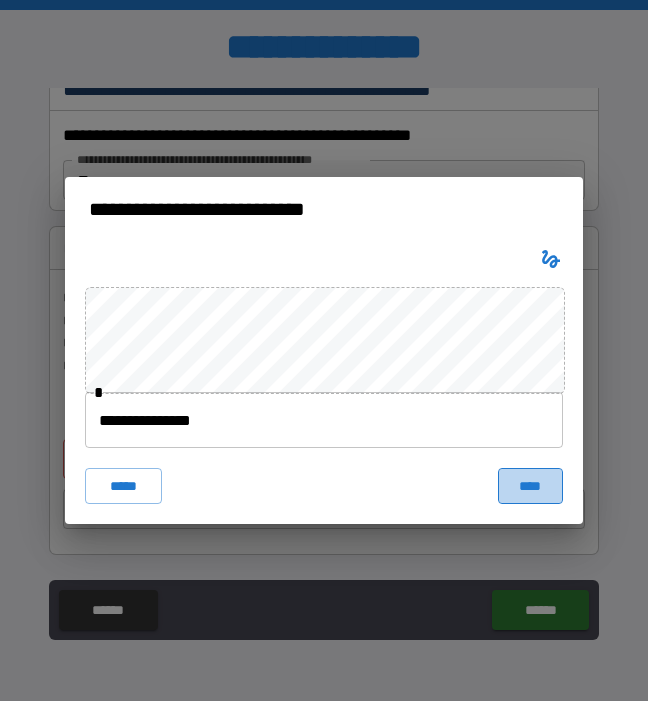 click on "****" at bounding box center [531, 486] 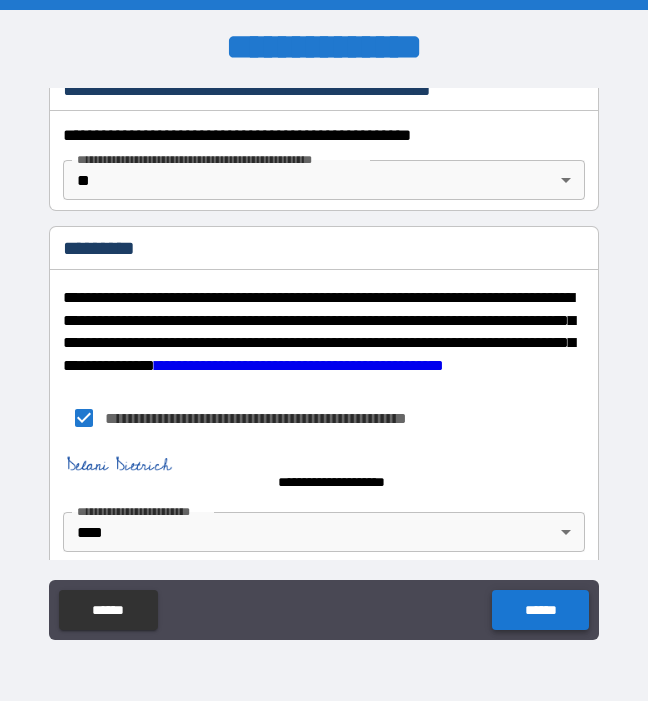 click on "******" at bounding box center [540, 610] 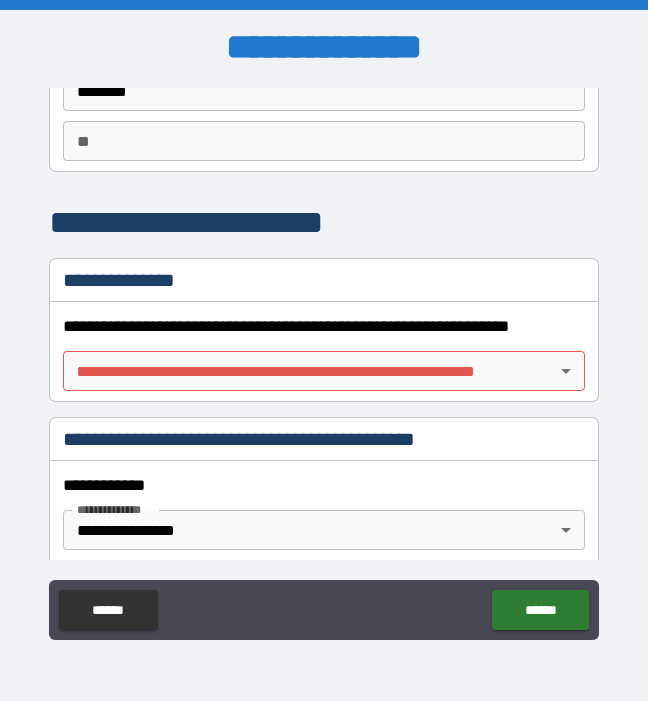 scroll, scrollTop: 167, scrollLeft: 0, axis: vertical 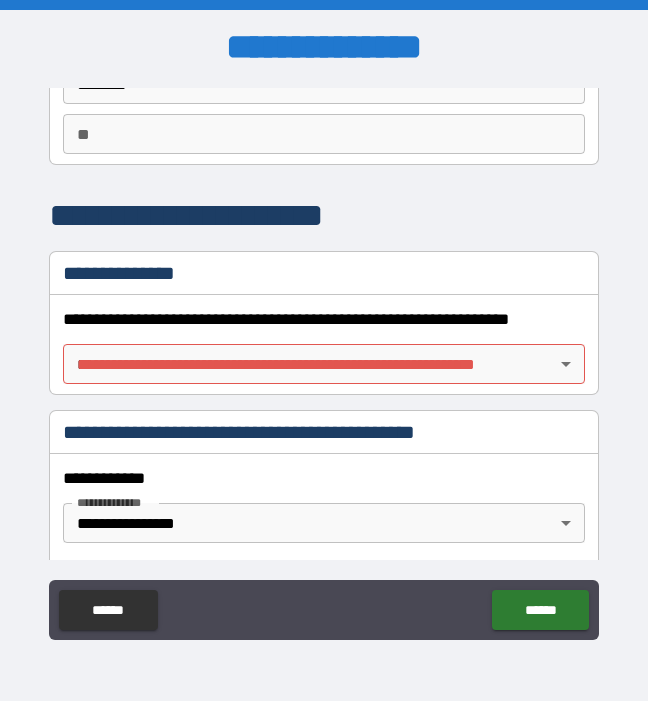 click on "**********" at bounding box center [324, 350] 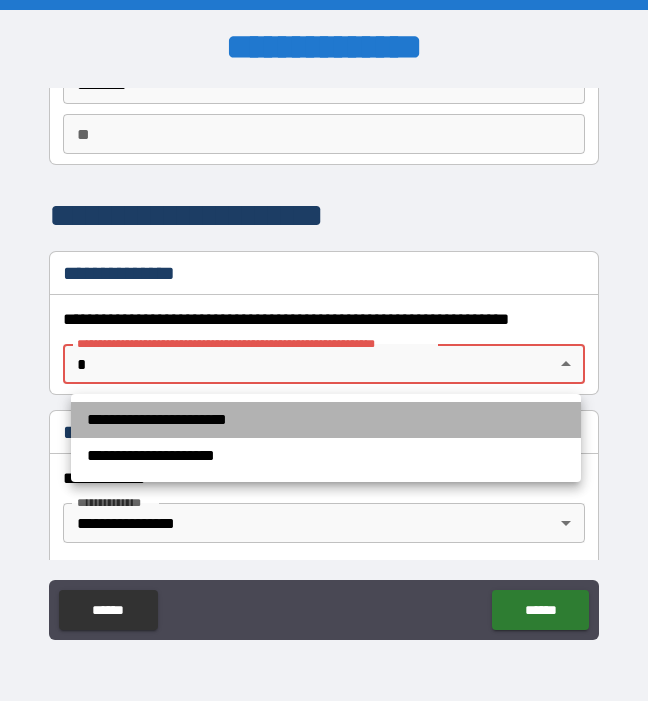 click on "**********" at bounding box center [326, 420] 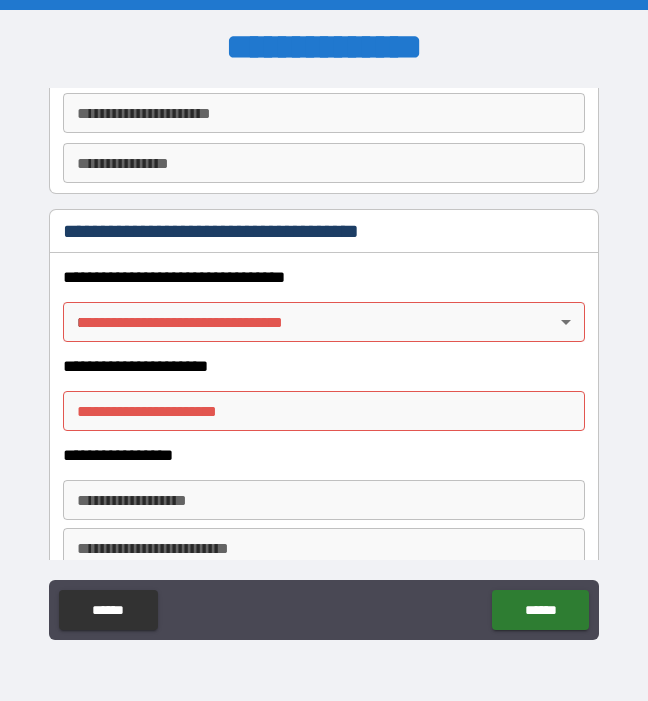 scroll, scrollTop: 2875, scrollLeft: 0, axis: vertical 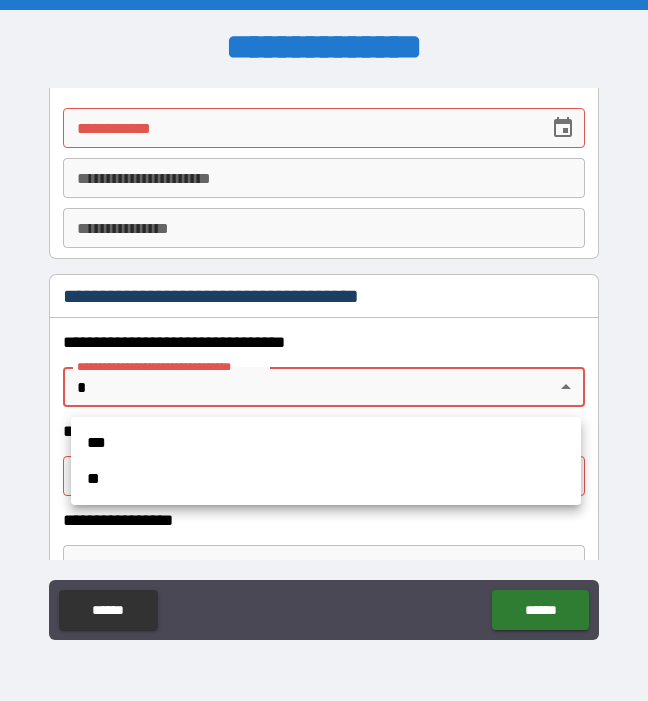 click on "**********" at bounding box center [324, 350] 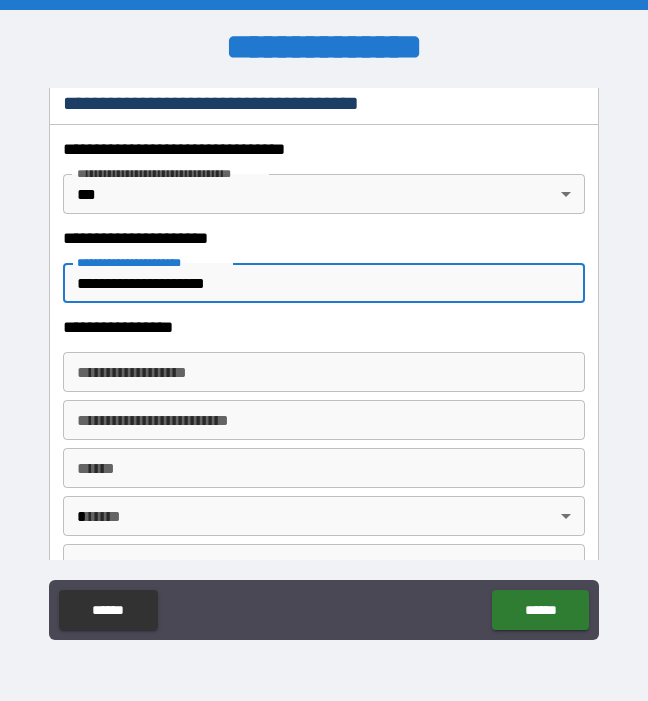 scroll, scrollTop: 3069, scrollLeft: 0, axis: vertical 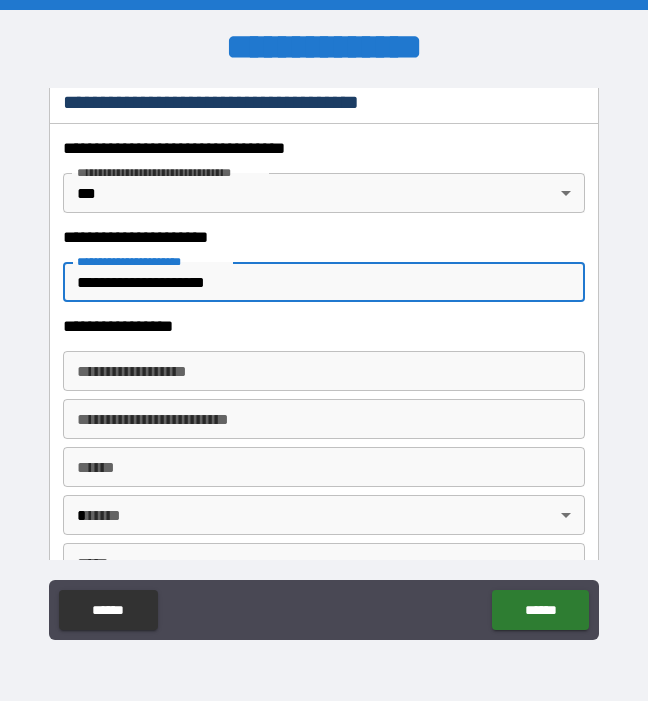 type on "**********" 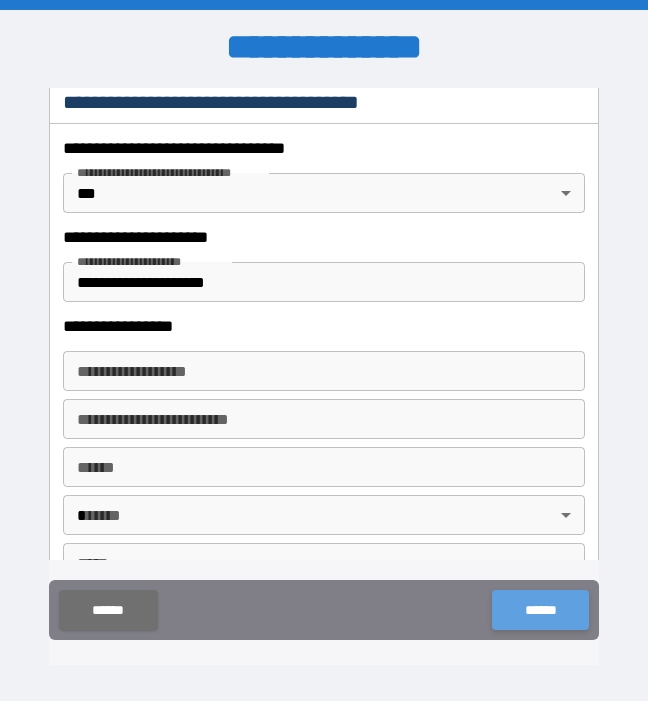 click on "******" at bounding box center (540, 610) 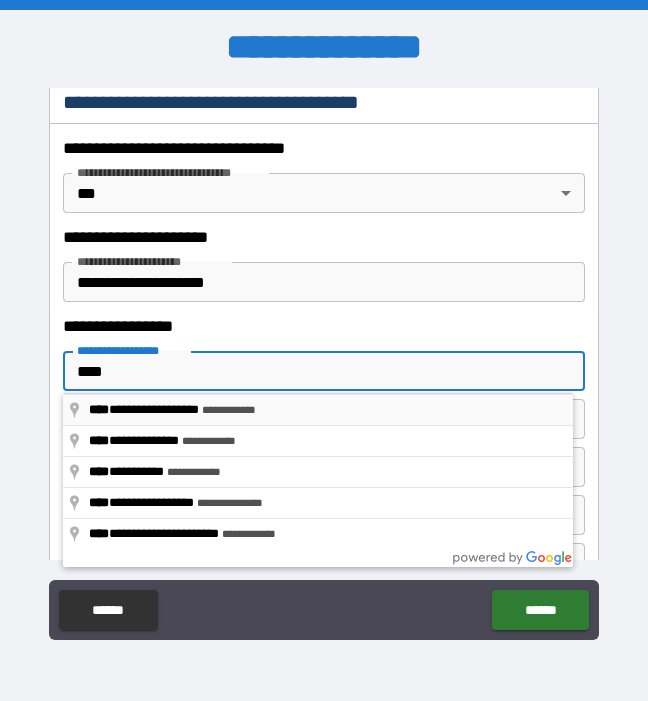 type on "**********" 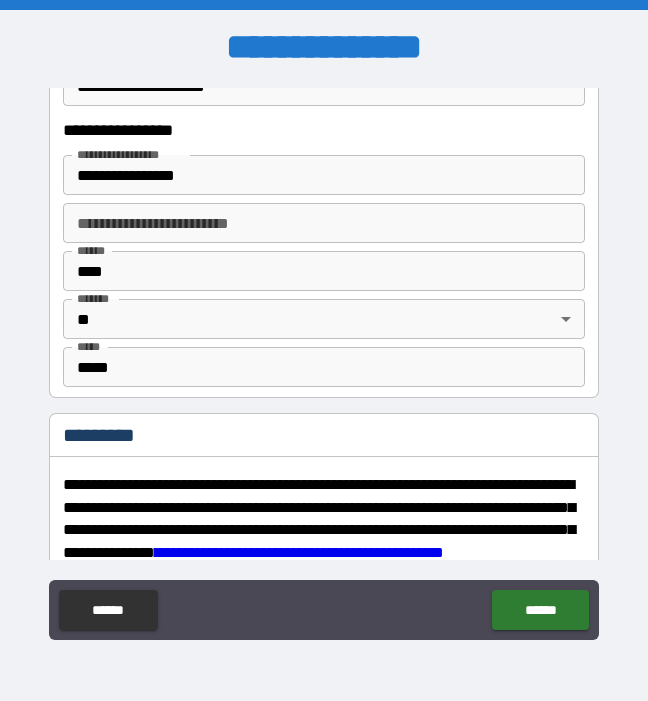 scroll, scrollTop: 3316, scrollLeft: 0, axis: vertical 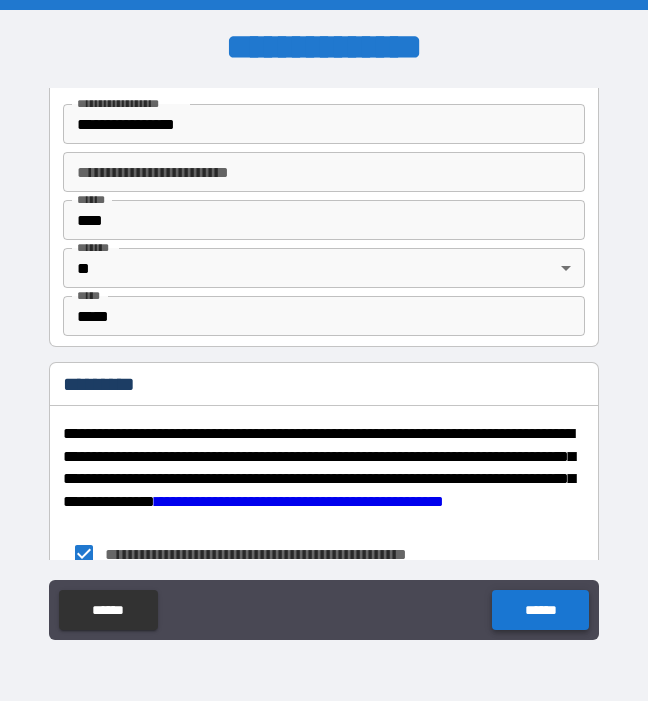 click on "******" at bounding box center (540, 610) 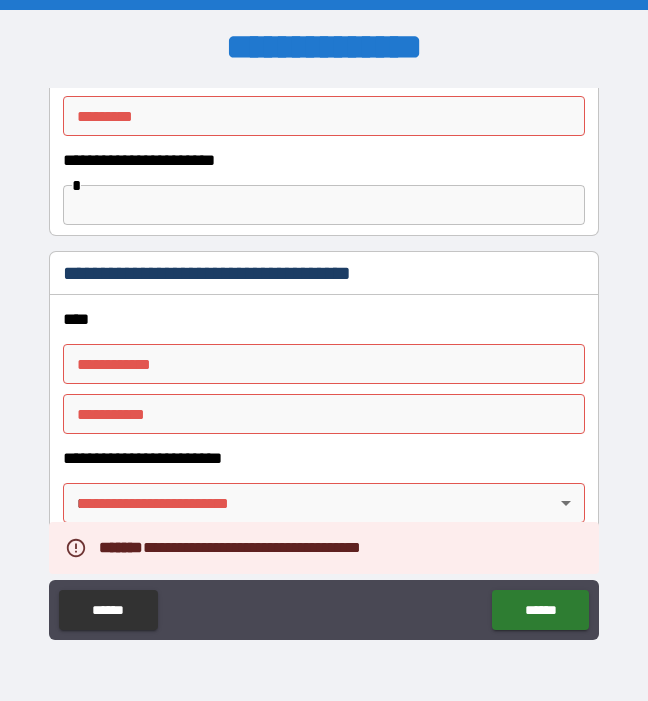 scroll, scrollTop: 2468, scrollLeft: 0, axis: vertical 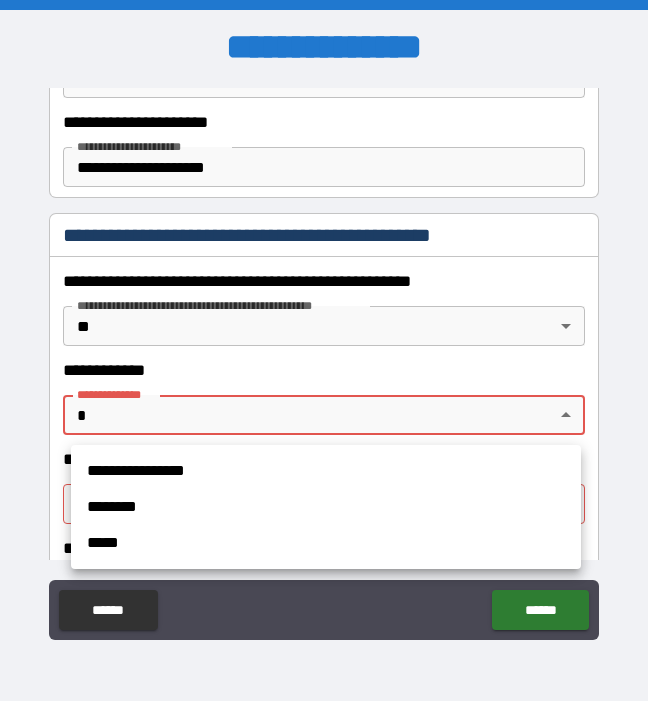 click on "**********" at bounding box center (324, 350) 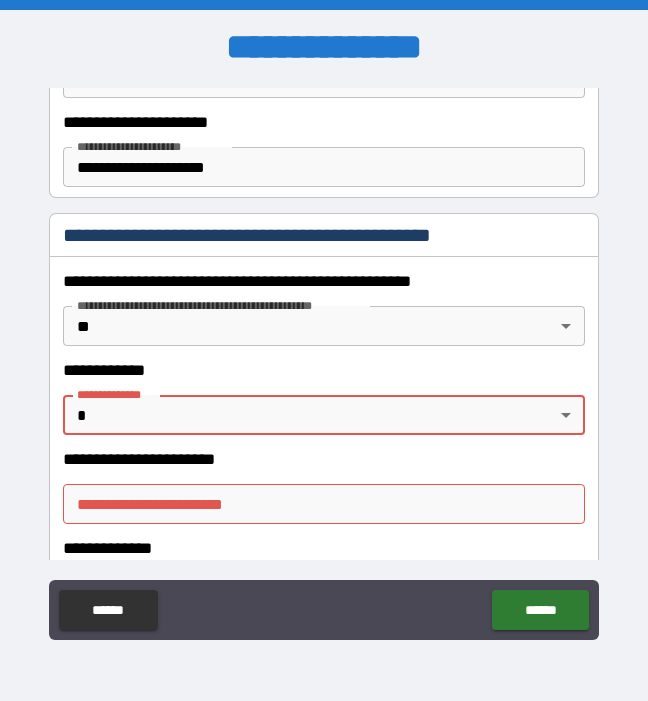 click on "**********" at bounding box center [324, 350] 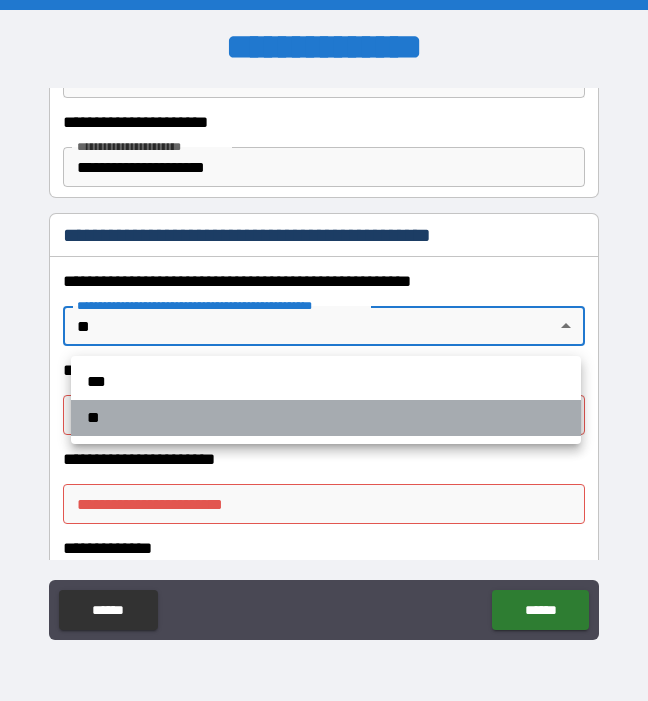 click on "**" at bounding box center [326, 418] 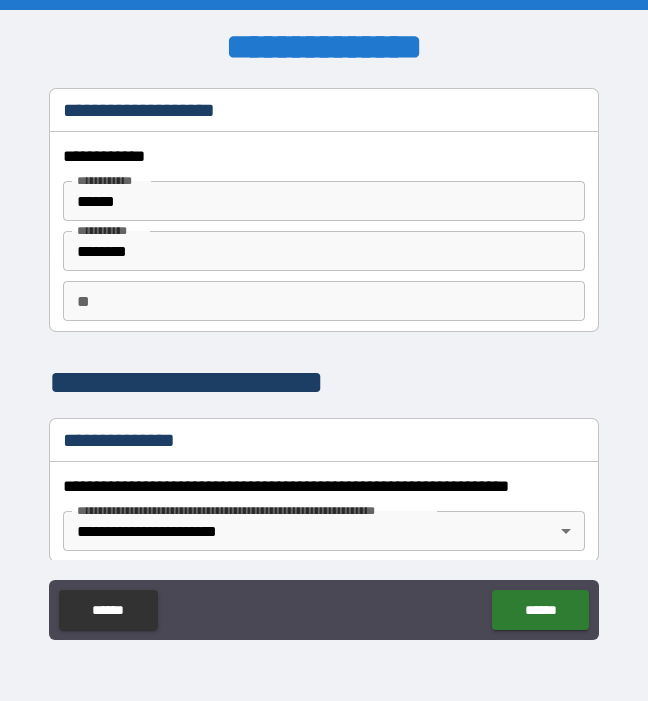 scroll, scrollTop: 0, scrollLeft: 0, axis: both 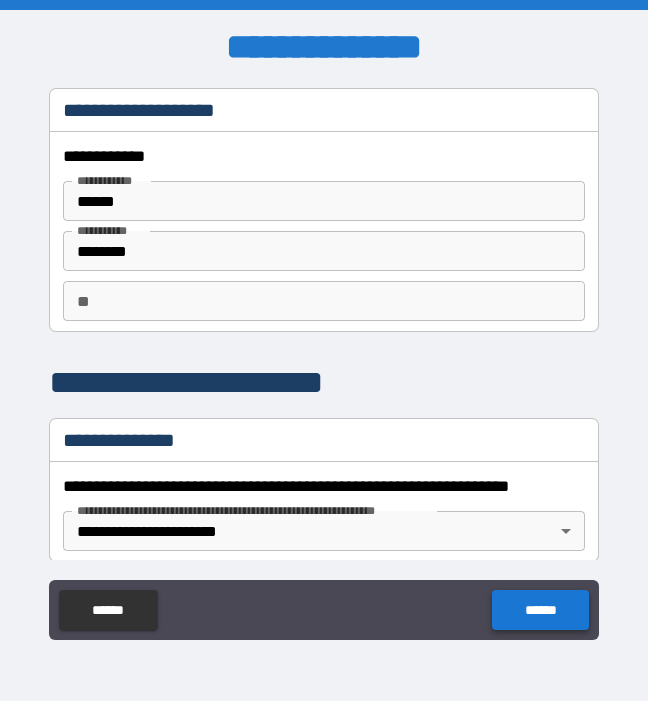 click on "******" at bounding box center [540, 610] 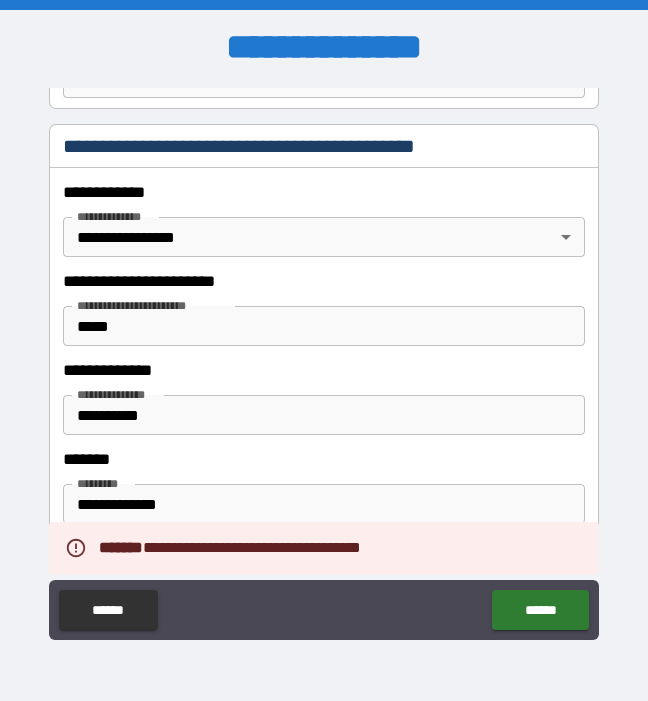 scroll, scrollTop: 823, scrollLeft: 0, axis: vertical 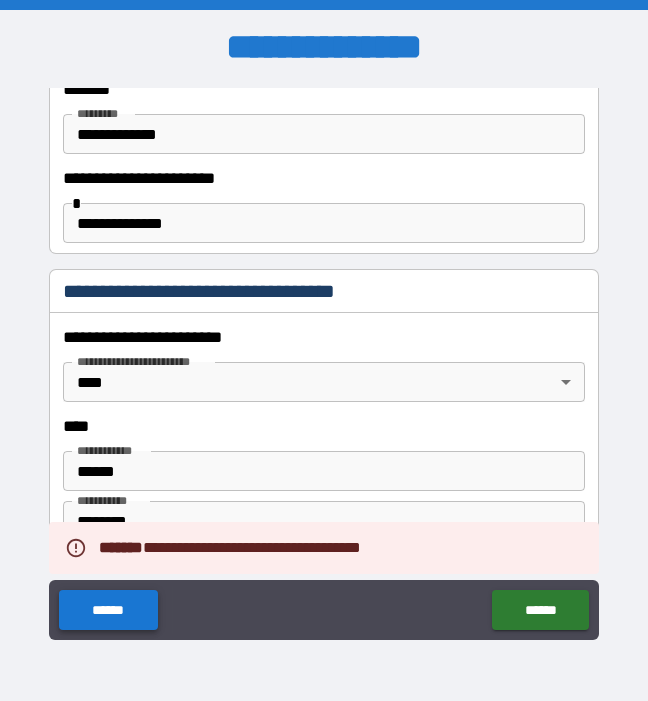 click on "******" at bounding box center (108, 610) 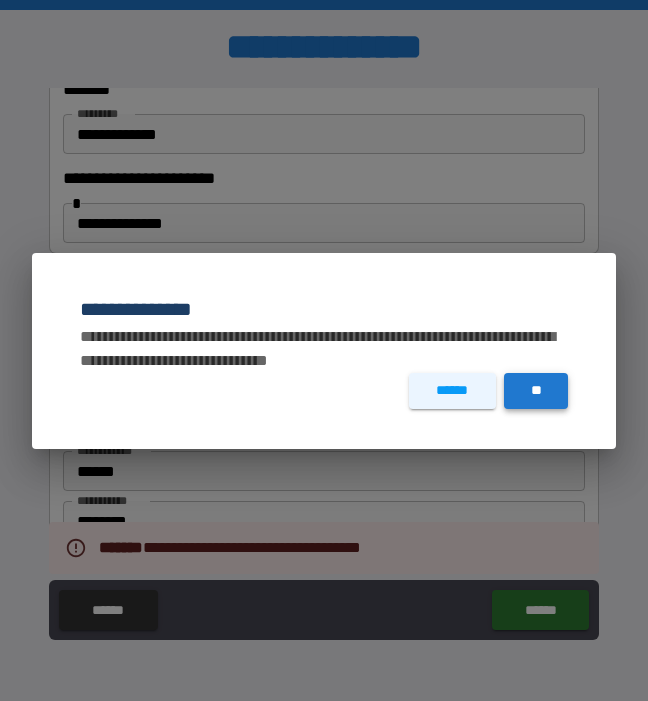 click on "**" at bounding box center (536, 391) 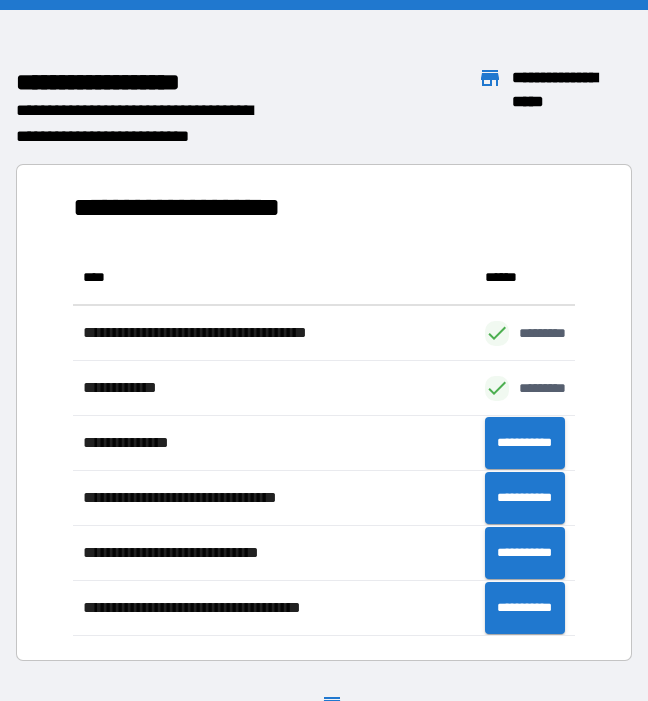 scroll, scrollTop: 1, scrollLeft: 1, axis: both 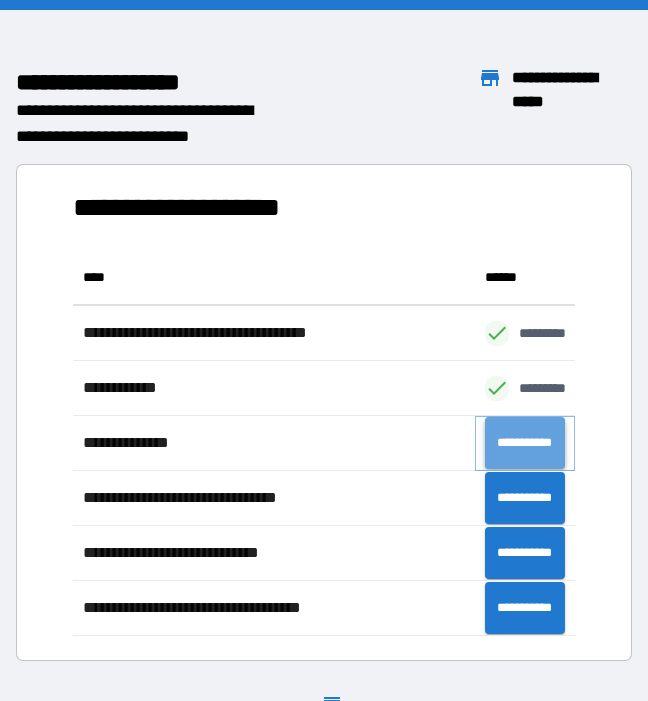 click on "**********" at bounding box center [525, 443] 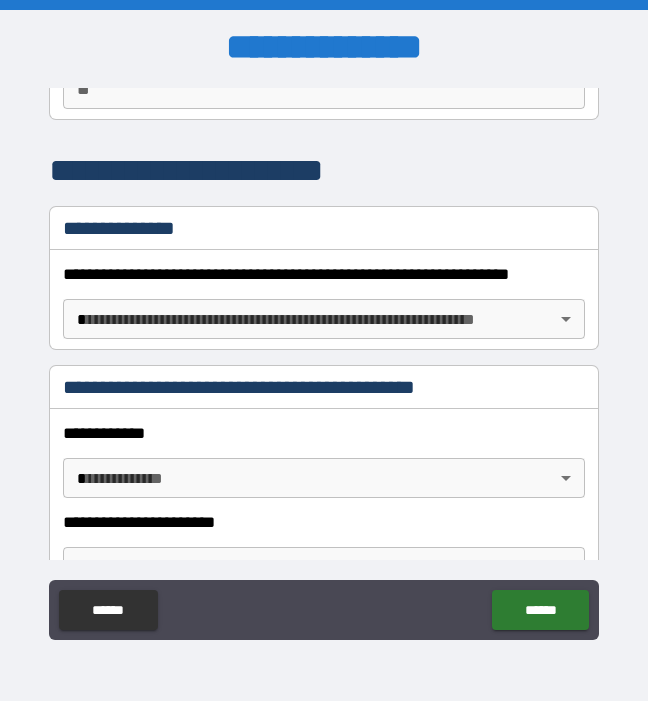 scroll, scrollTop: 213, scrollLeft: 0, axis: vertical 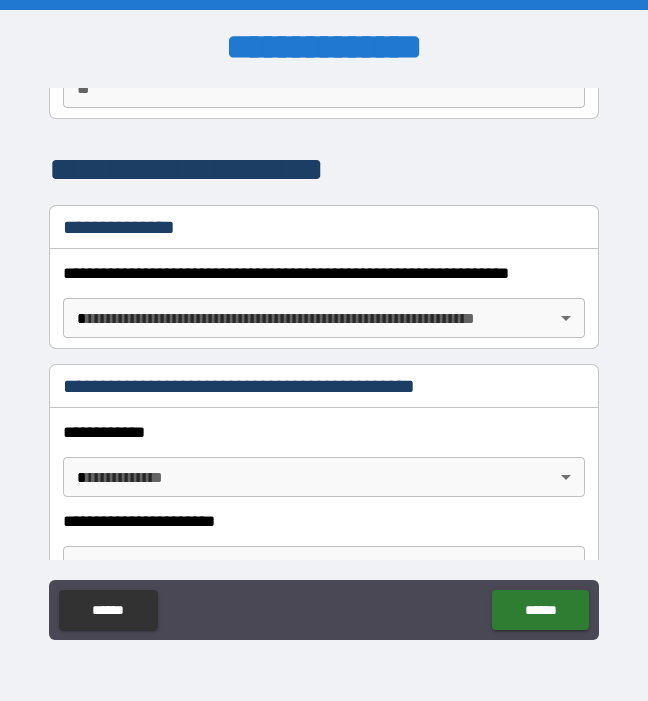 click on "**********" at bounding box center (324, 350) 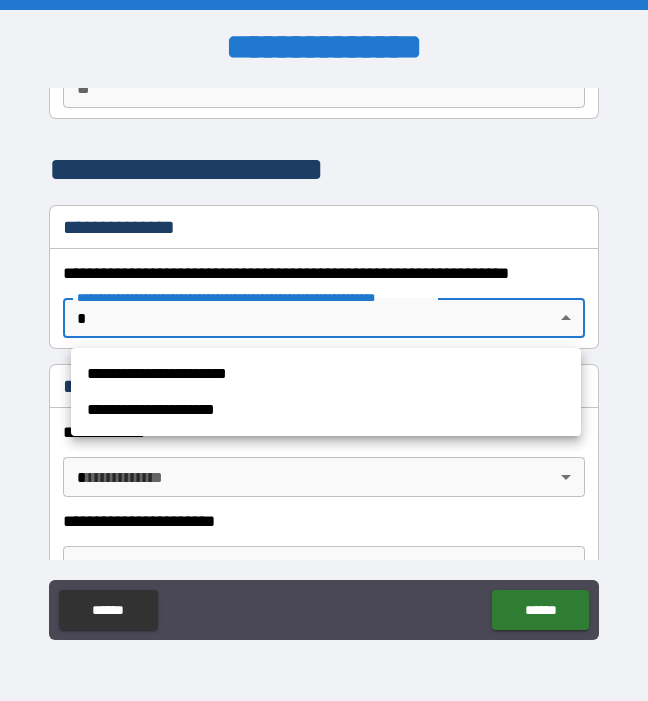 click on "**********" at bounding box center [326, 374] 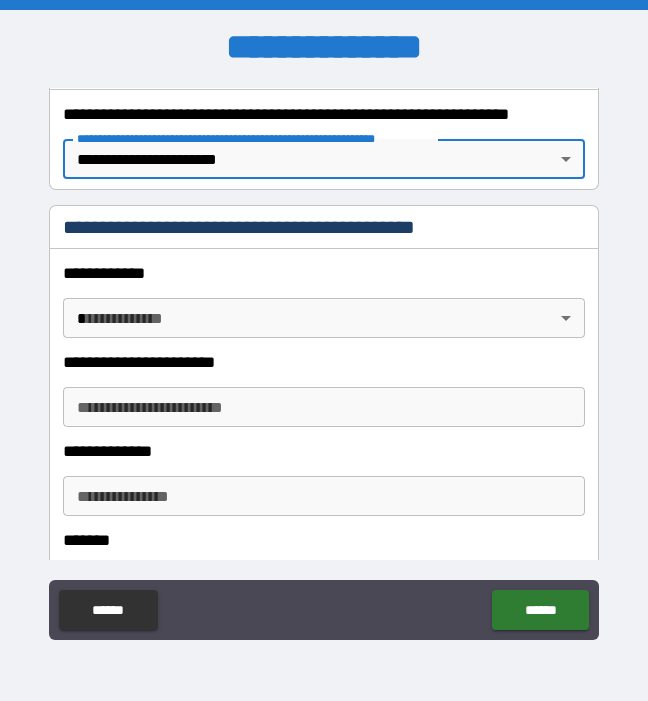 scroll, scrollTop: 373, scrollLeft: 0, axis: vertical 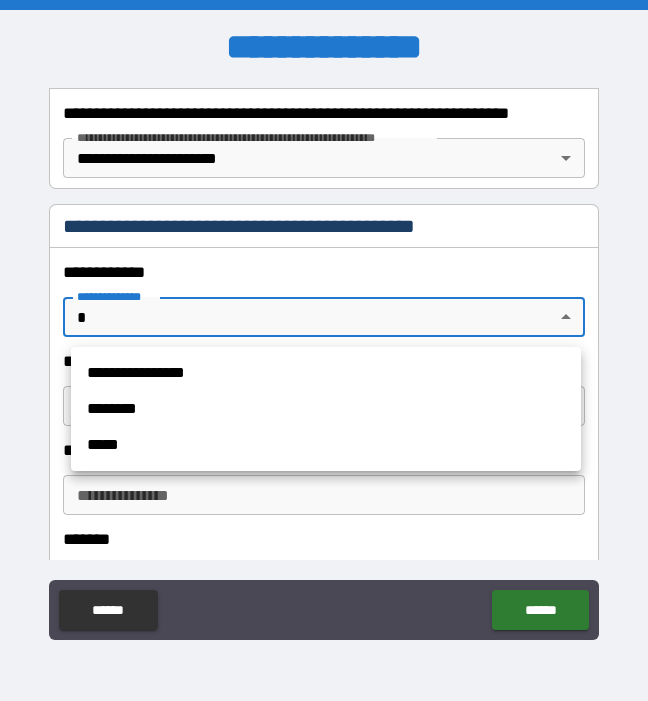 click on "**********" at bounding box center [324, 350] 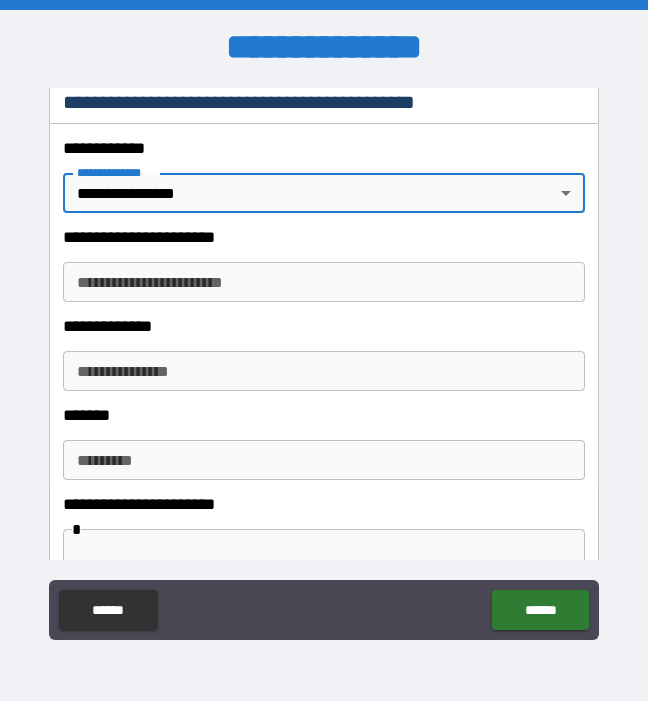 scroll, scrollTop: 499, scrollLeft: 0, axis: vertical 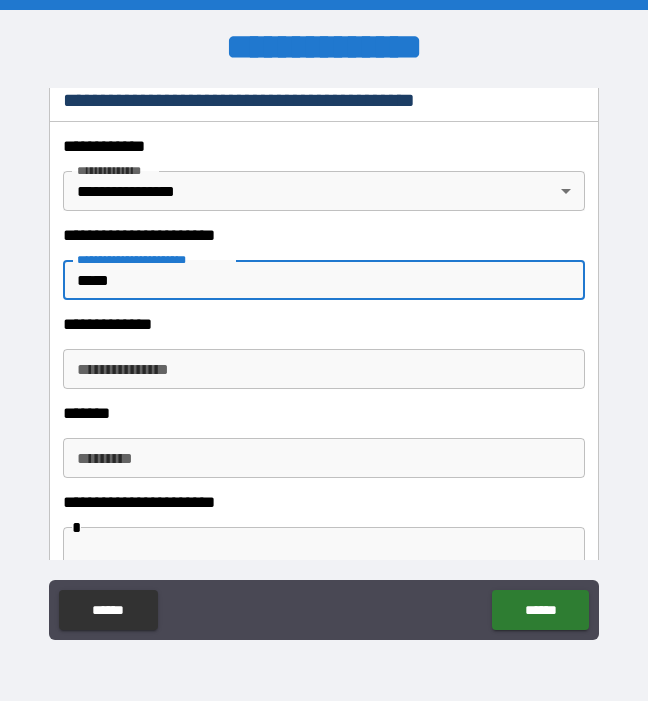type on "*****" 